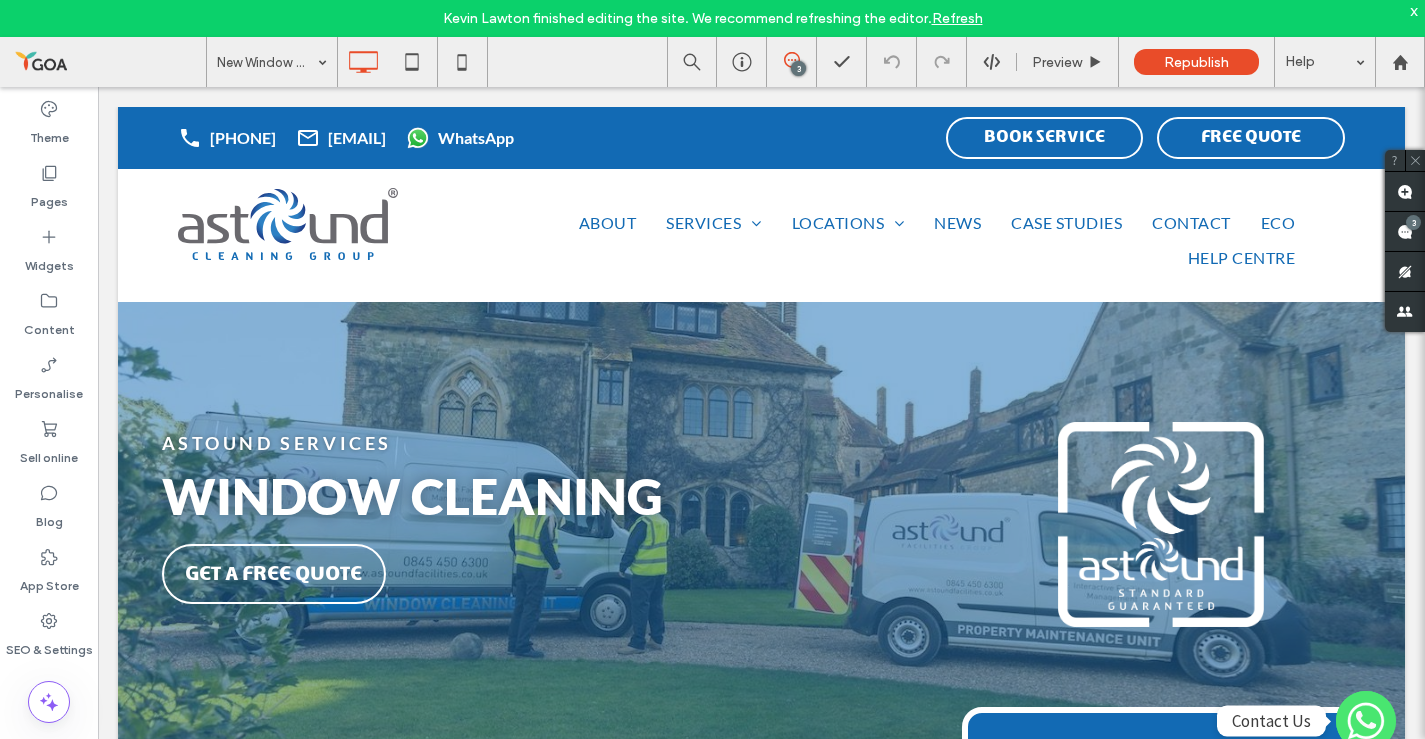 scroll, scrollTop: 0, scrollLeft: 0, axis: both 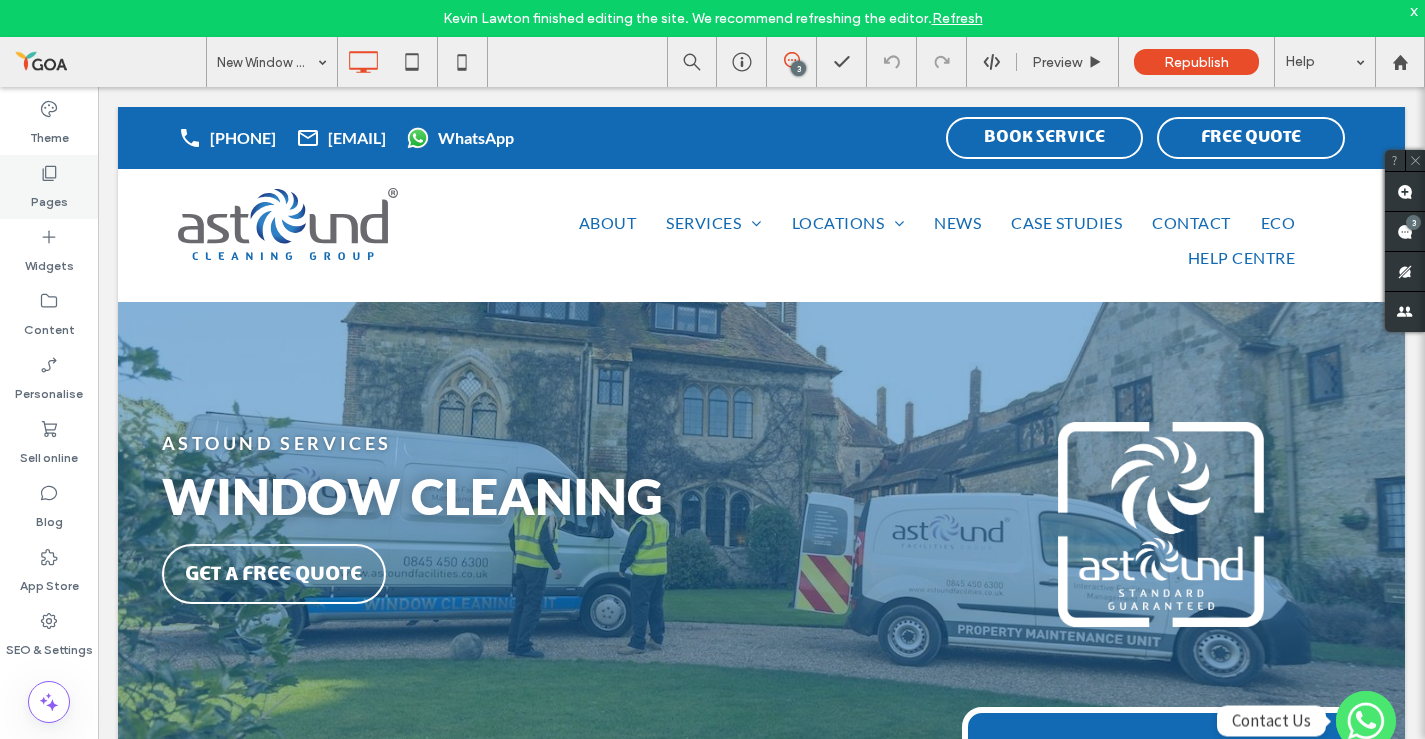 click on "Pages" at bounding box center (49, 187) 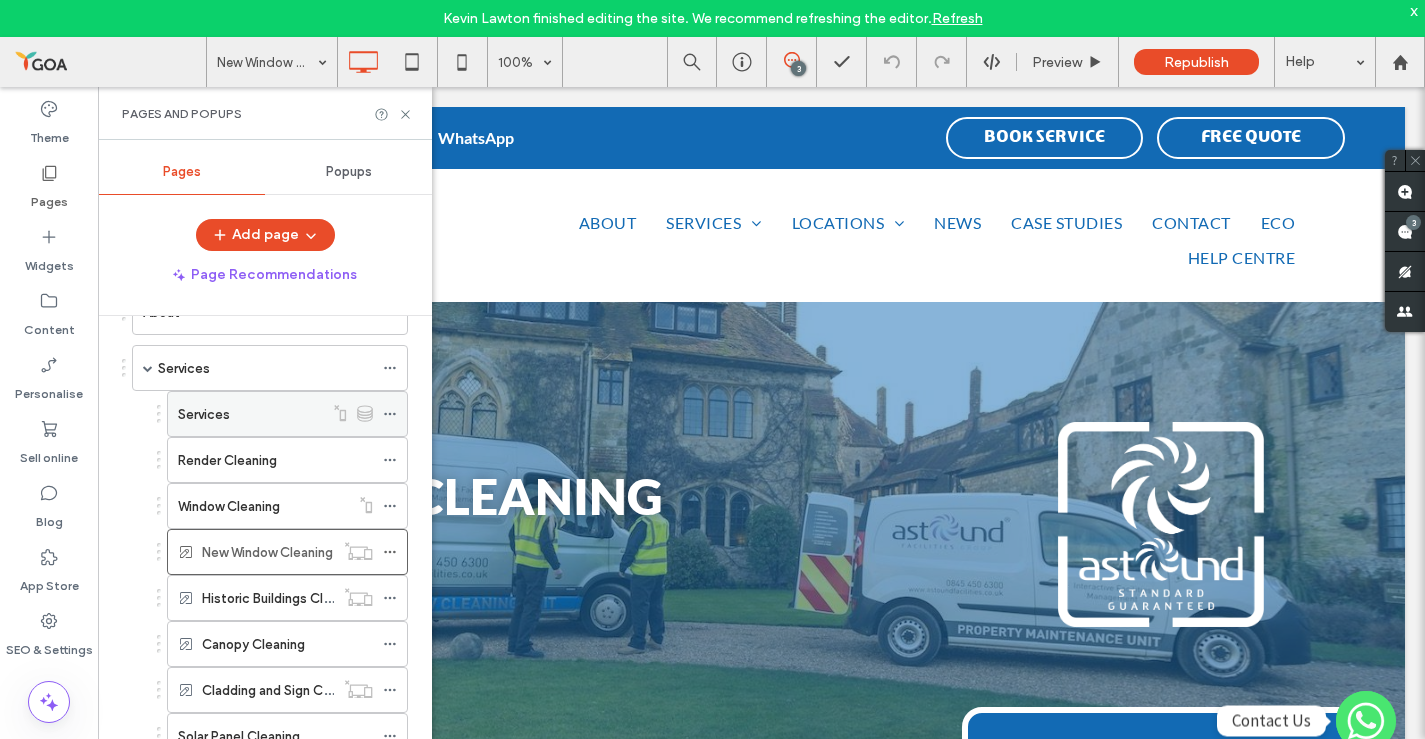 scroll, scrollTop: 183, scrollLeft: 0, axis: vertical 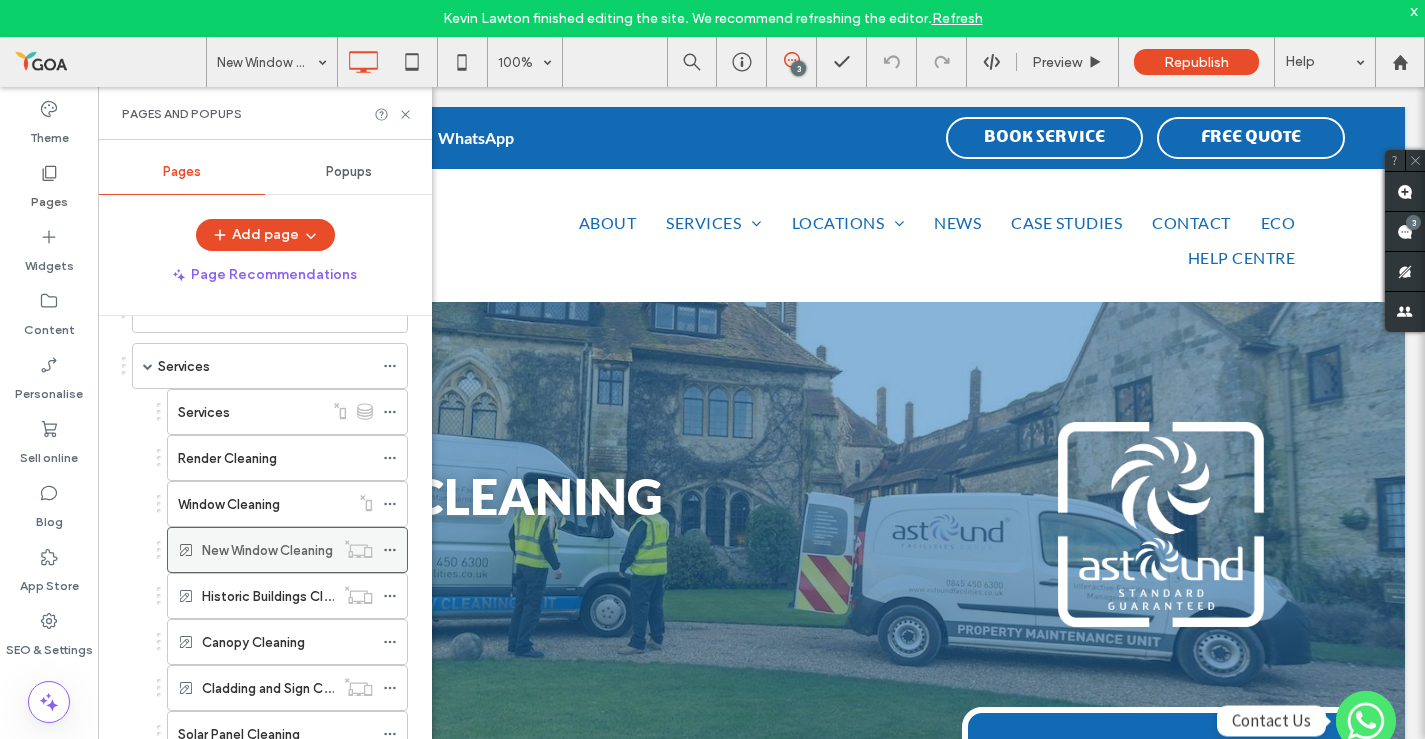 click on "New Window Cleaning" at bounding box center [267, 550] 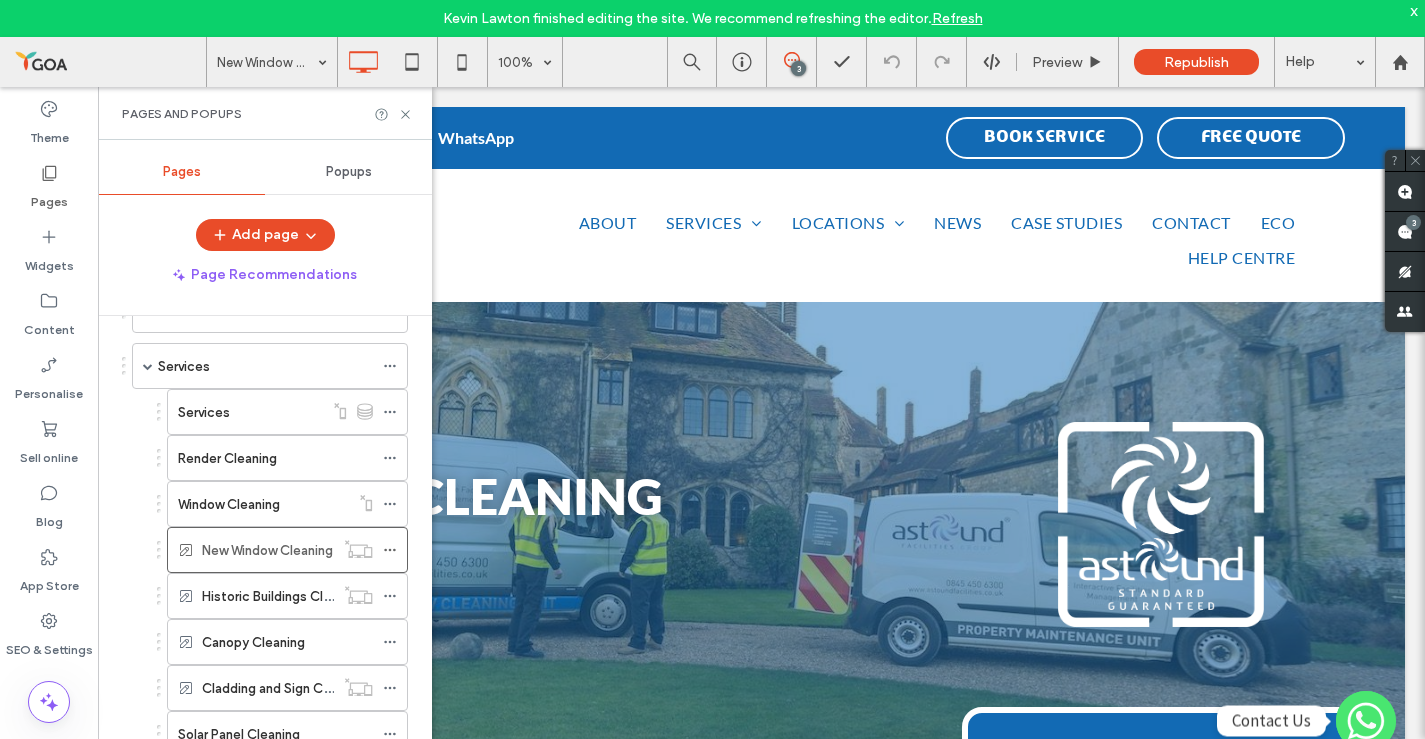 click at bounding box center [712, 369] 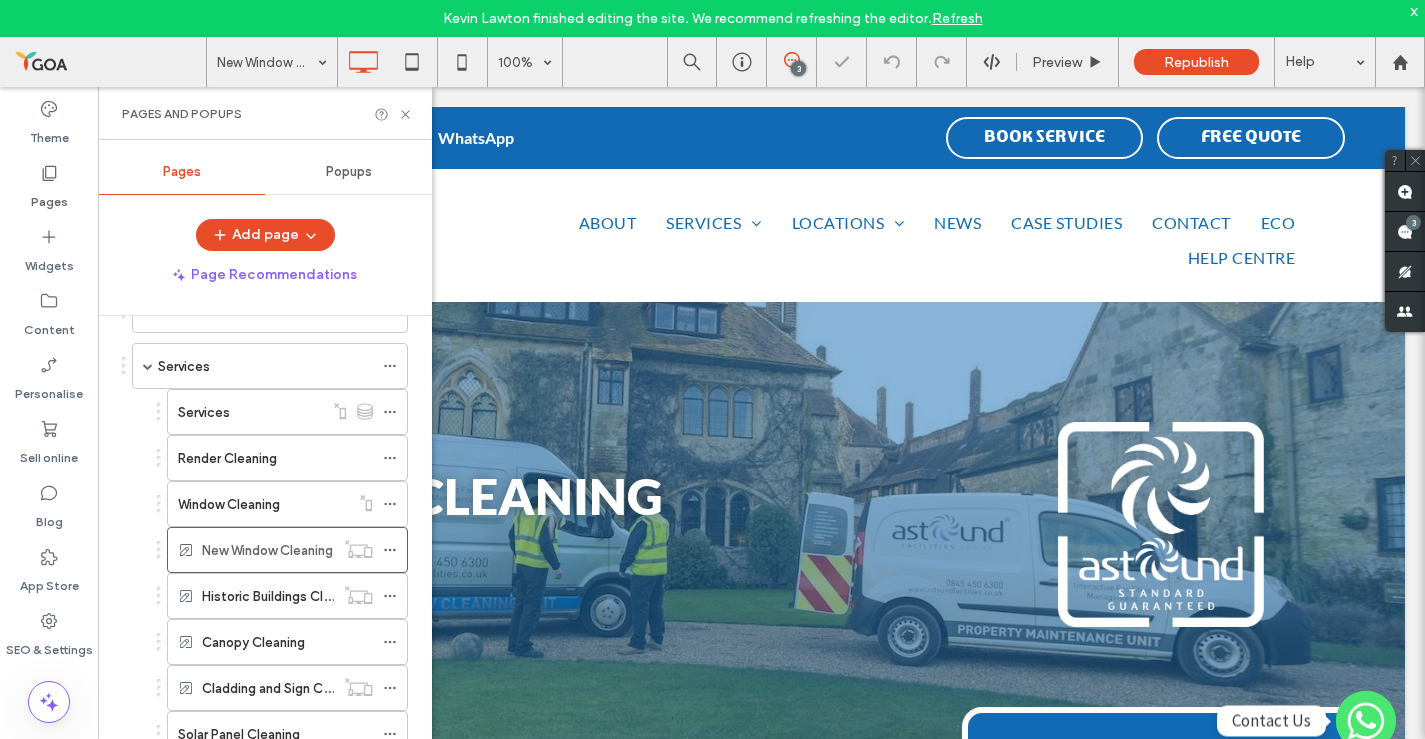 click on "Pages and Popups" at bounding box center [265, 113] 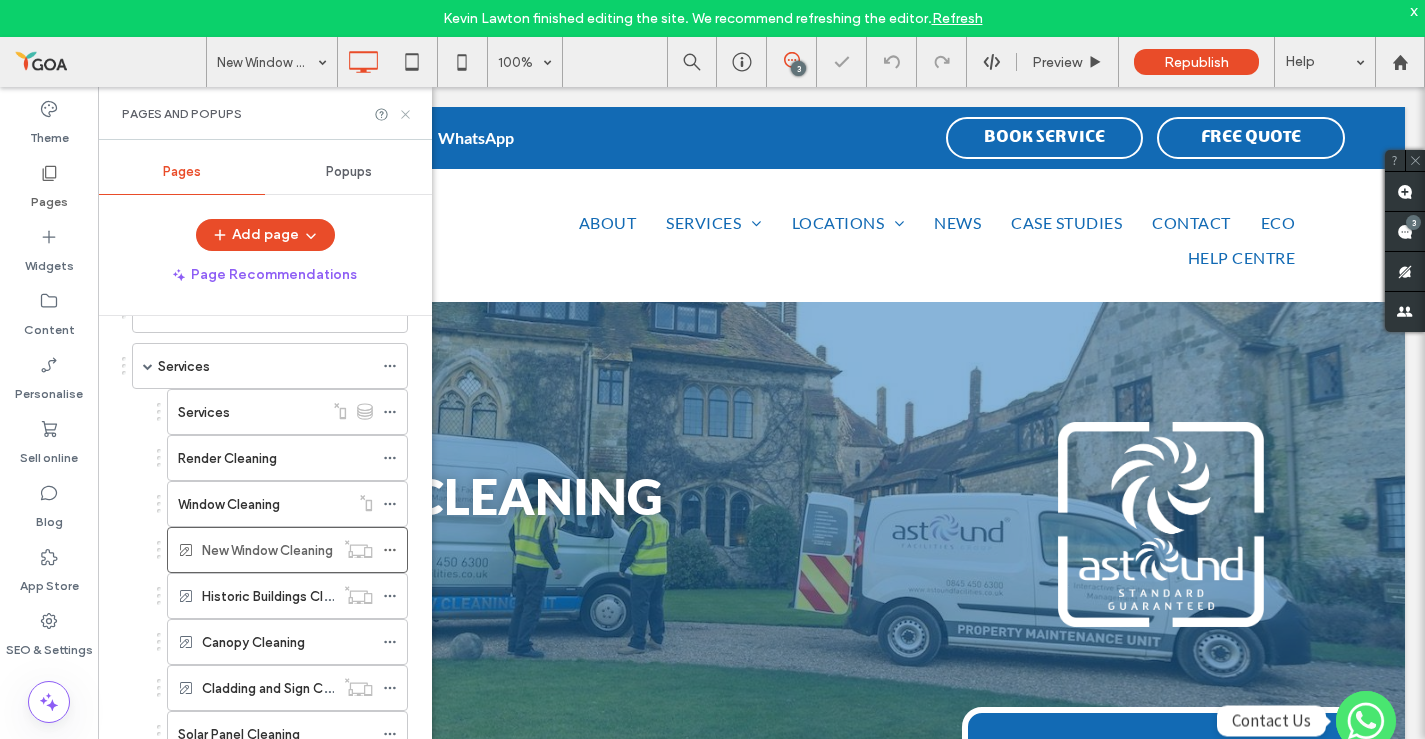 click 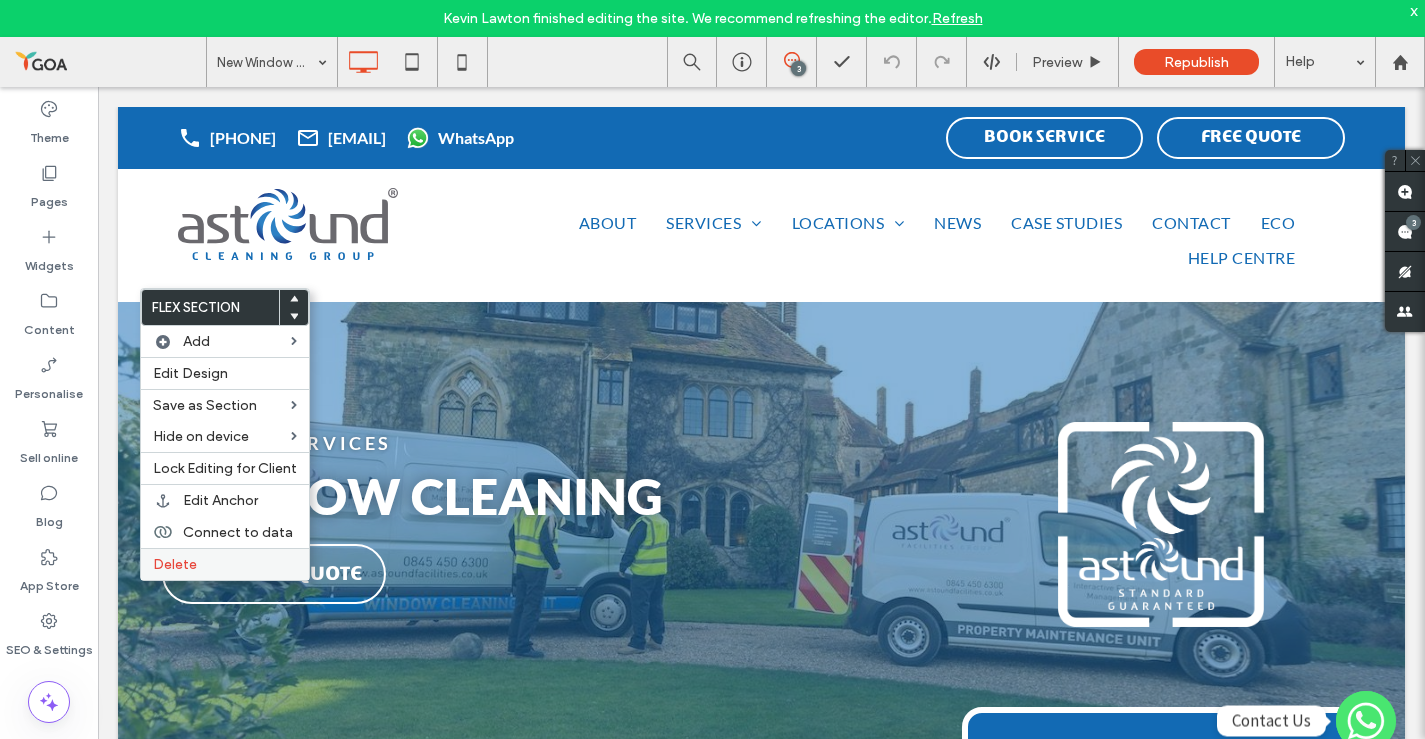 click on "Delete" at bounding box center (225, 564) 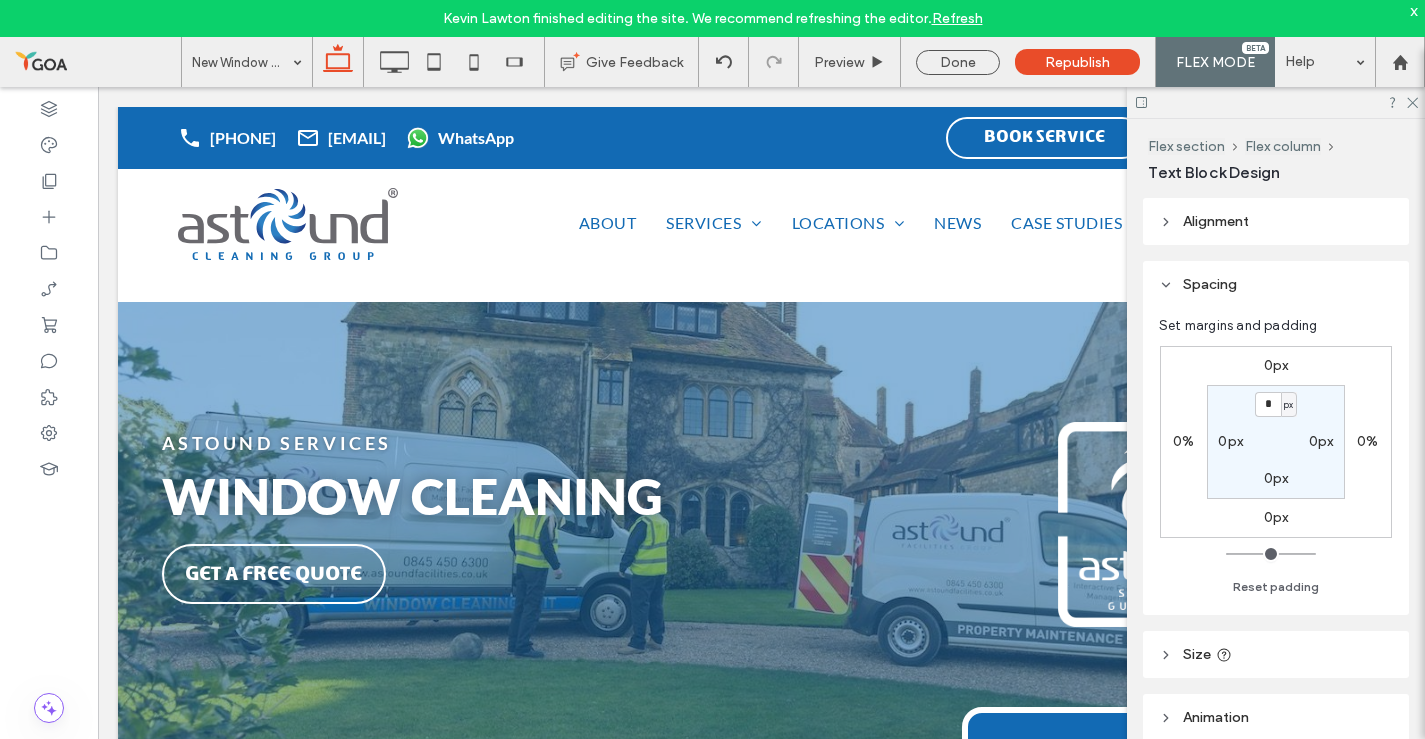 type on "****" 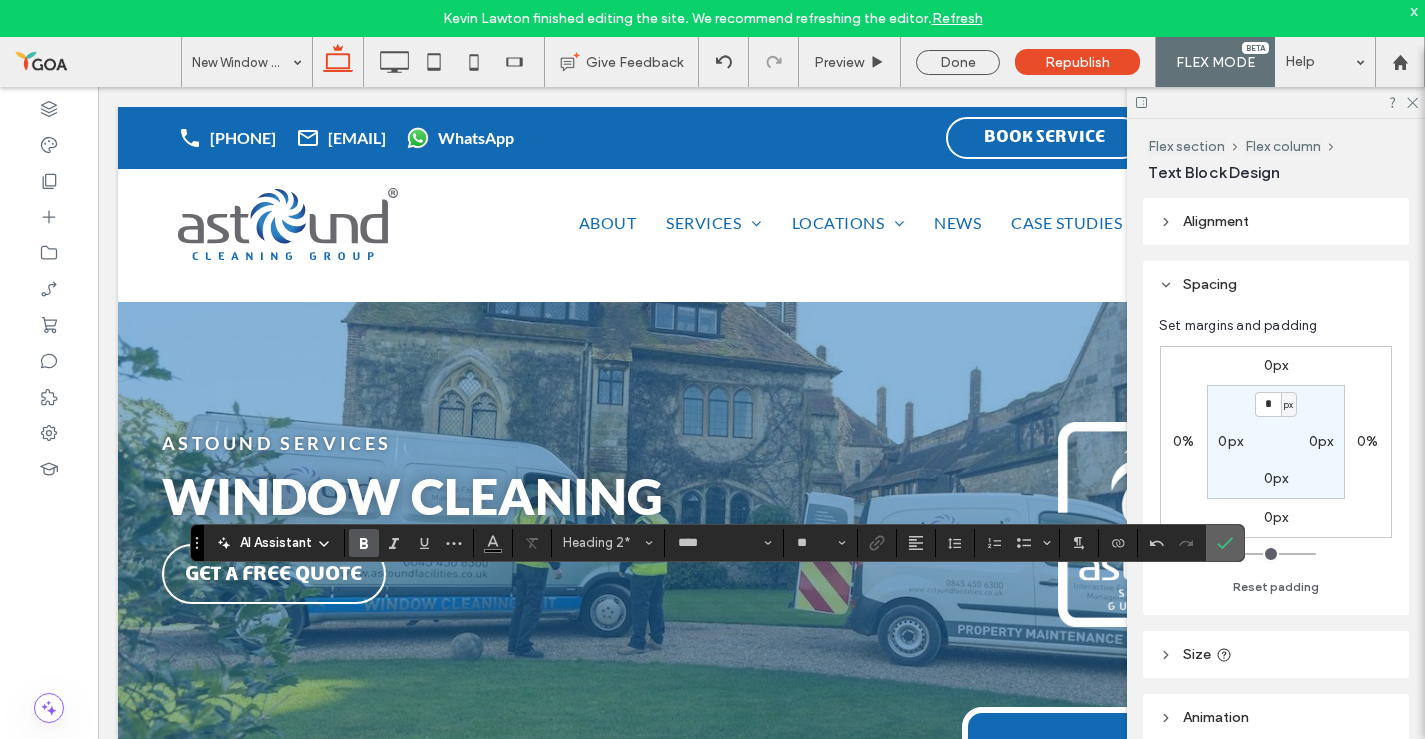 click 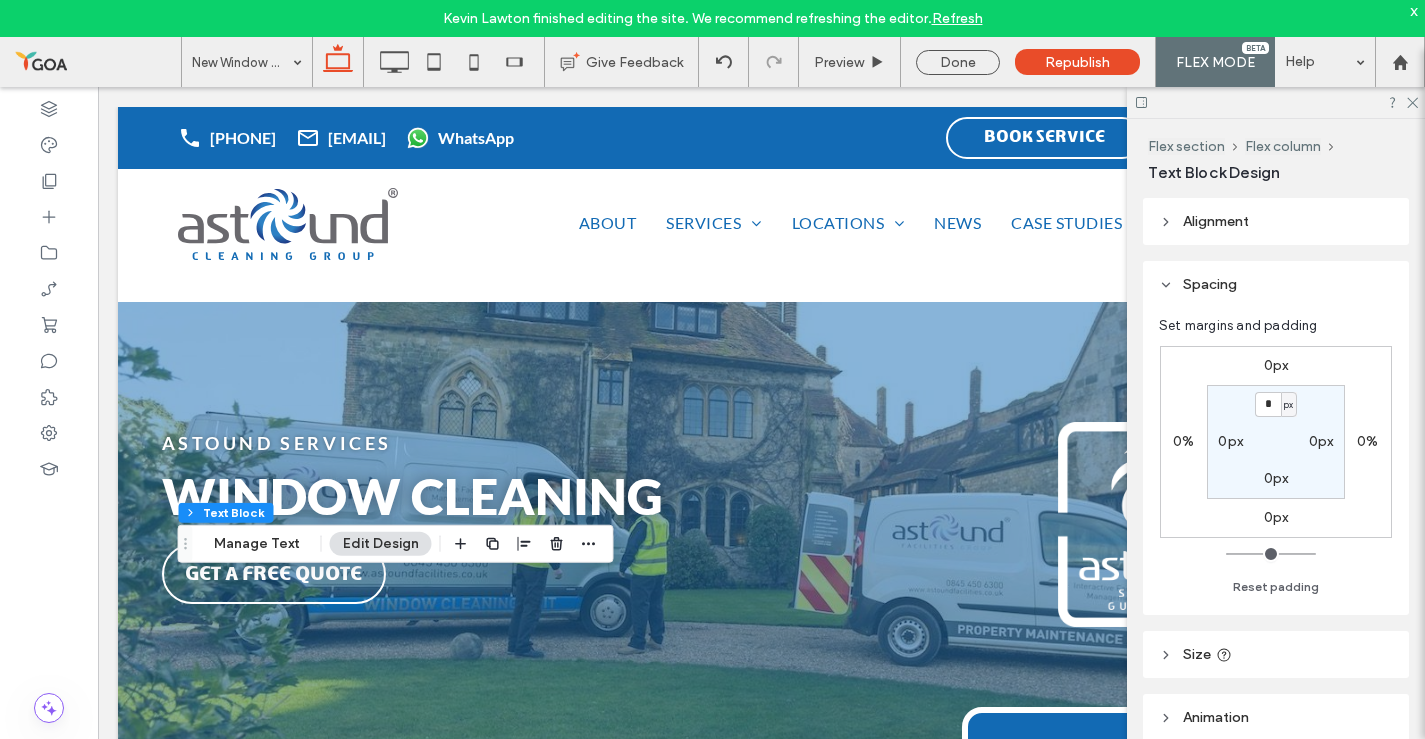 click at bounding box center [1276, 102] 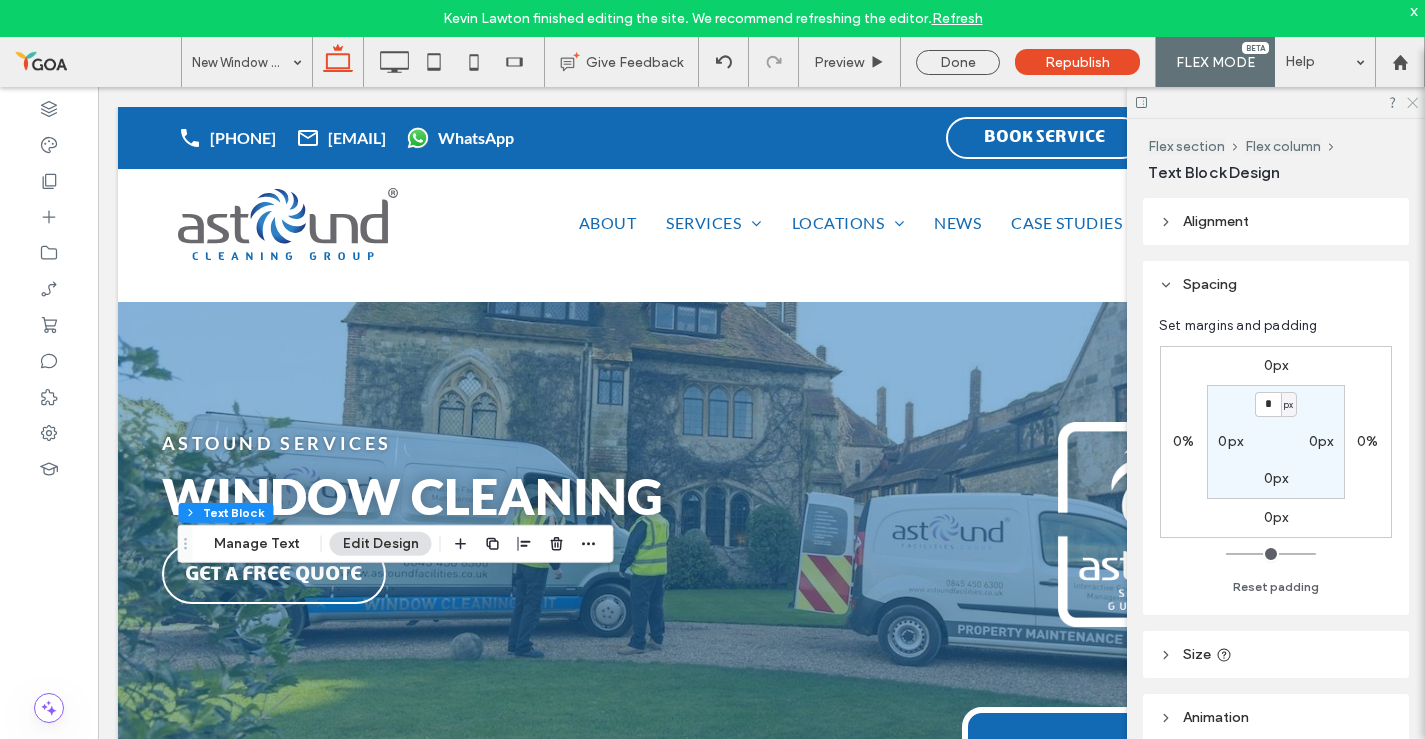 click 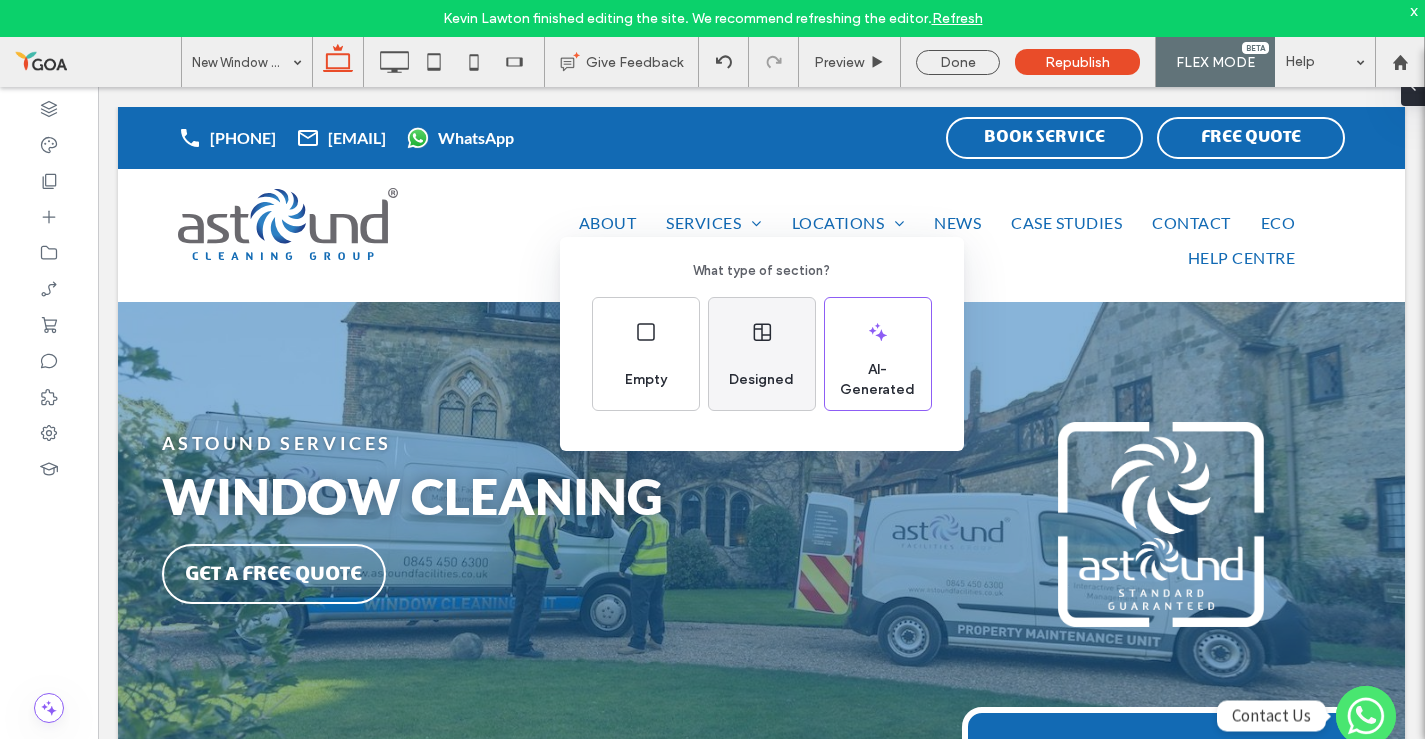 click on "Designed" at bounding box center [762, 354] 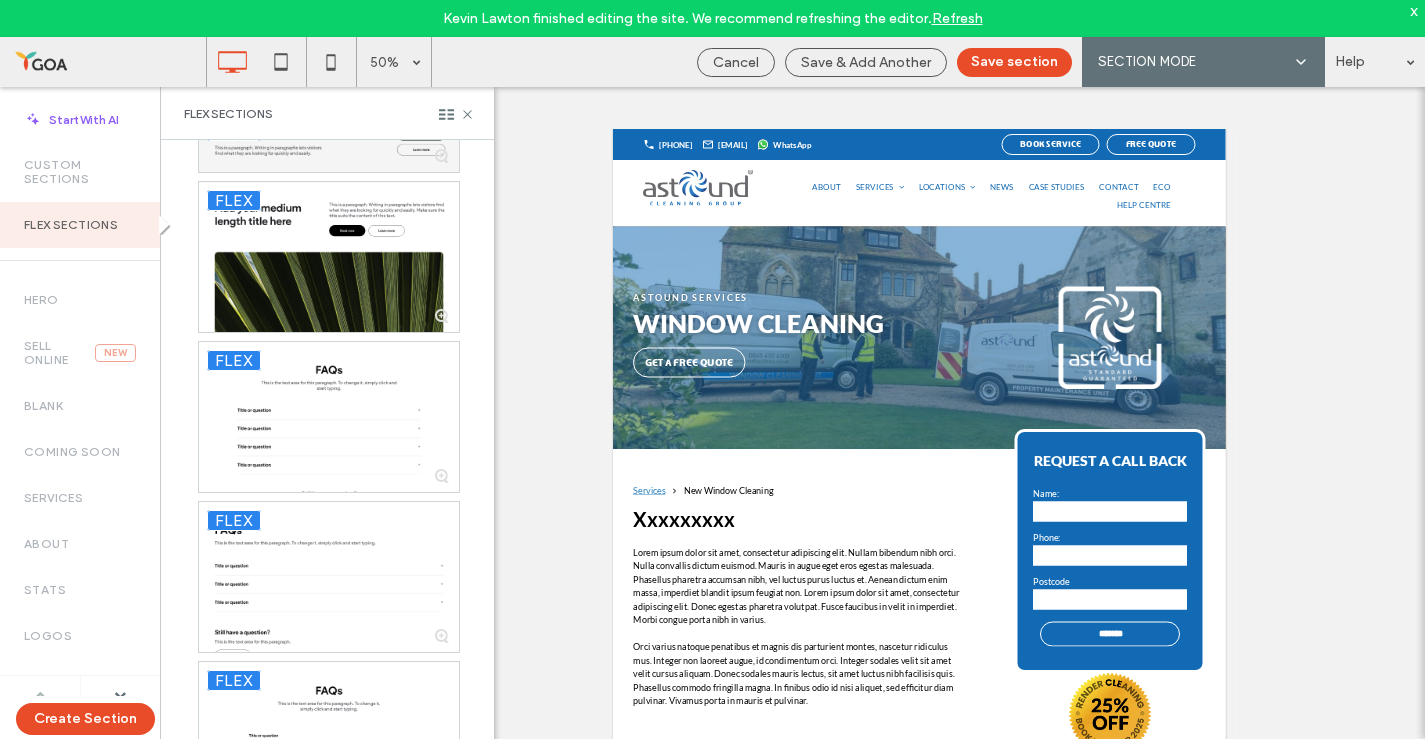 scroll, scrollTop: 2414, scrollLeft: 0, axis: vertical 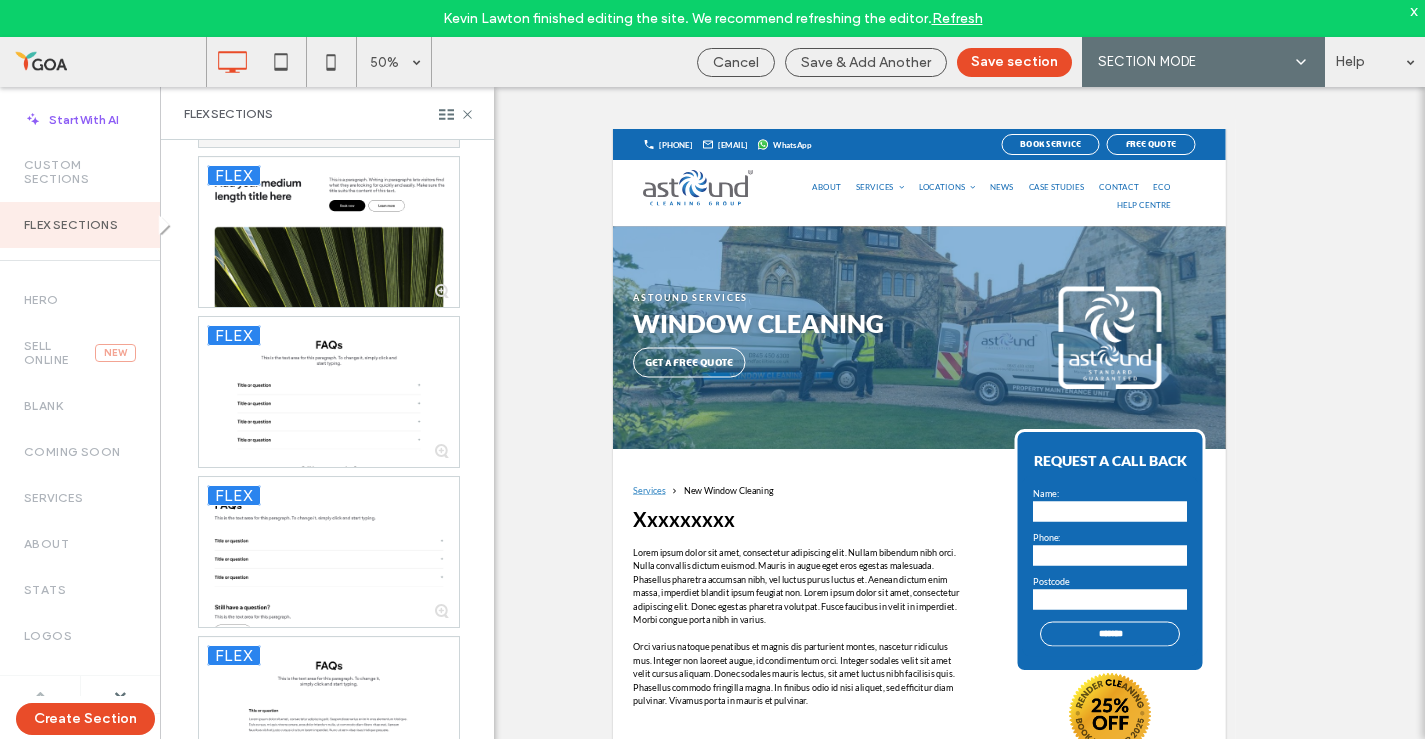 click on "Hero" at bounding box center [80, 300] 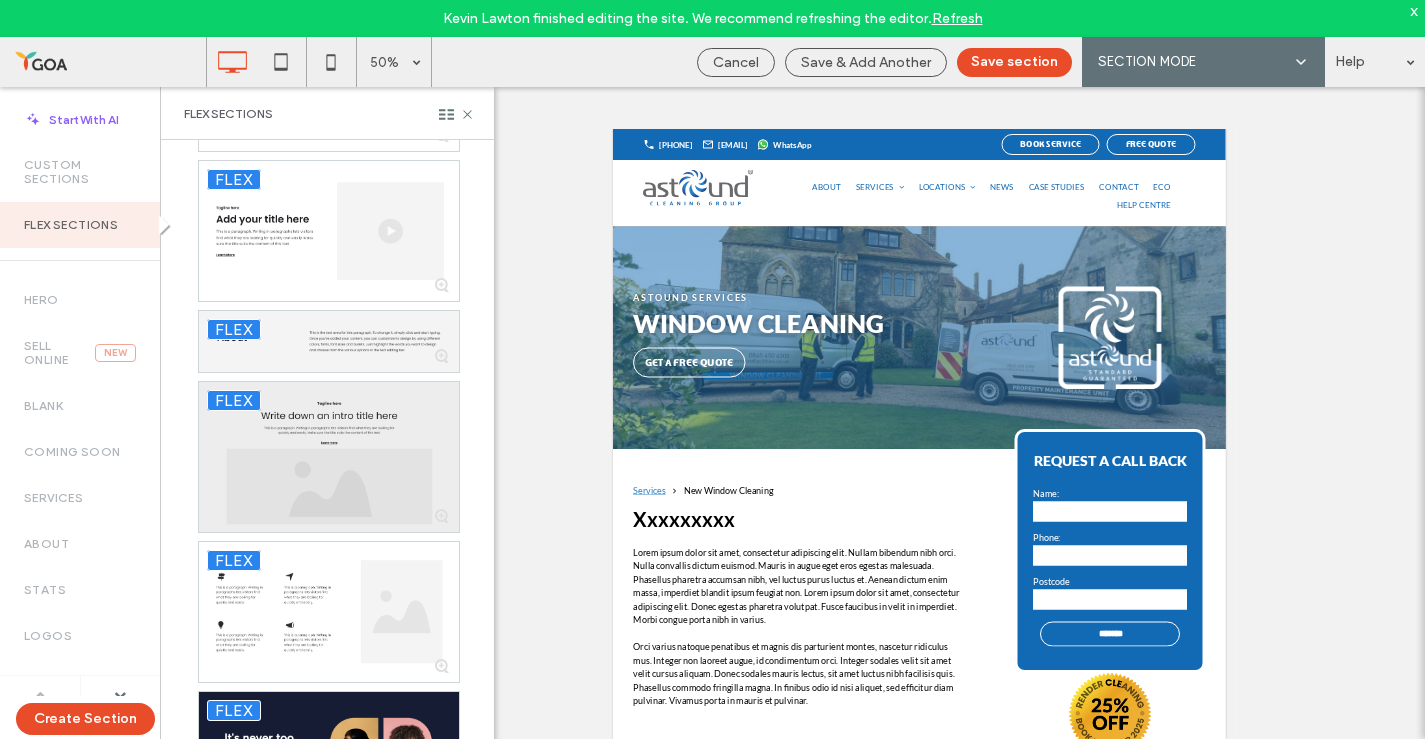 scroll, scrollTop: 11861, scrollLeft: 0, axis: vertical 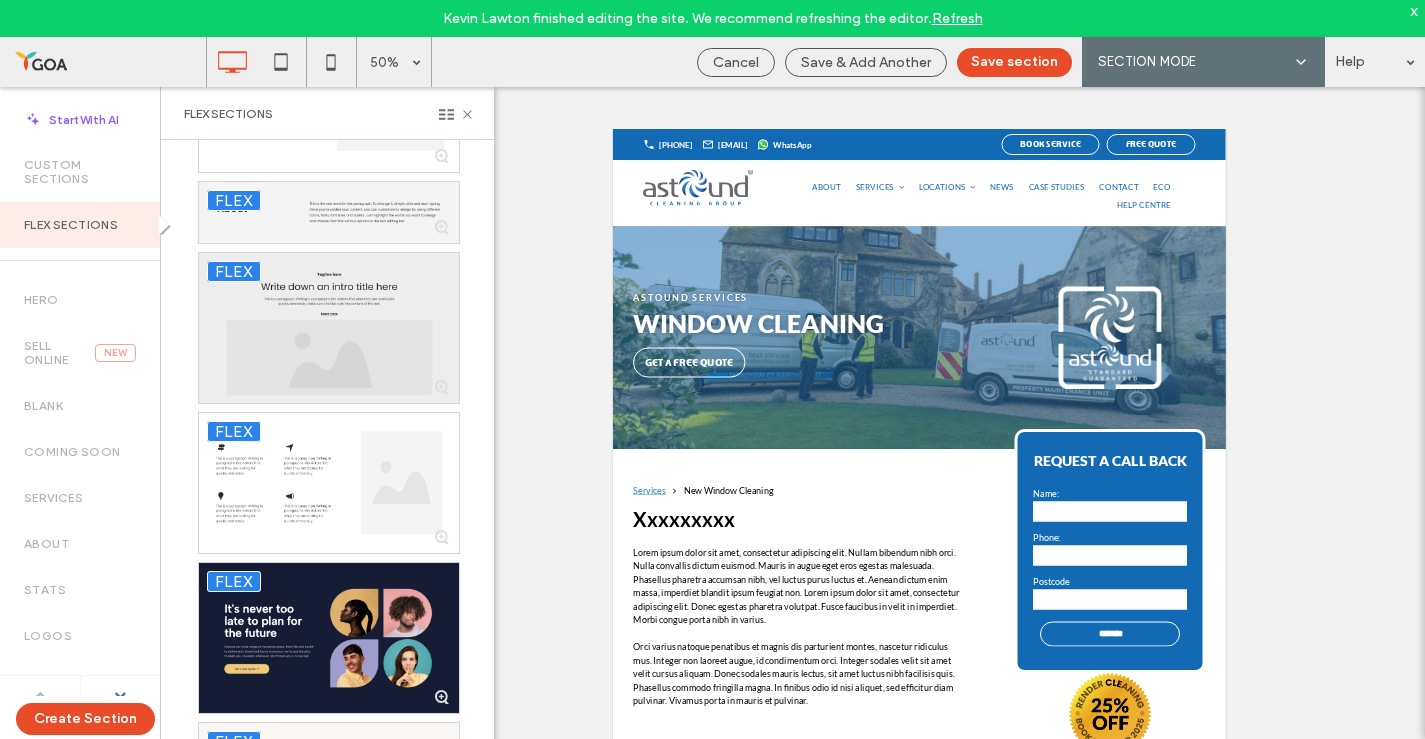 click at bounding box center (329, 483) 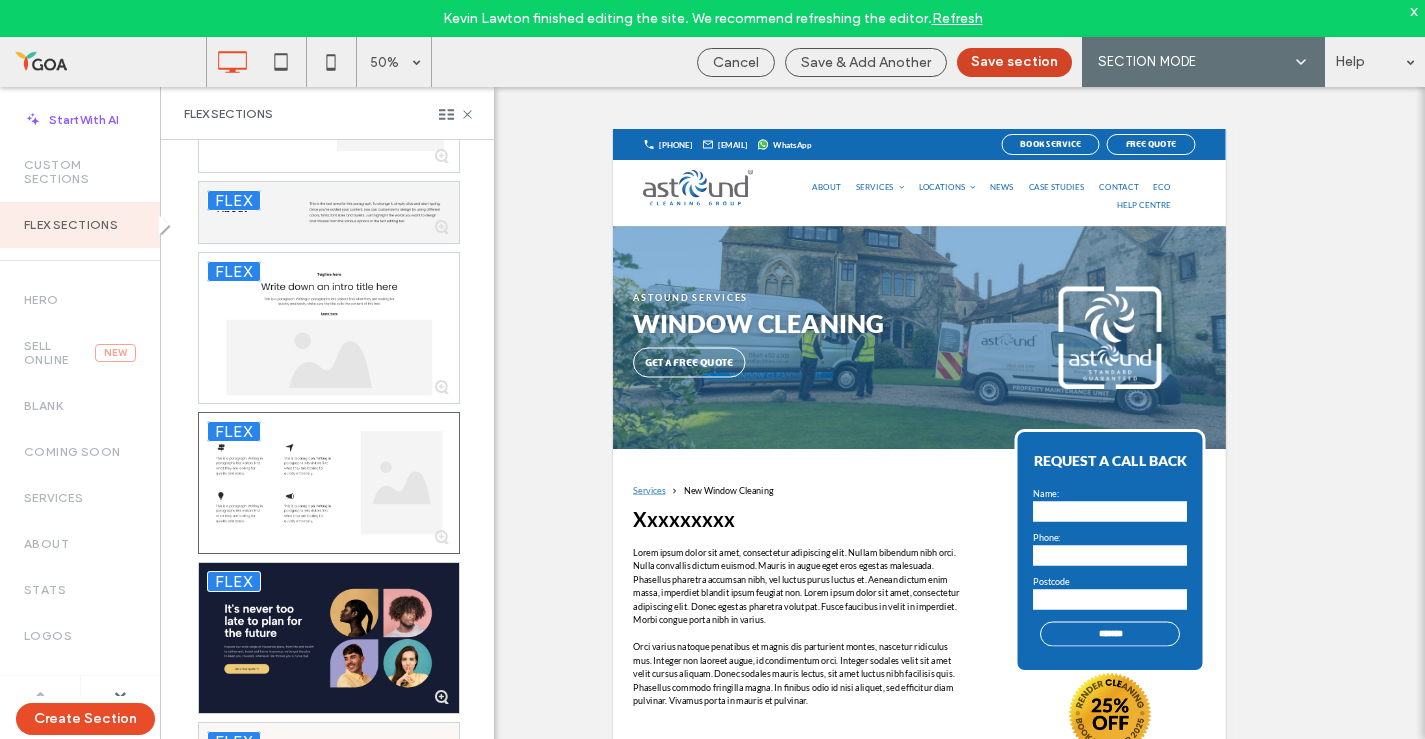 click on "Save section" at bounding box center [1014, 62] 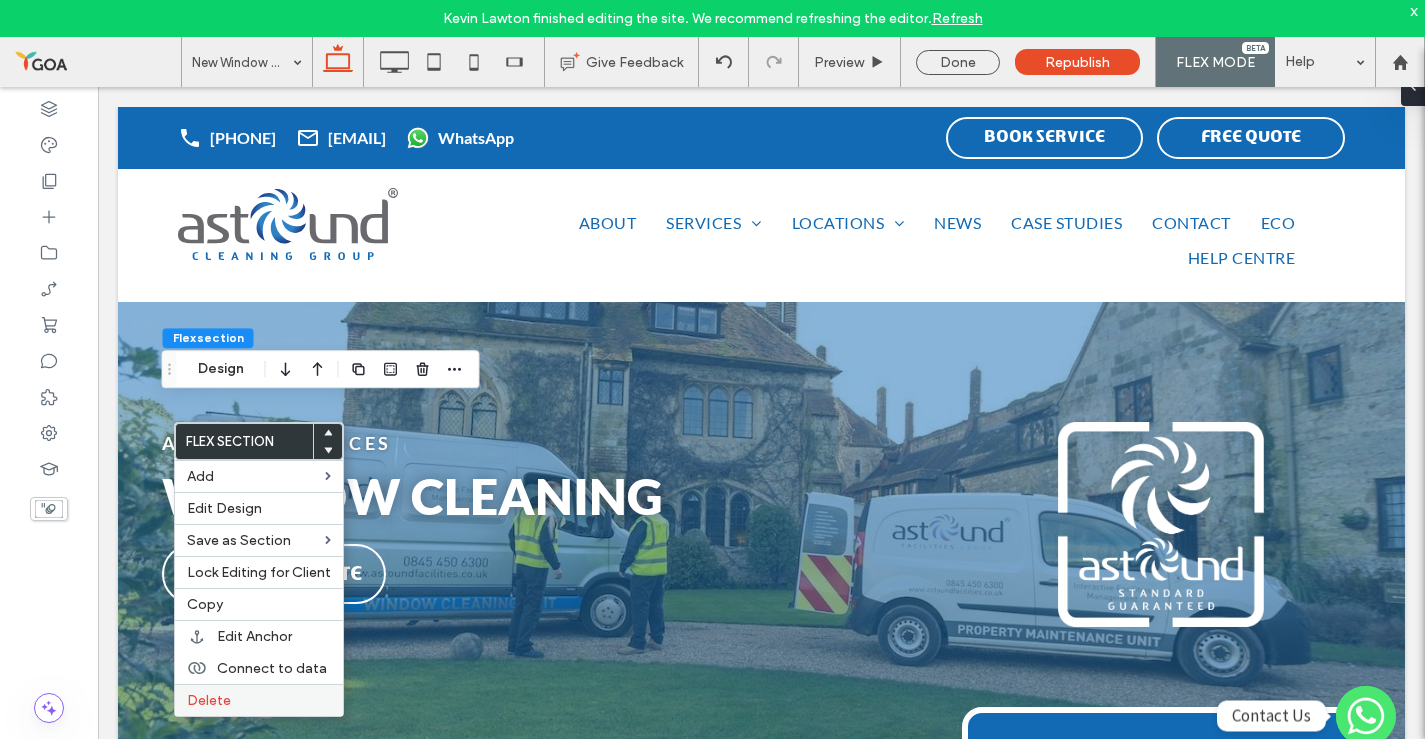 click on "Delete" at bounding box center [259, 700] 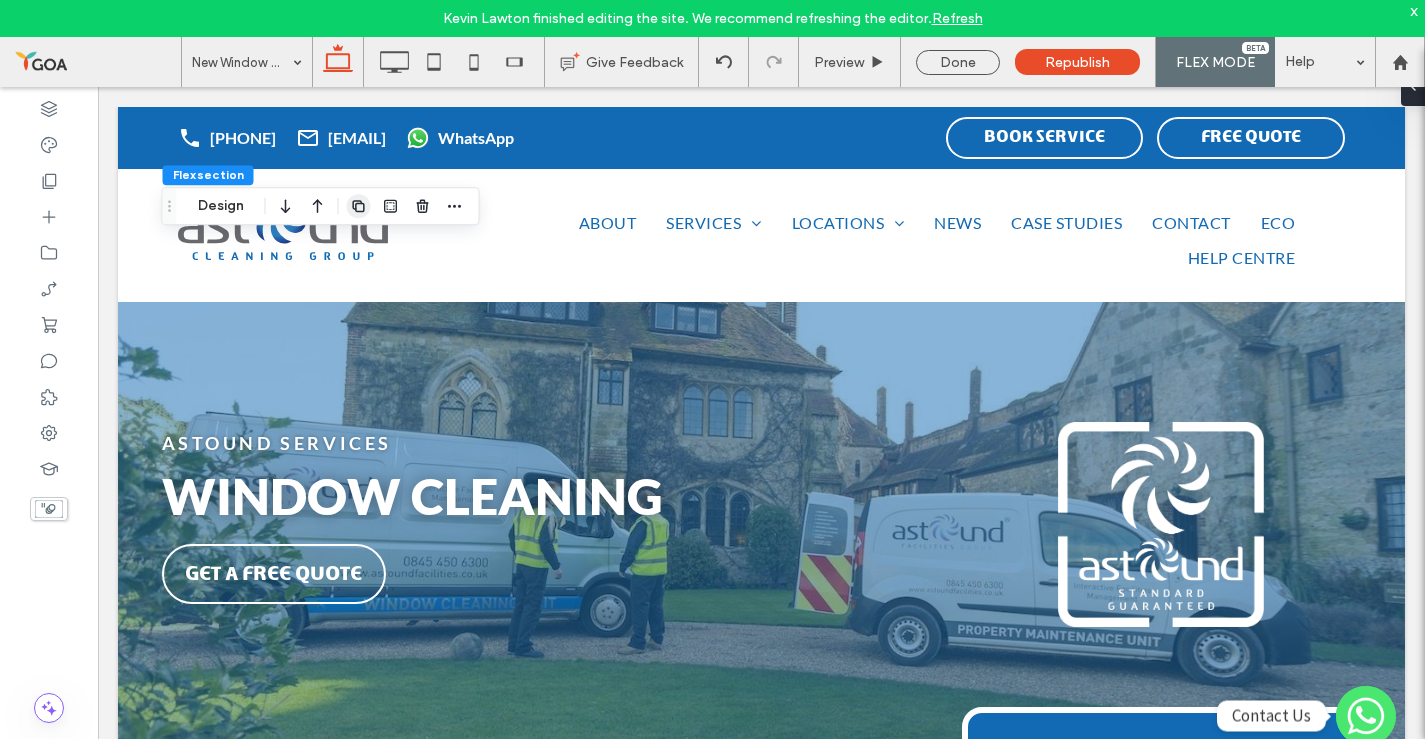 click 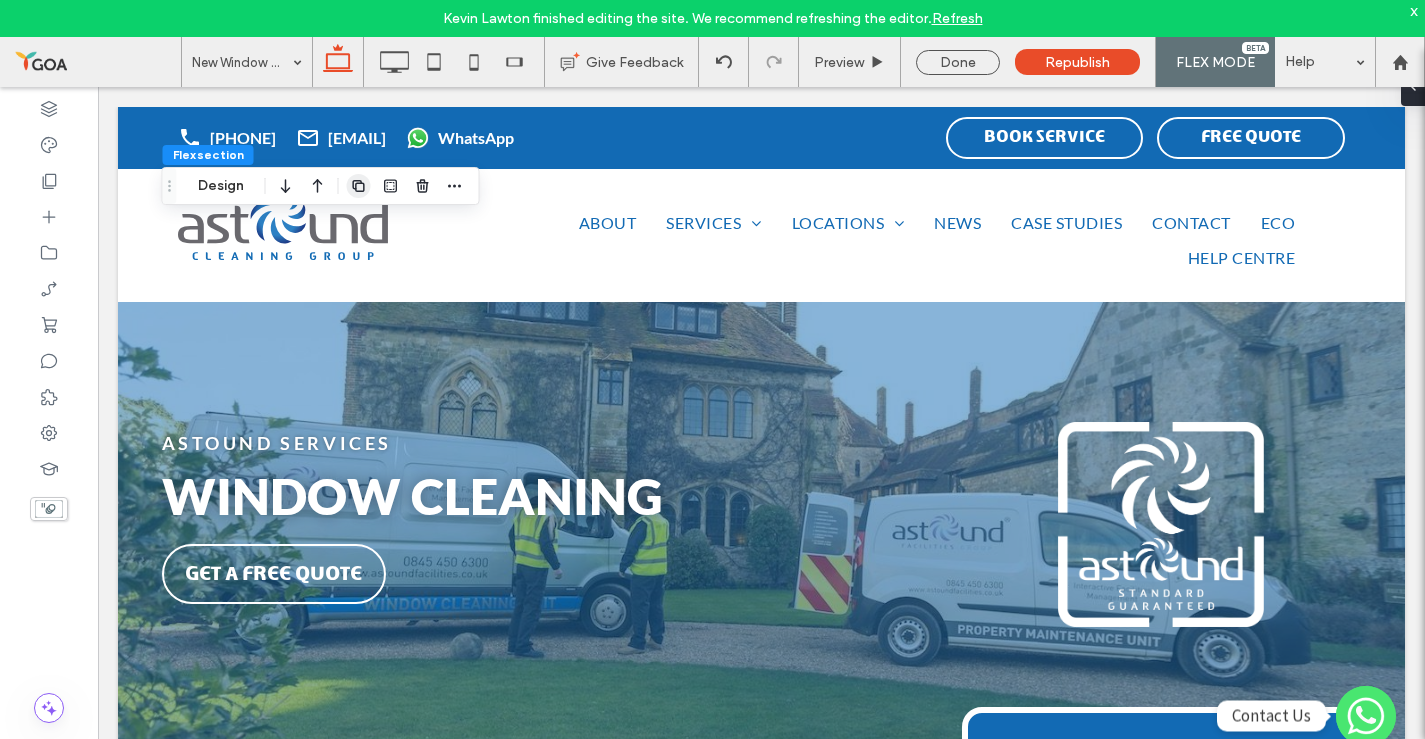 click at bounding box center [359, 186] 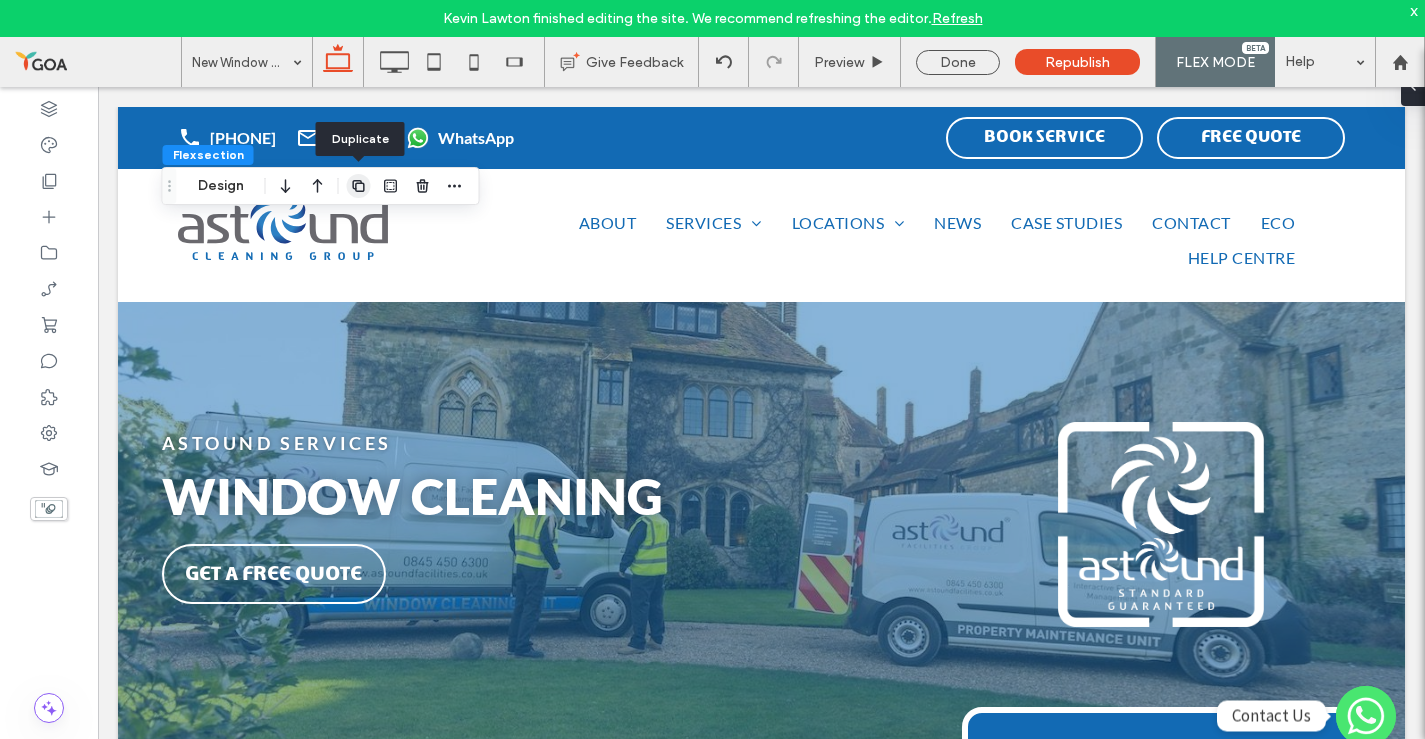 click 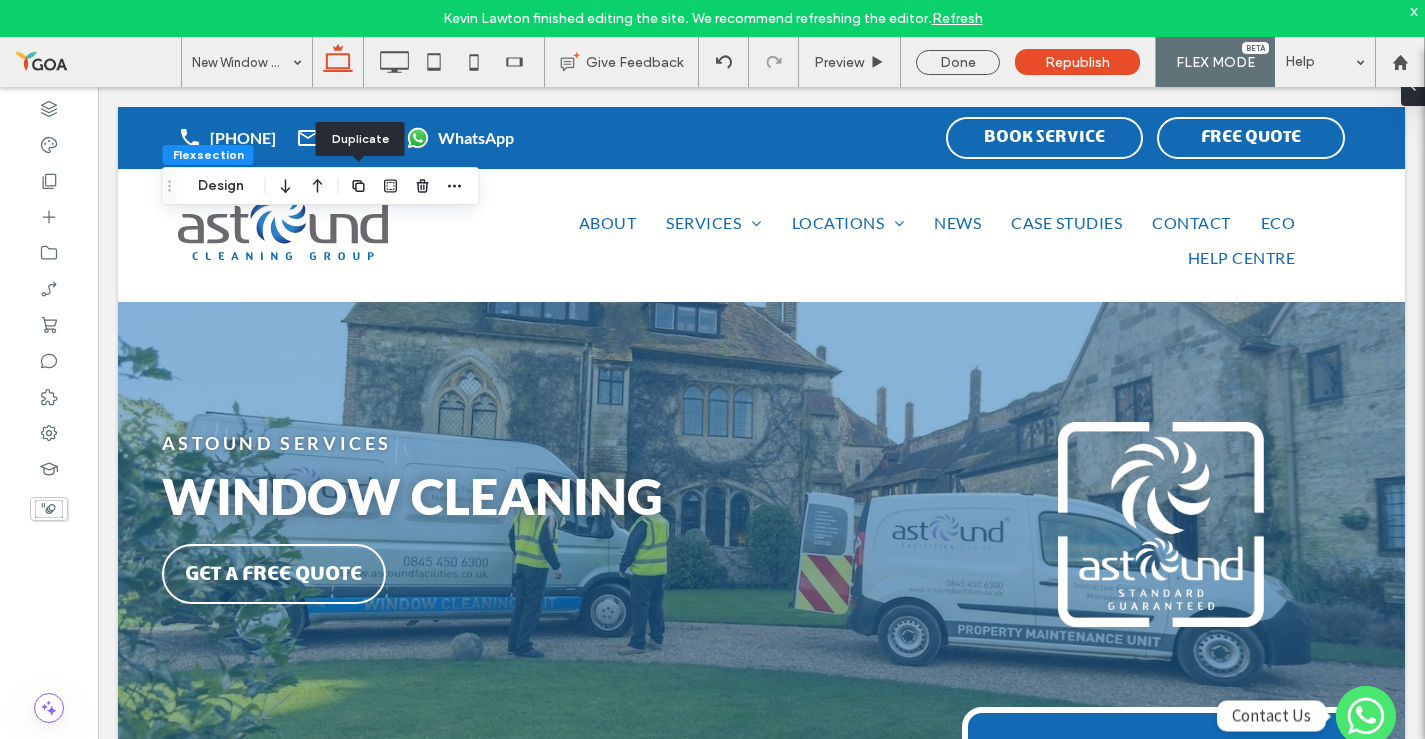 click 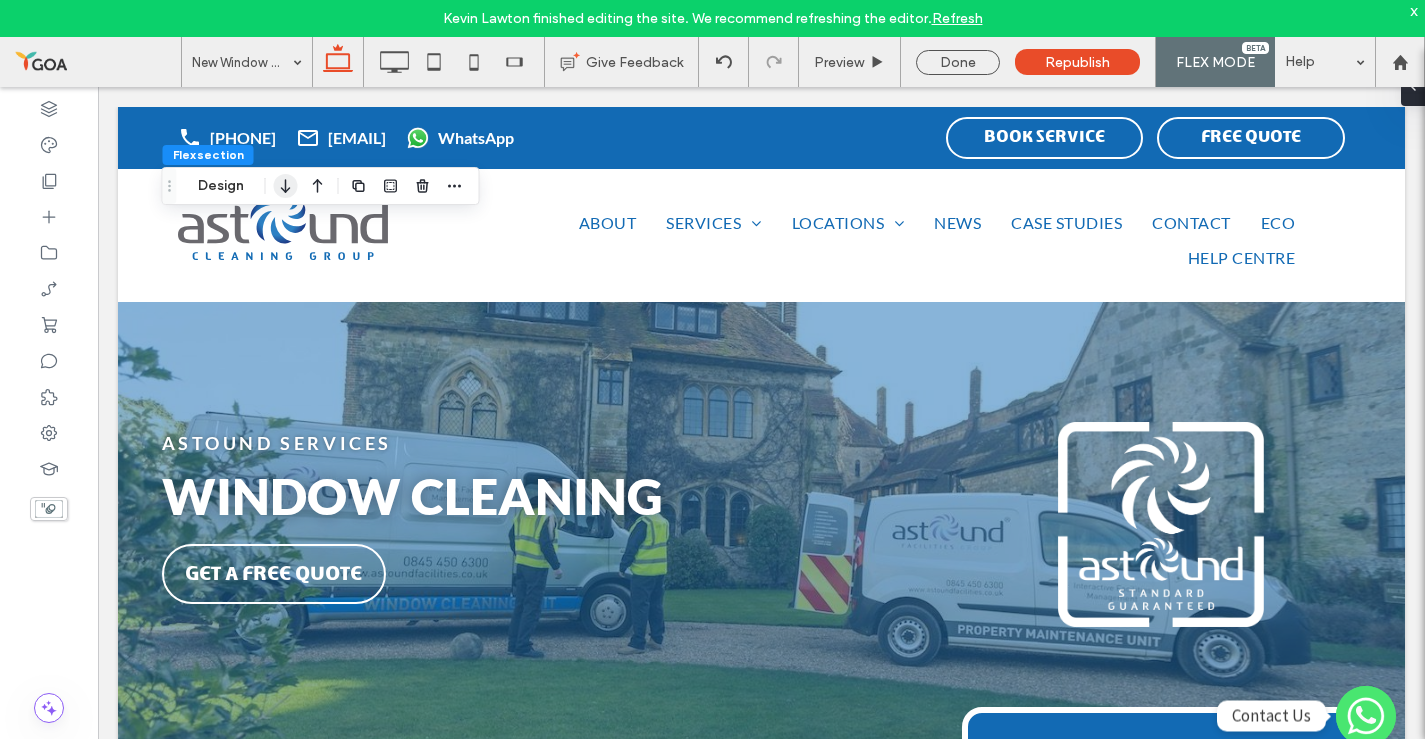 click 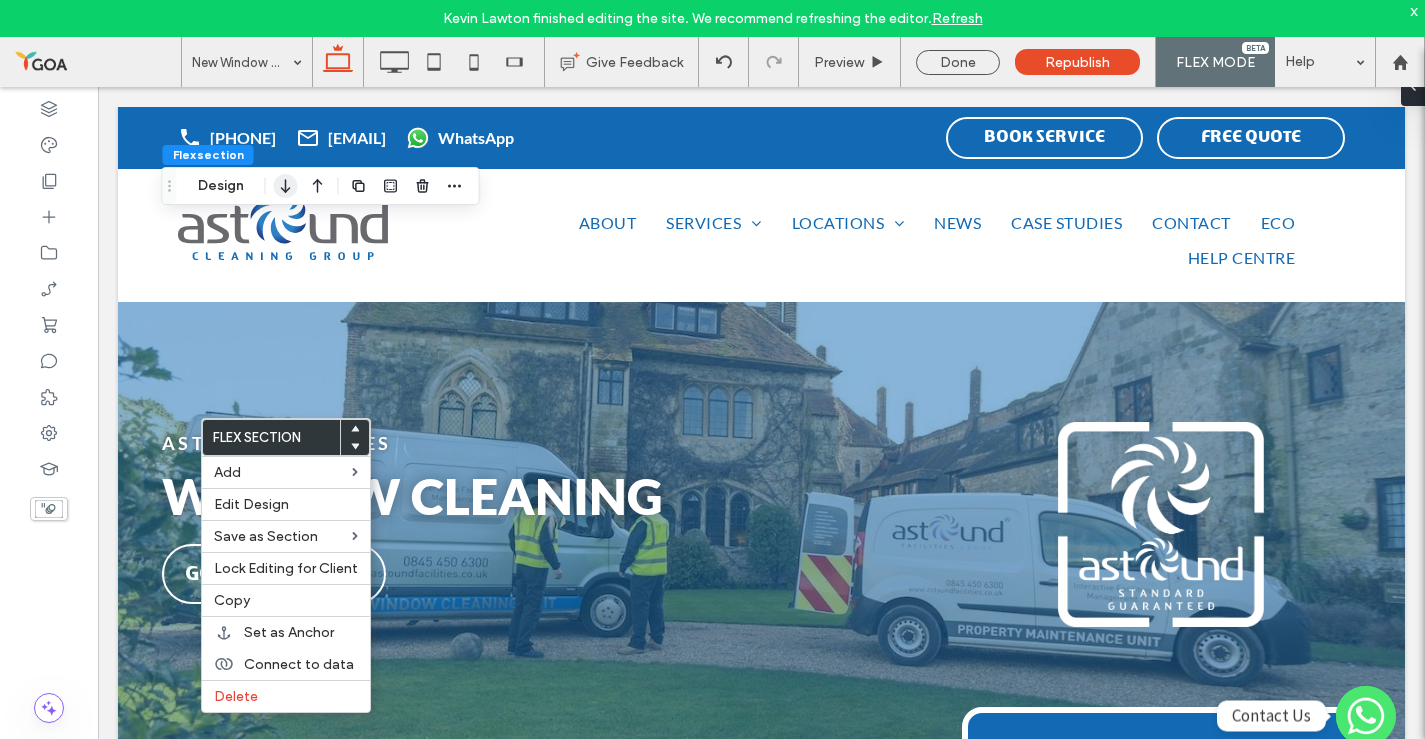 click 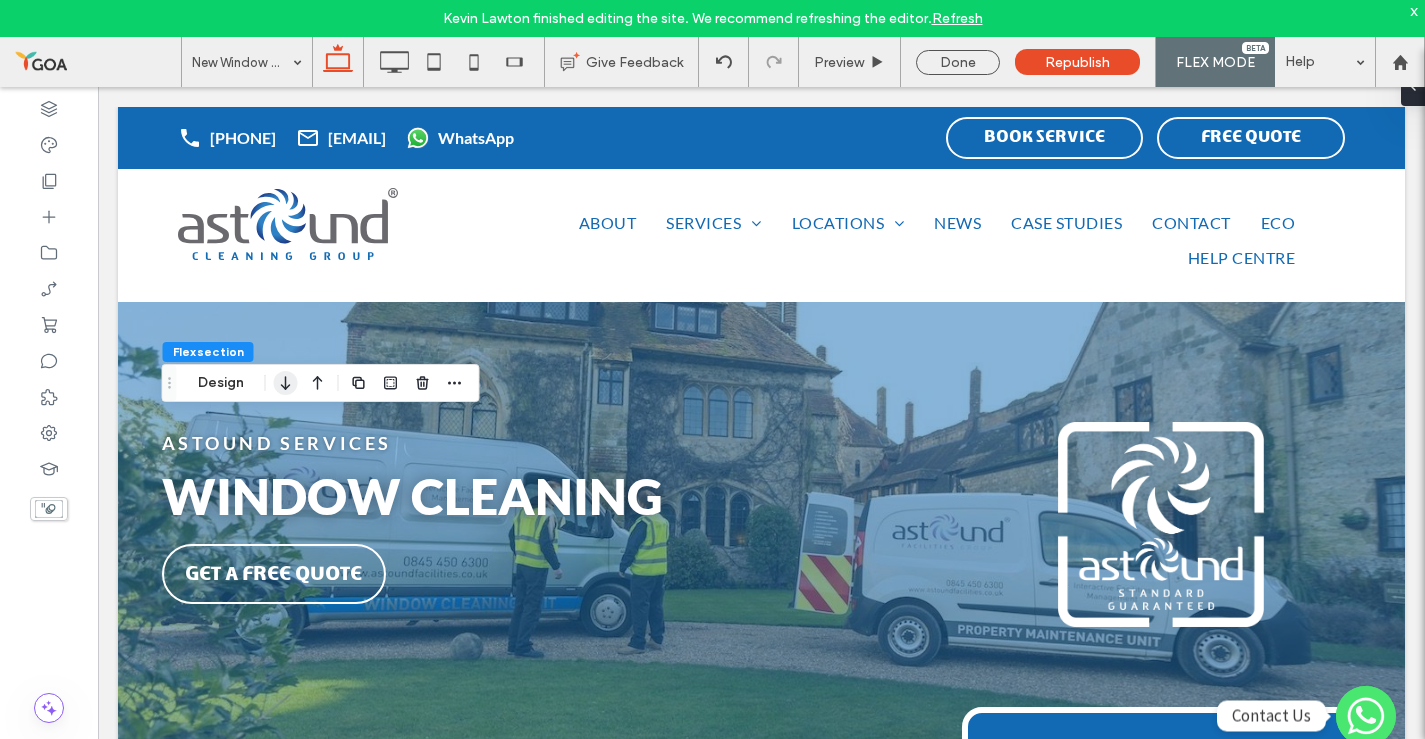 click 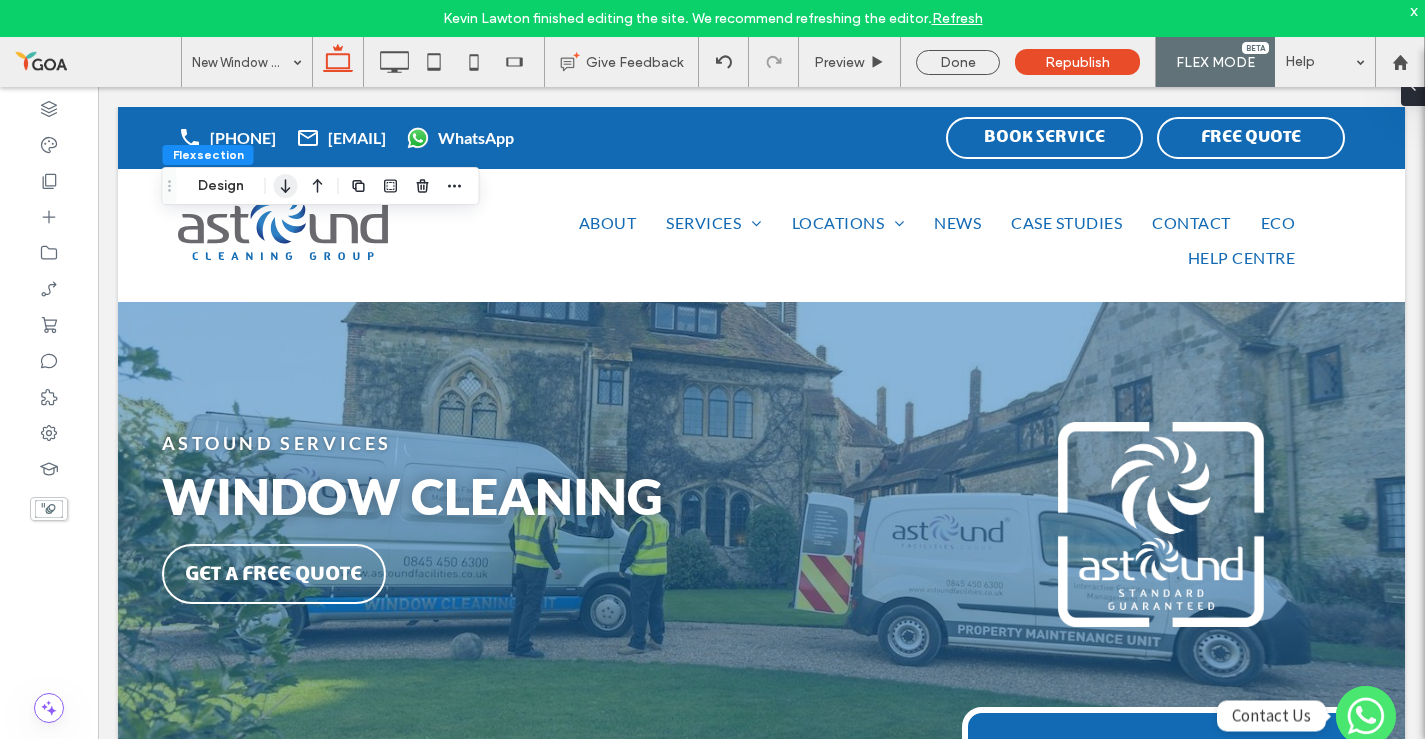 click 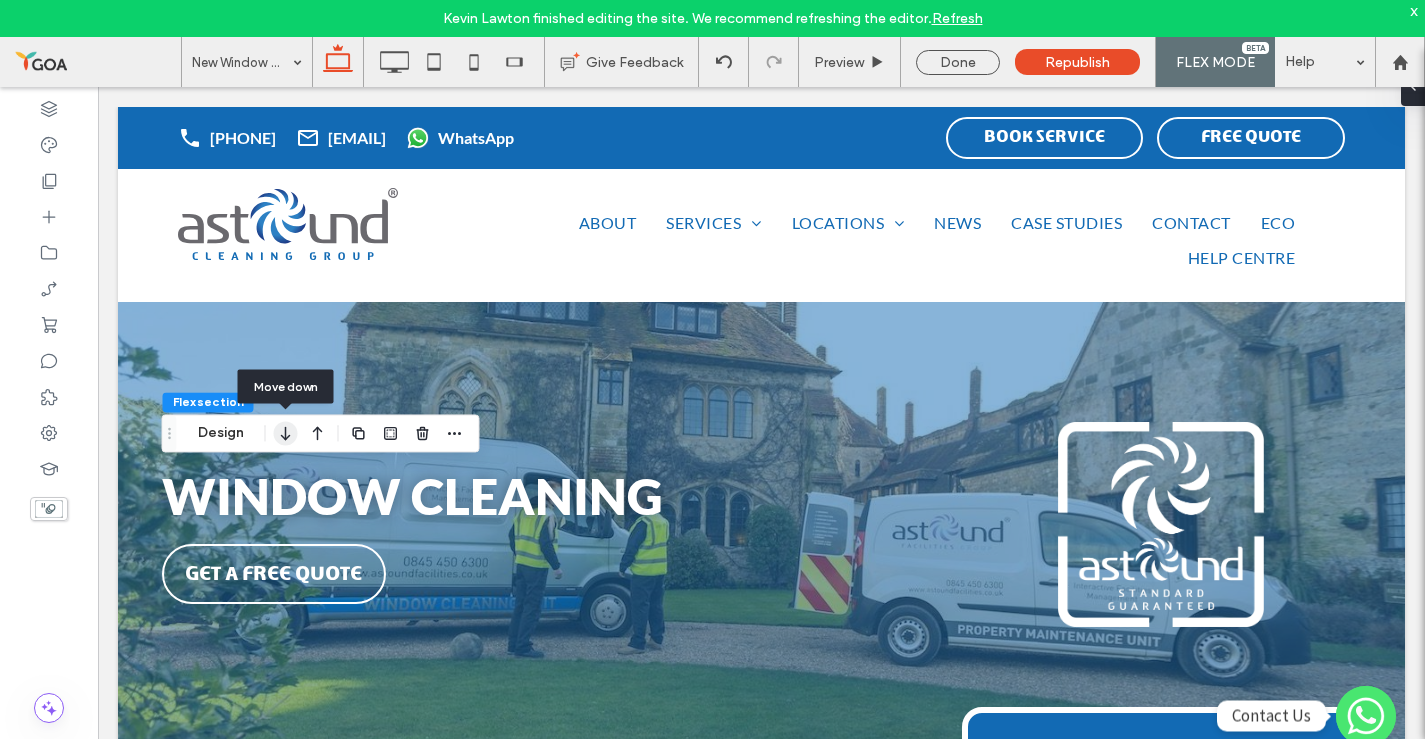 click 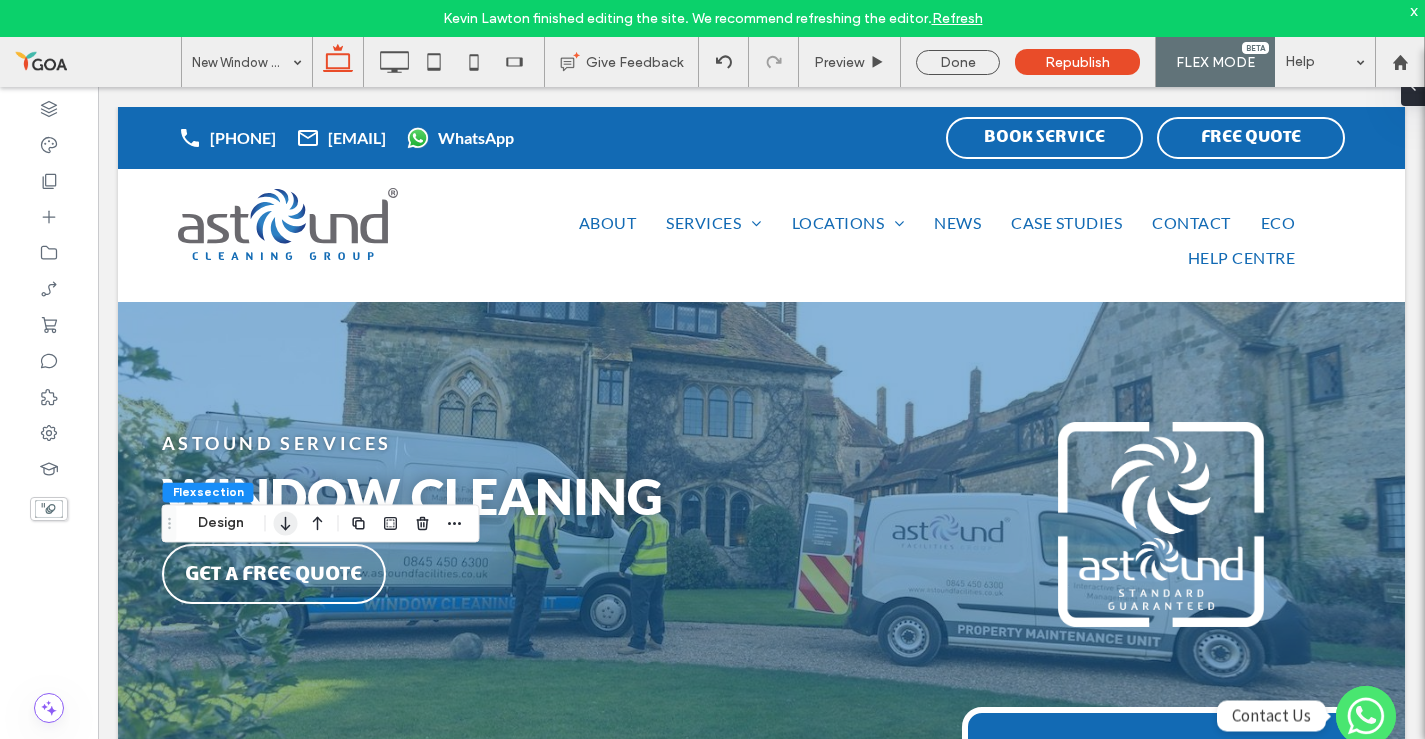 click 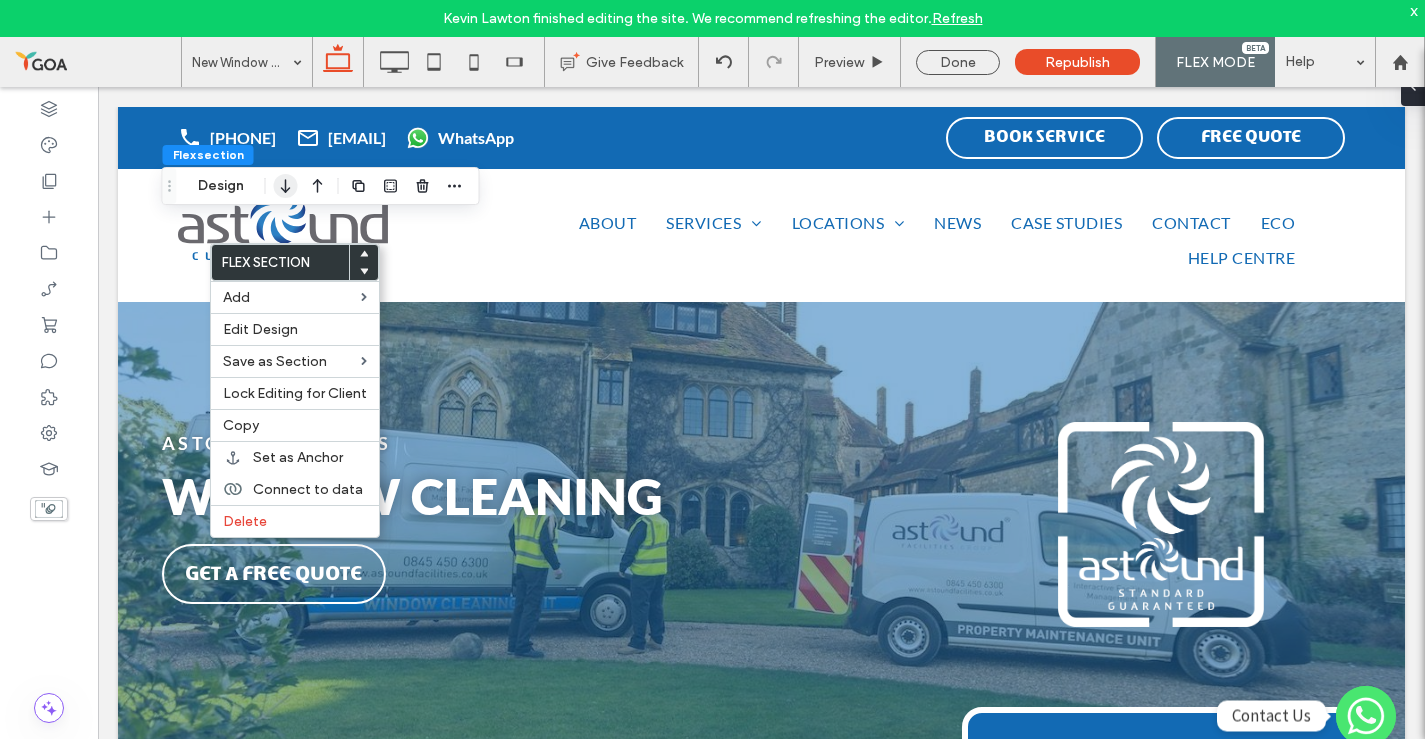 click 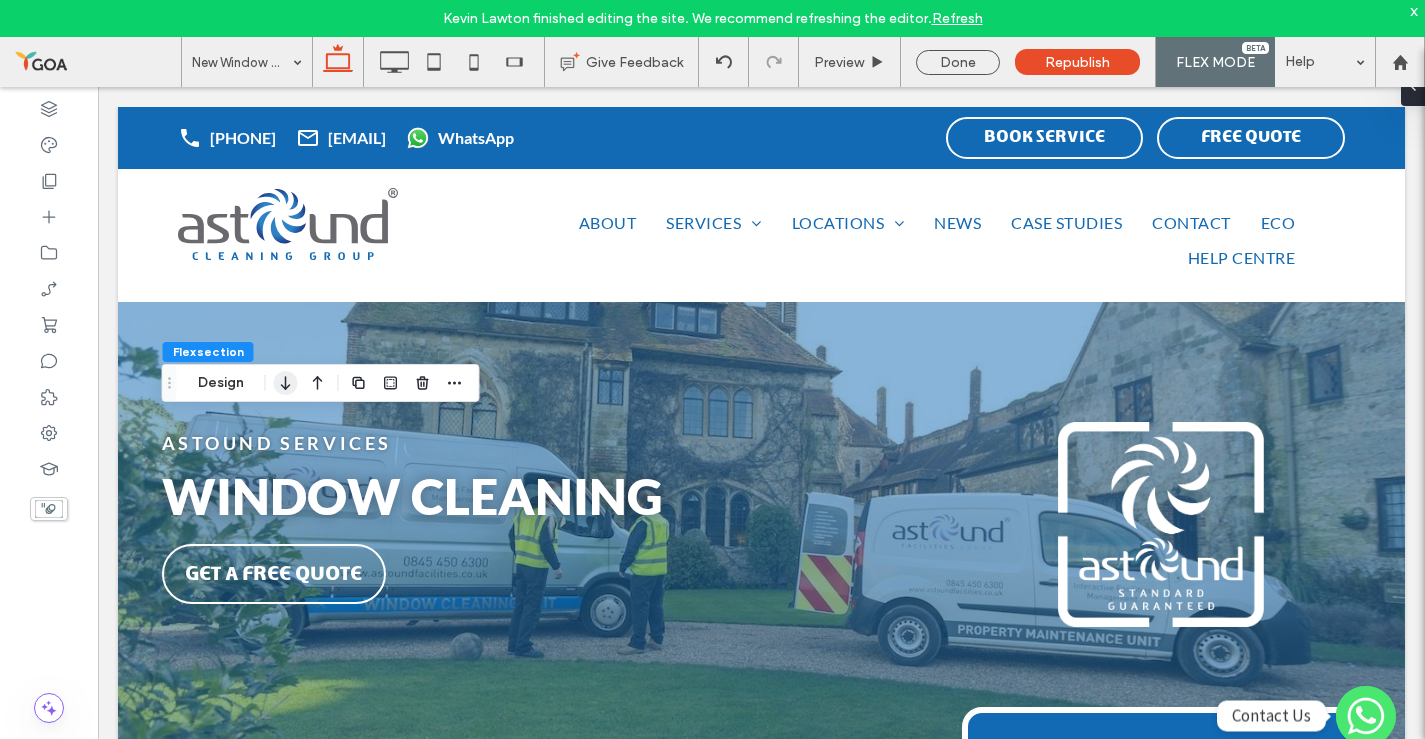 click 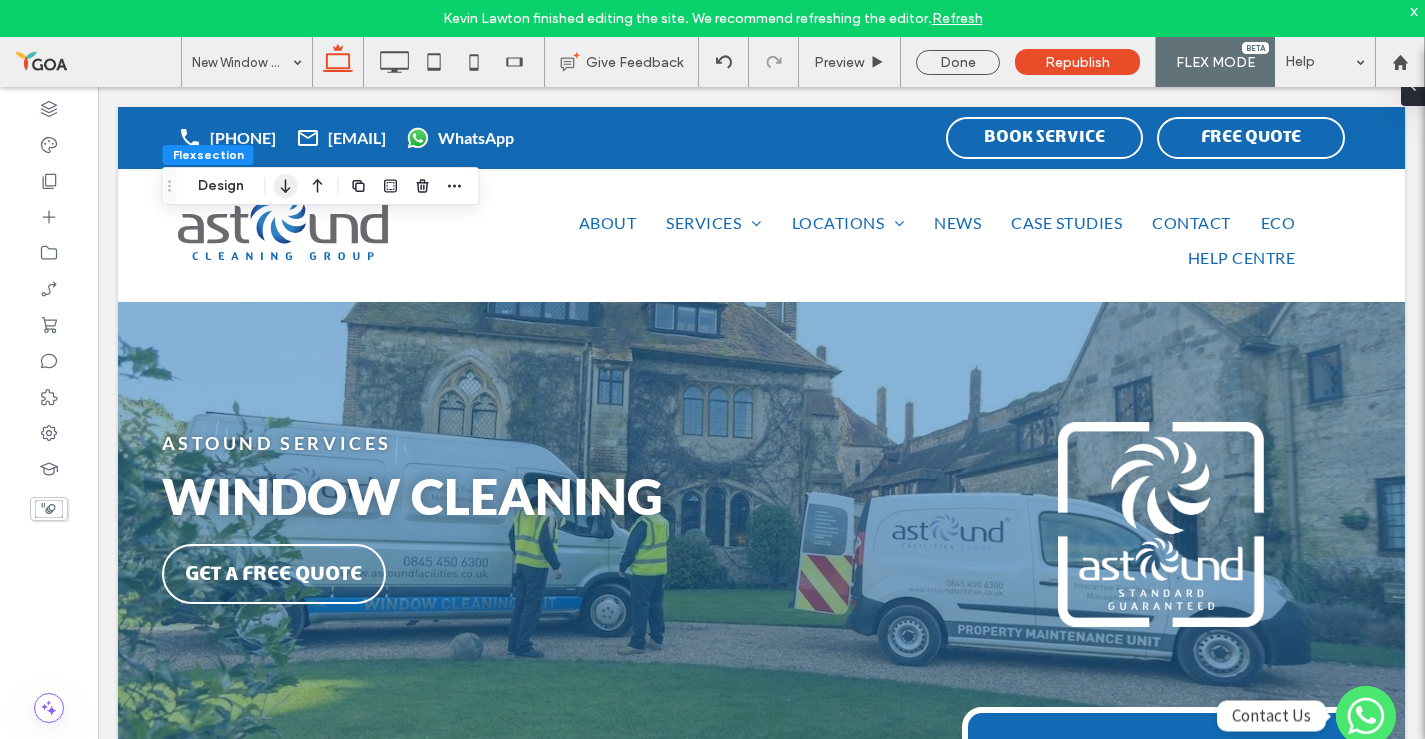 click 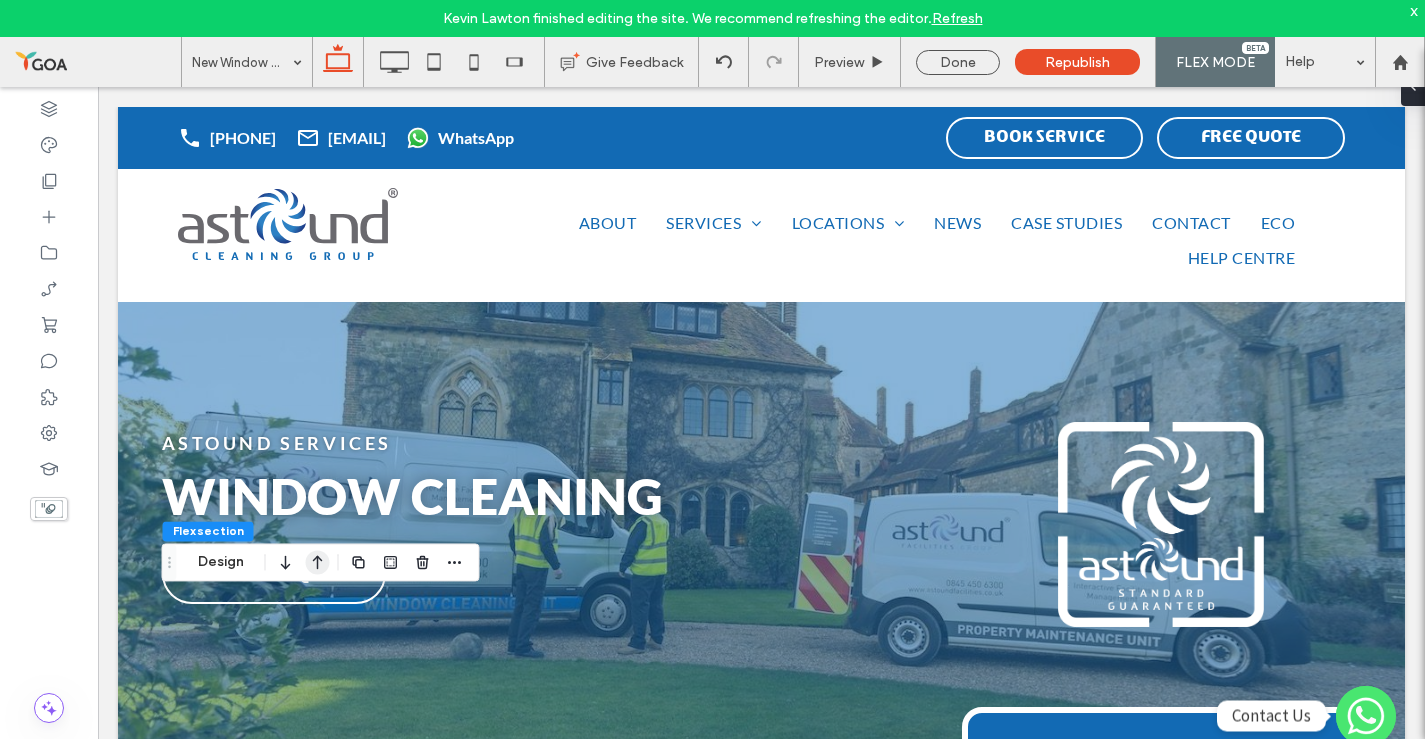 click 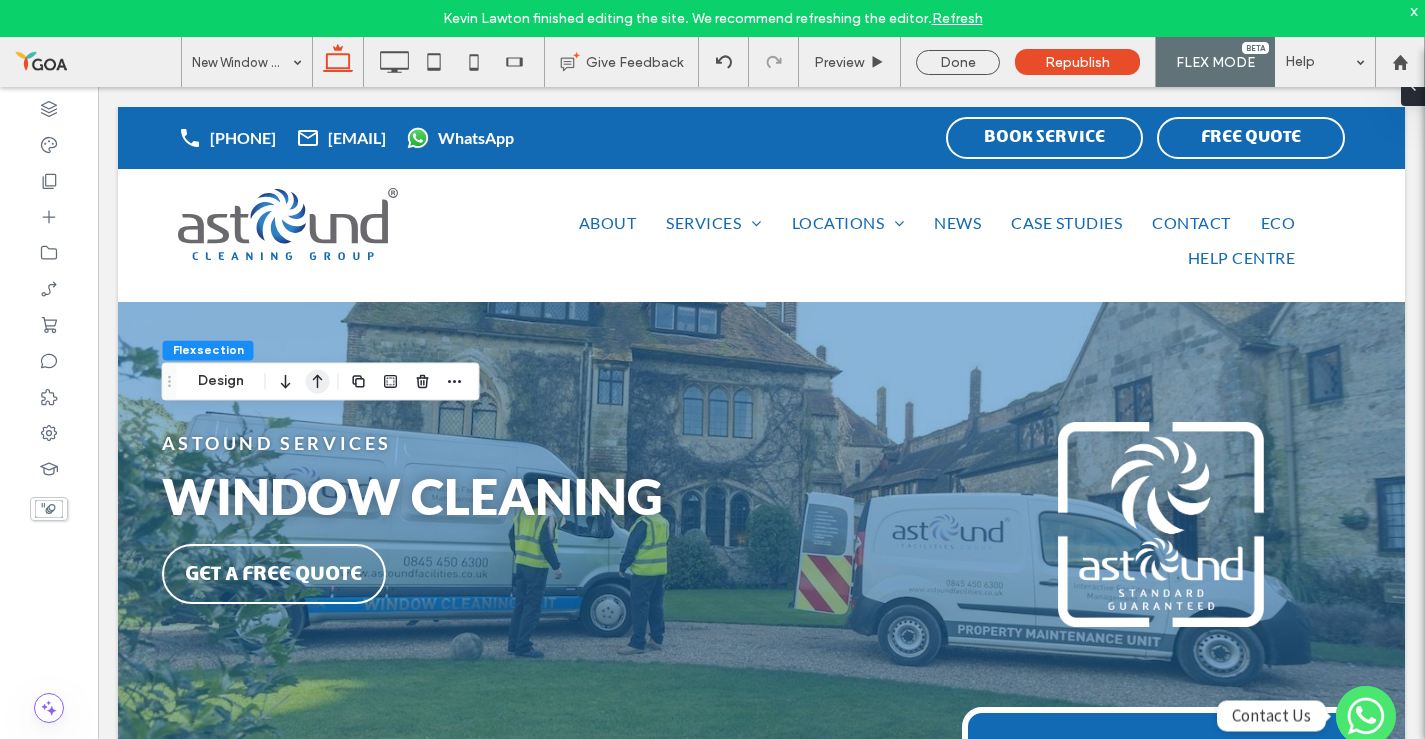 click 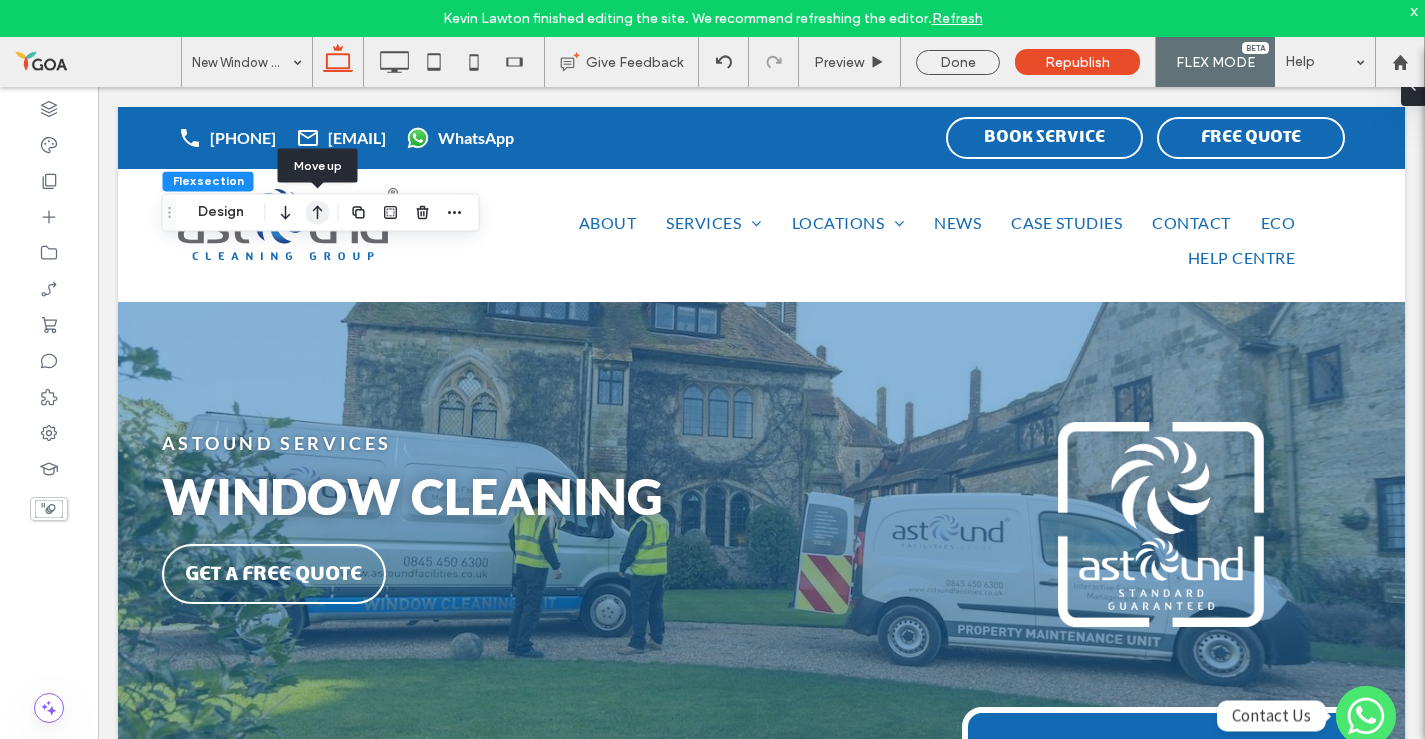 click 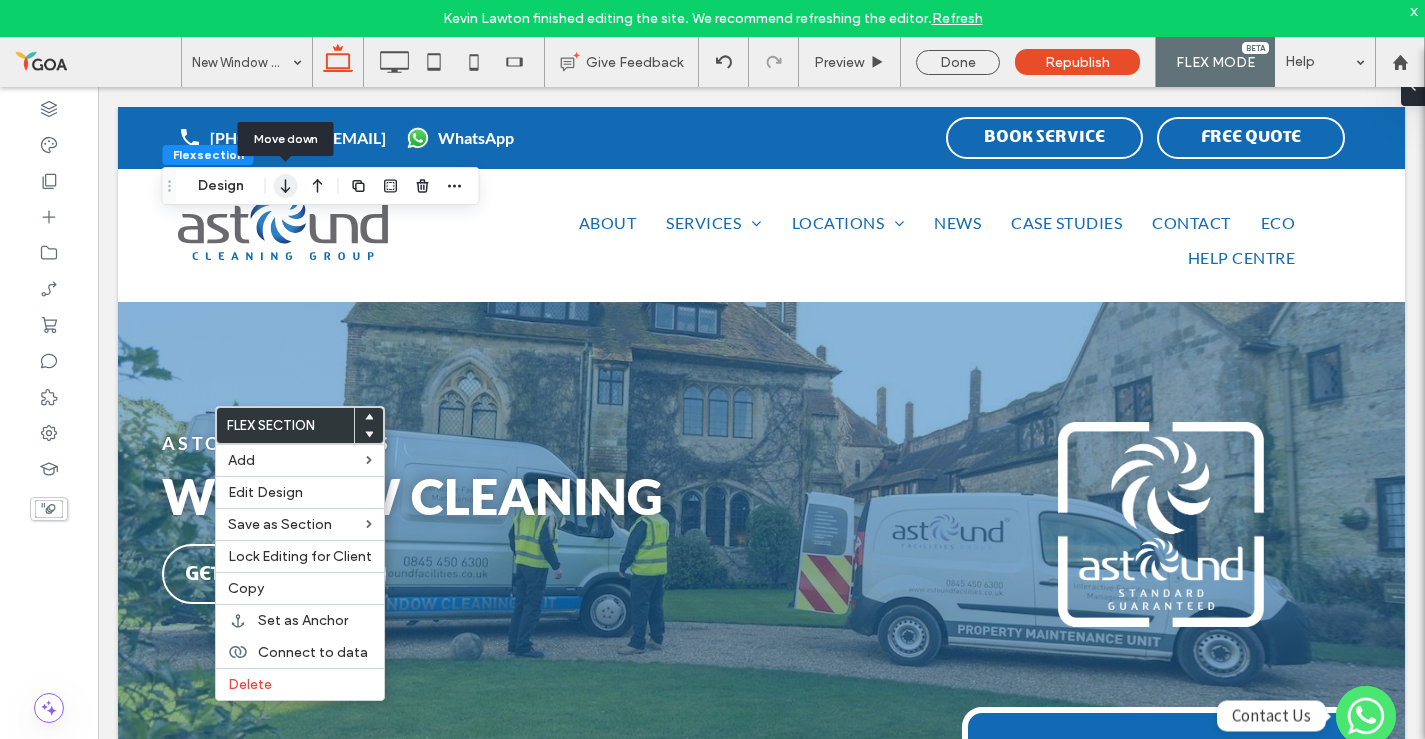 click 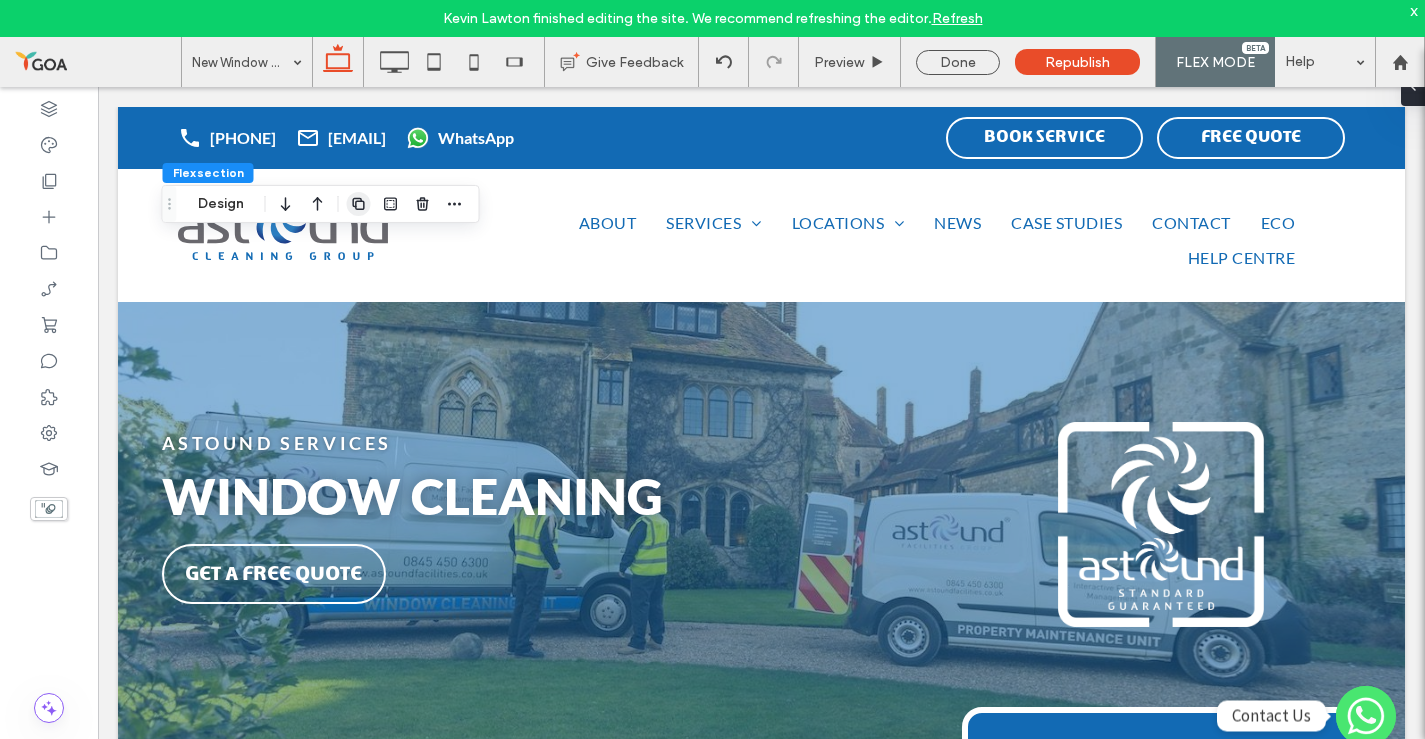 click 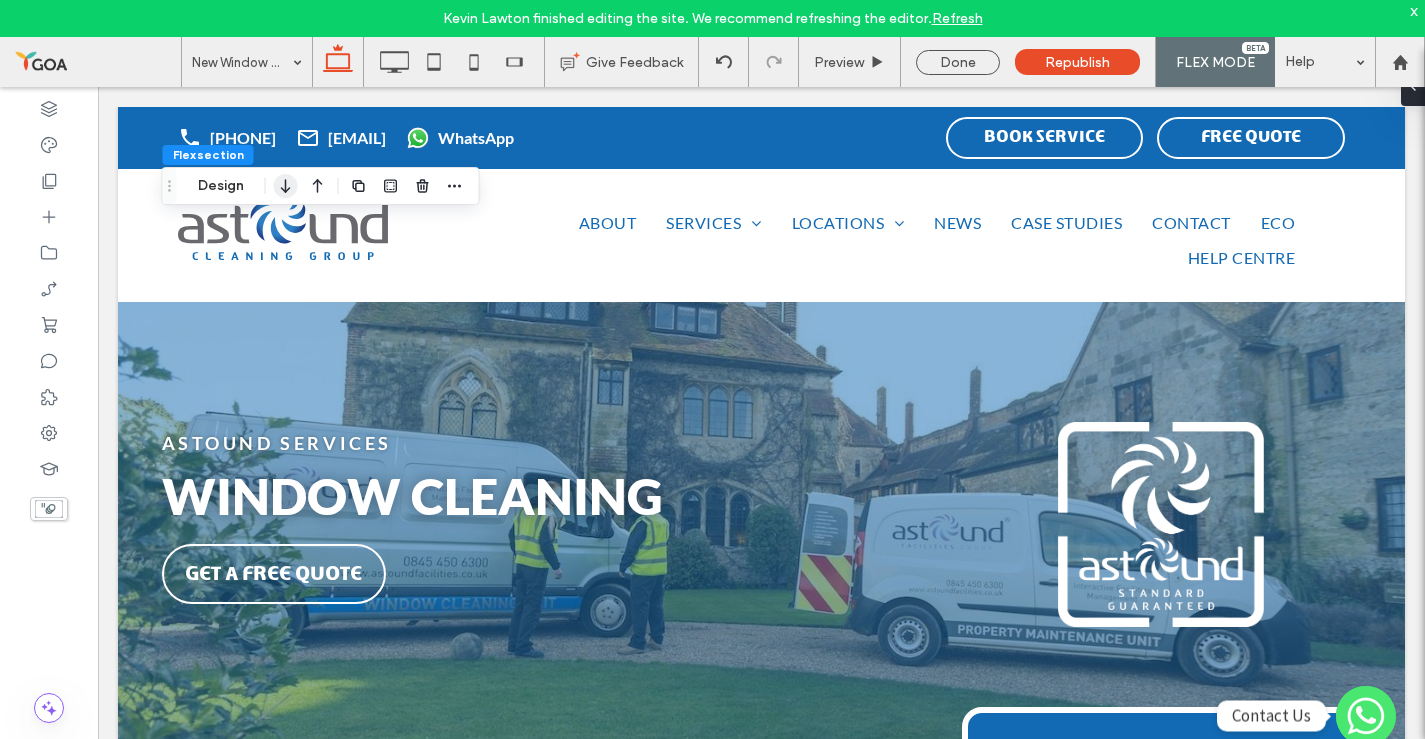click 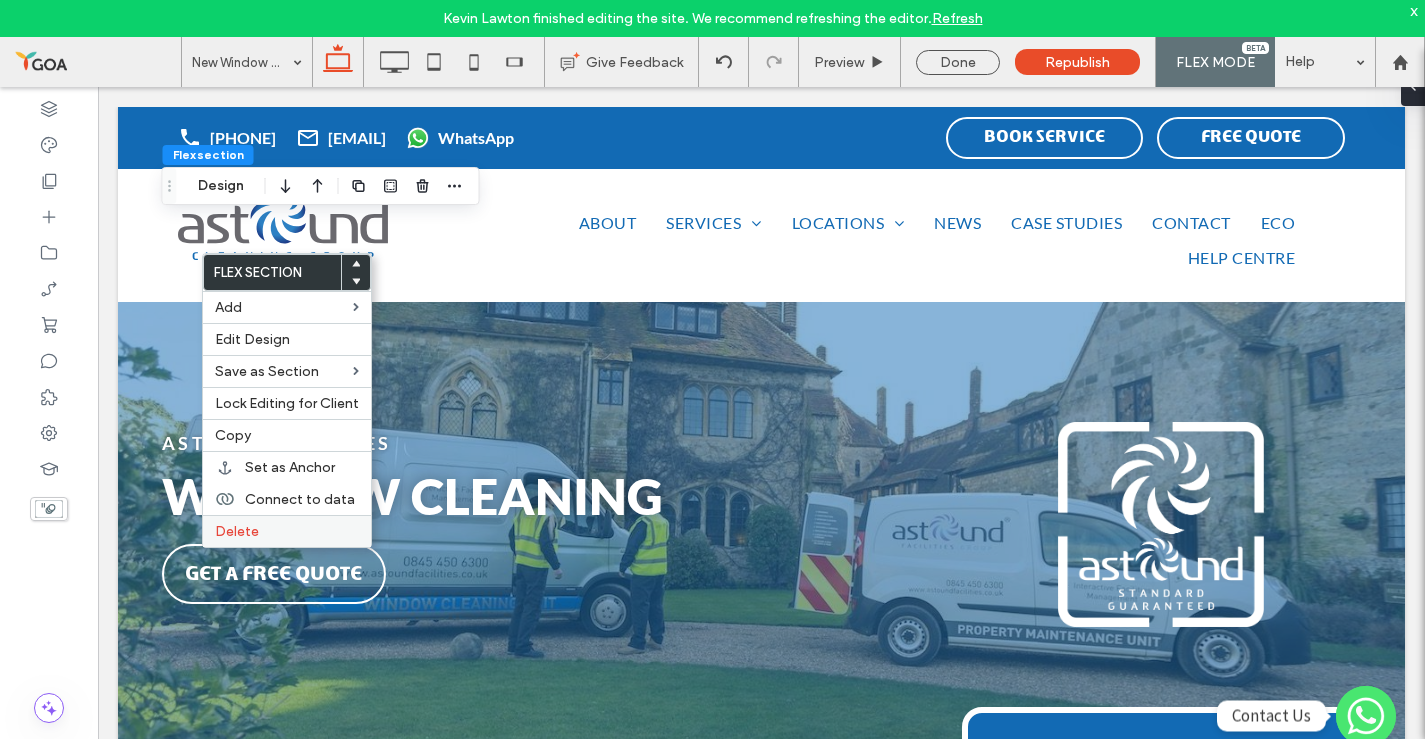 click on "Delete" at bounding box center [287, 531] 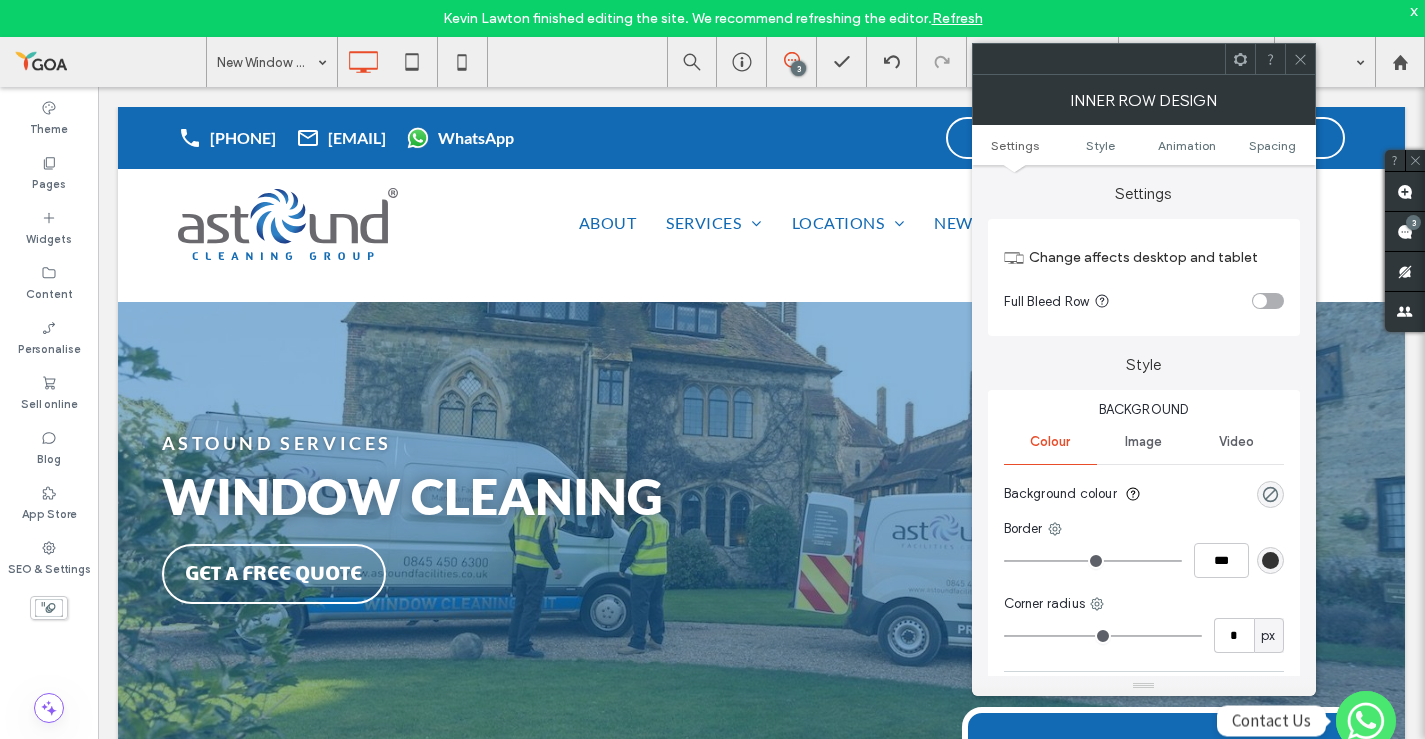 click 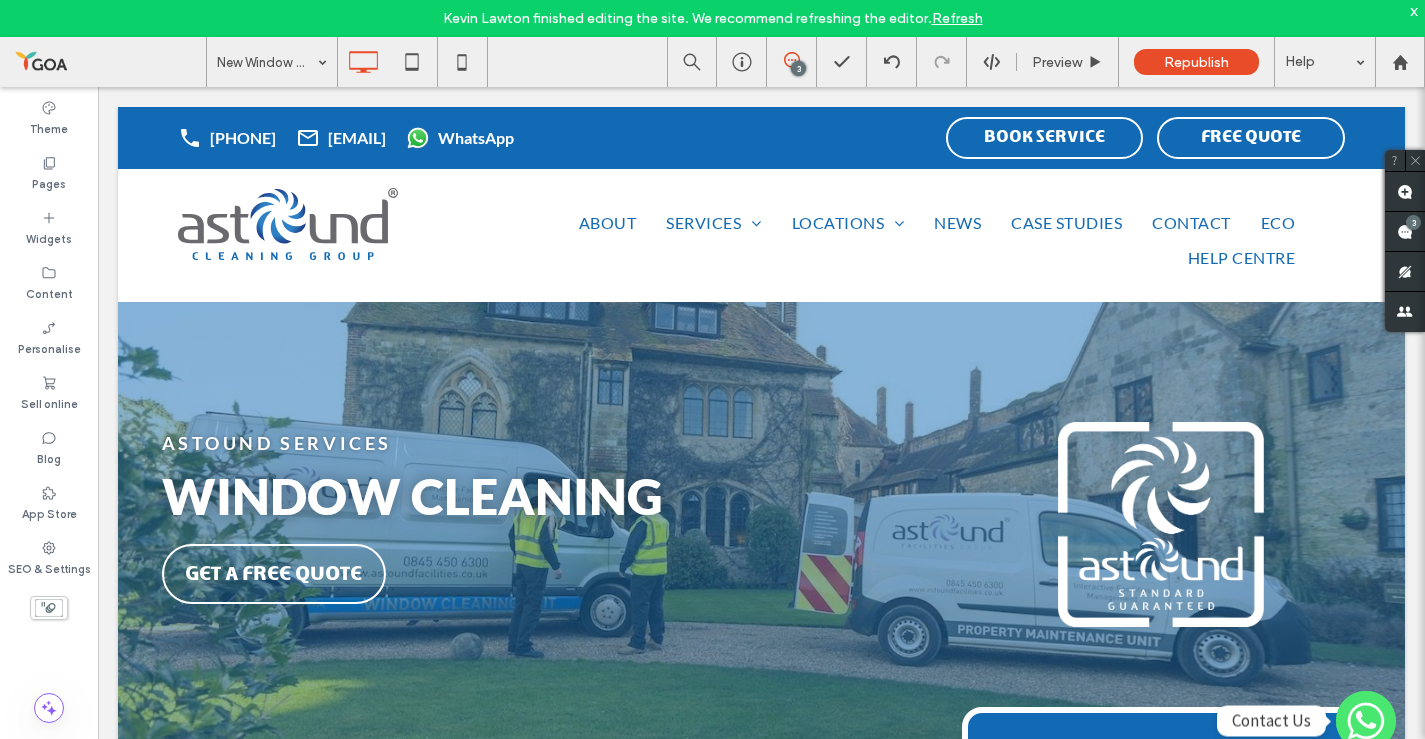 click on "Refresh" at bounding box center (957, 18) 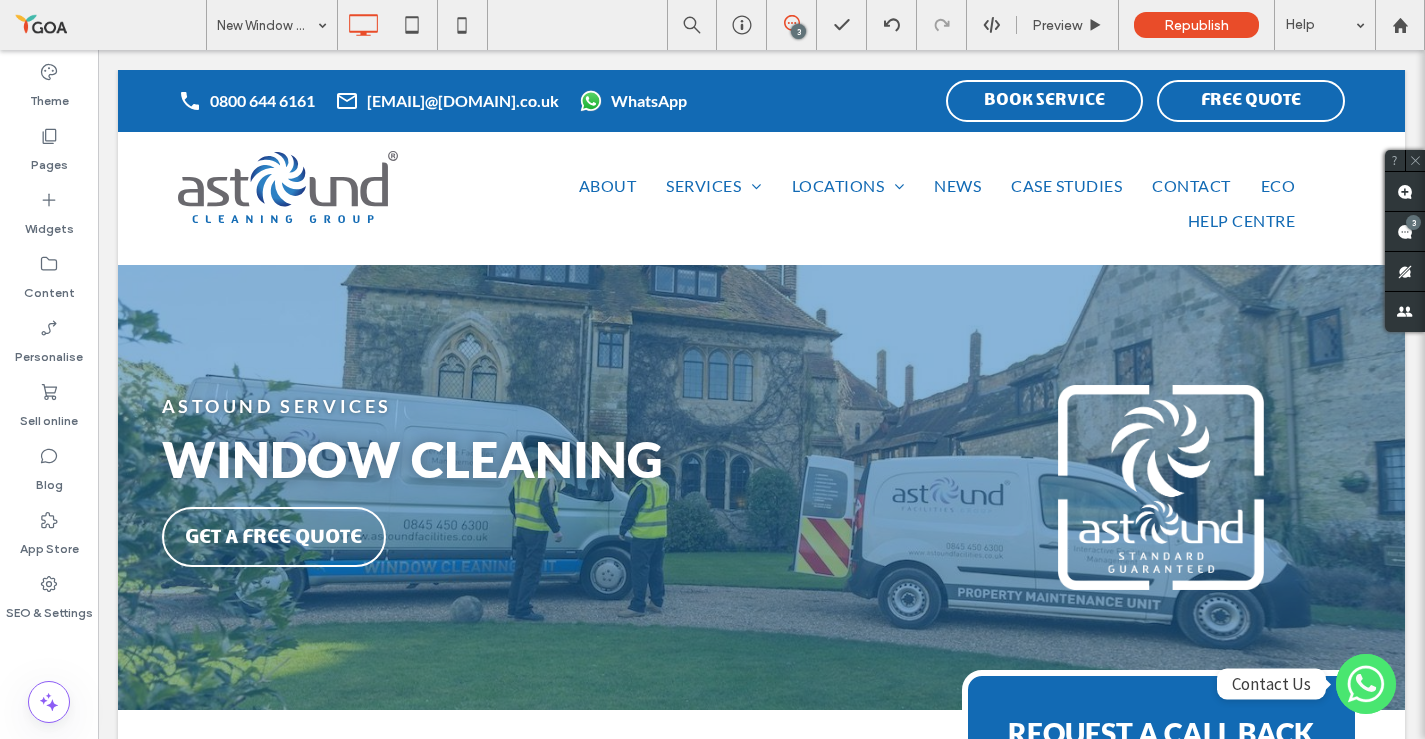 scroll, scrollTop: 1802, scrollLeft: 0, axis: vertical 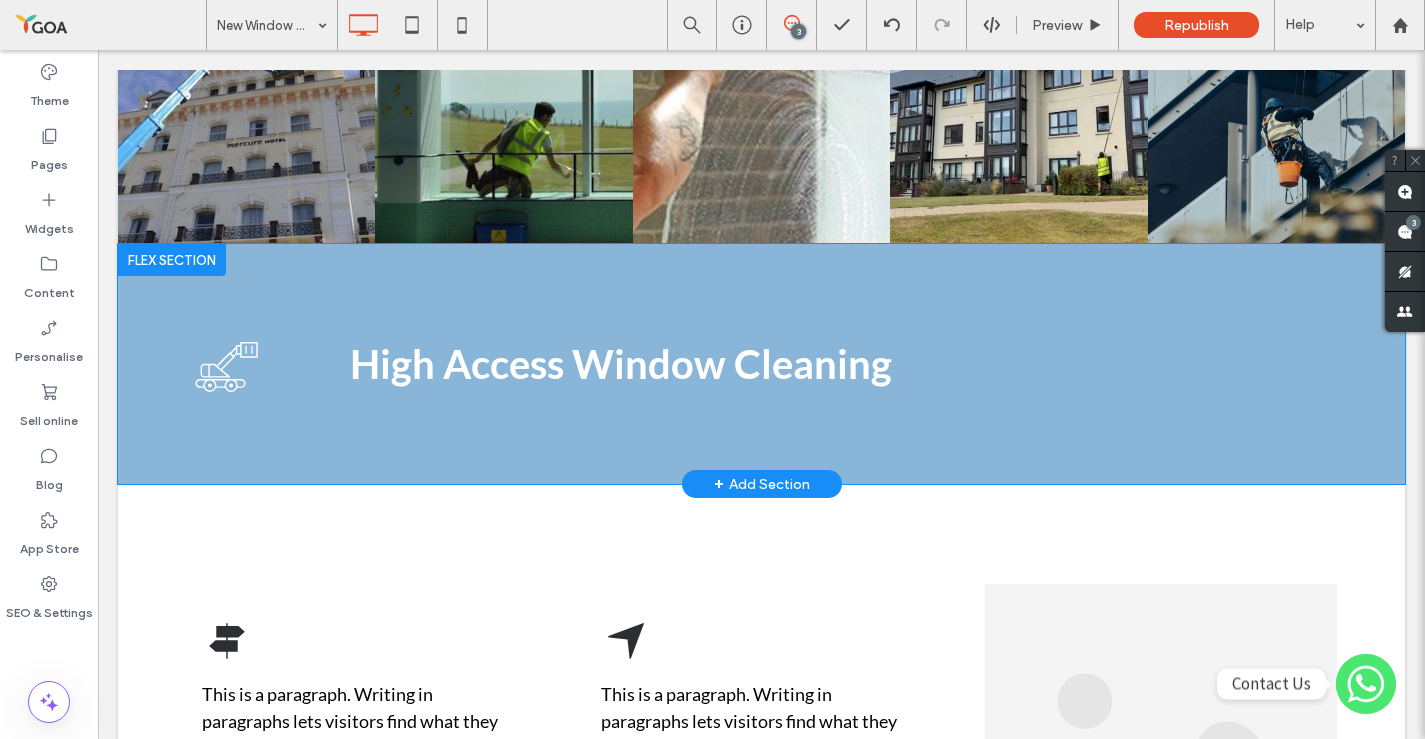 click at bounding box center (172, 260) 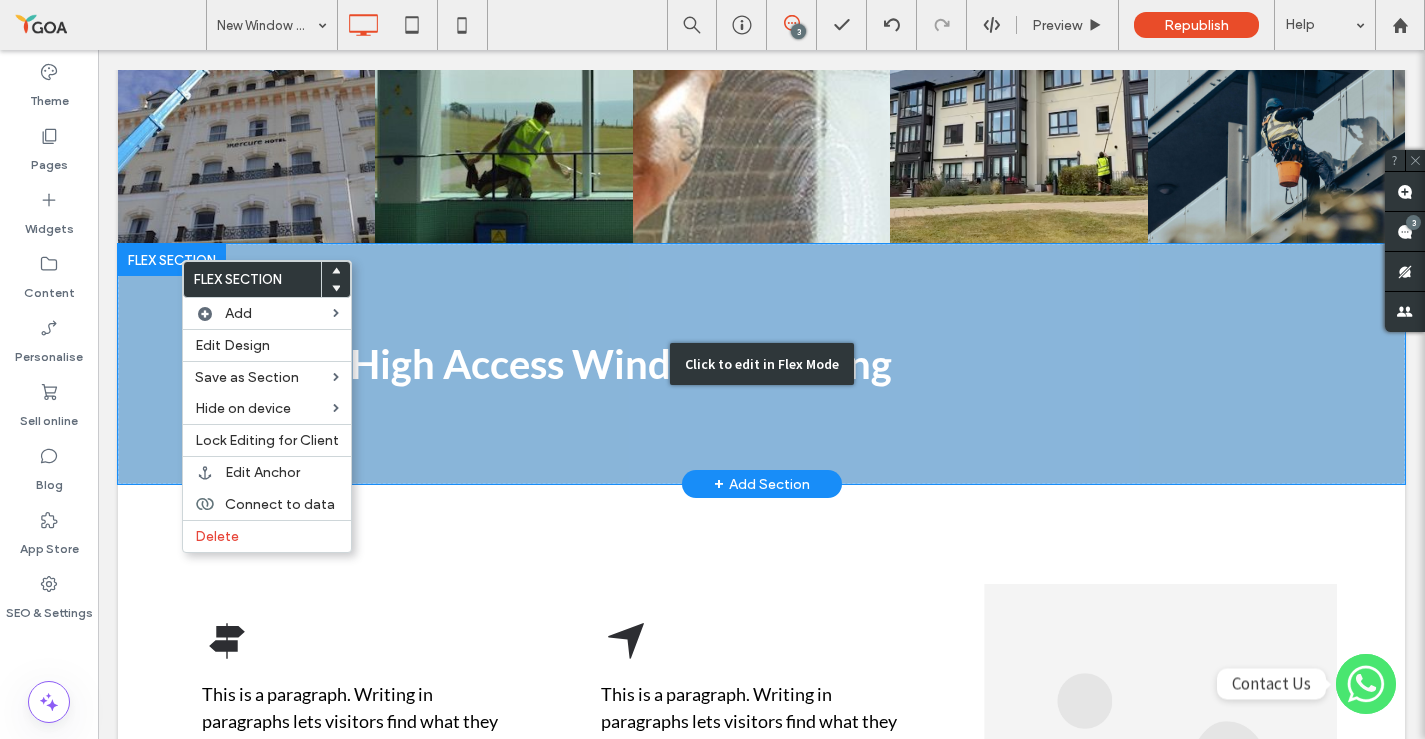 click on "Click to edit in Flex Mode" at bounding box center [761, 364] 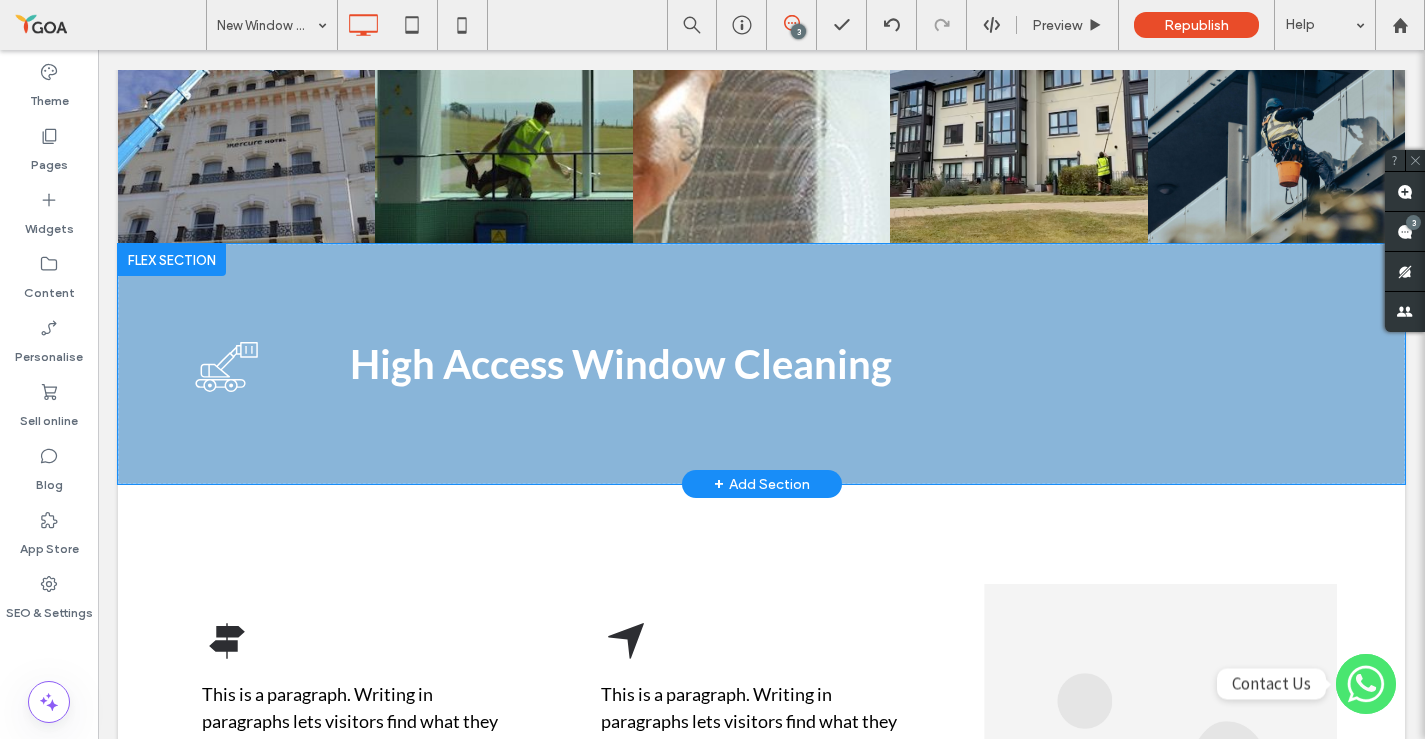 click at bounding box center [172, 260] 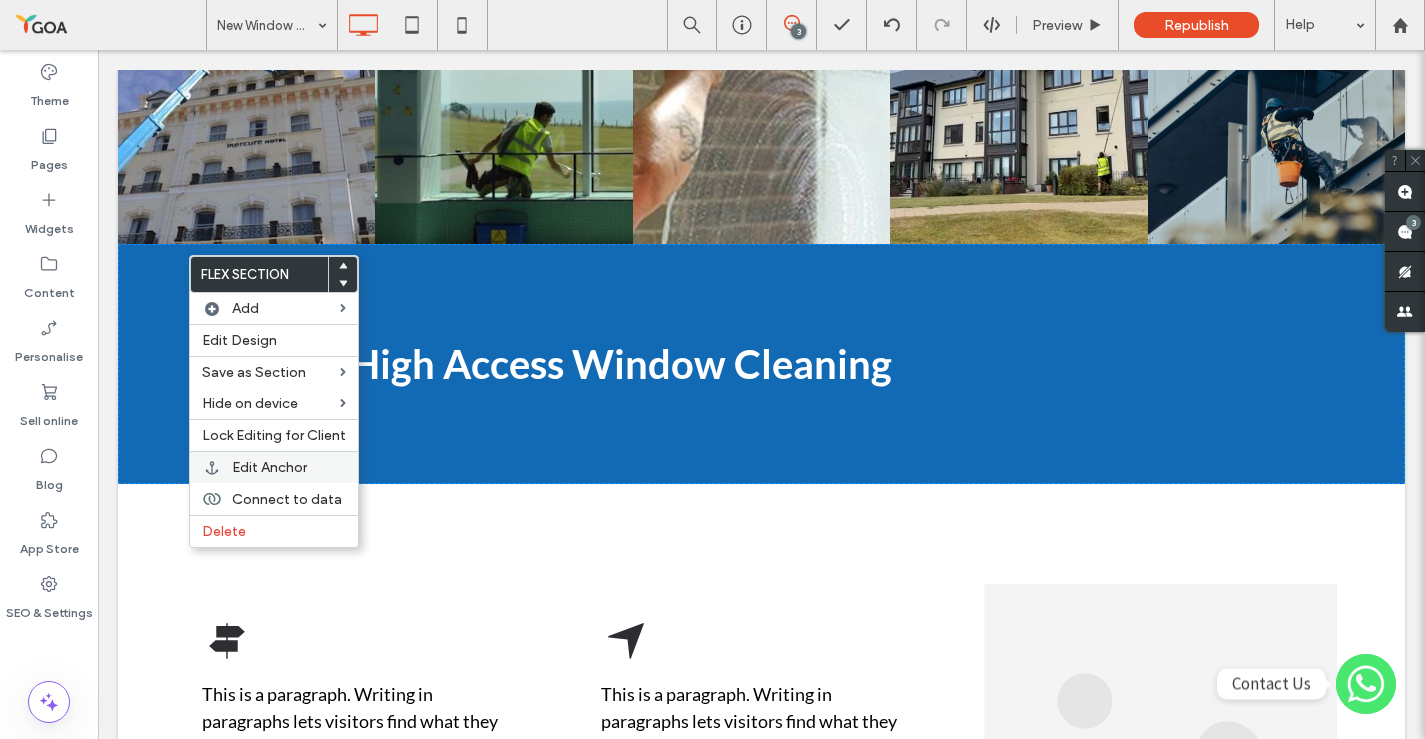 click on "Edit Anchor" at bounding box center [269, 467] 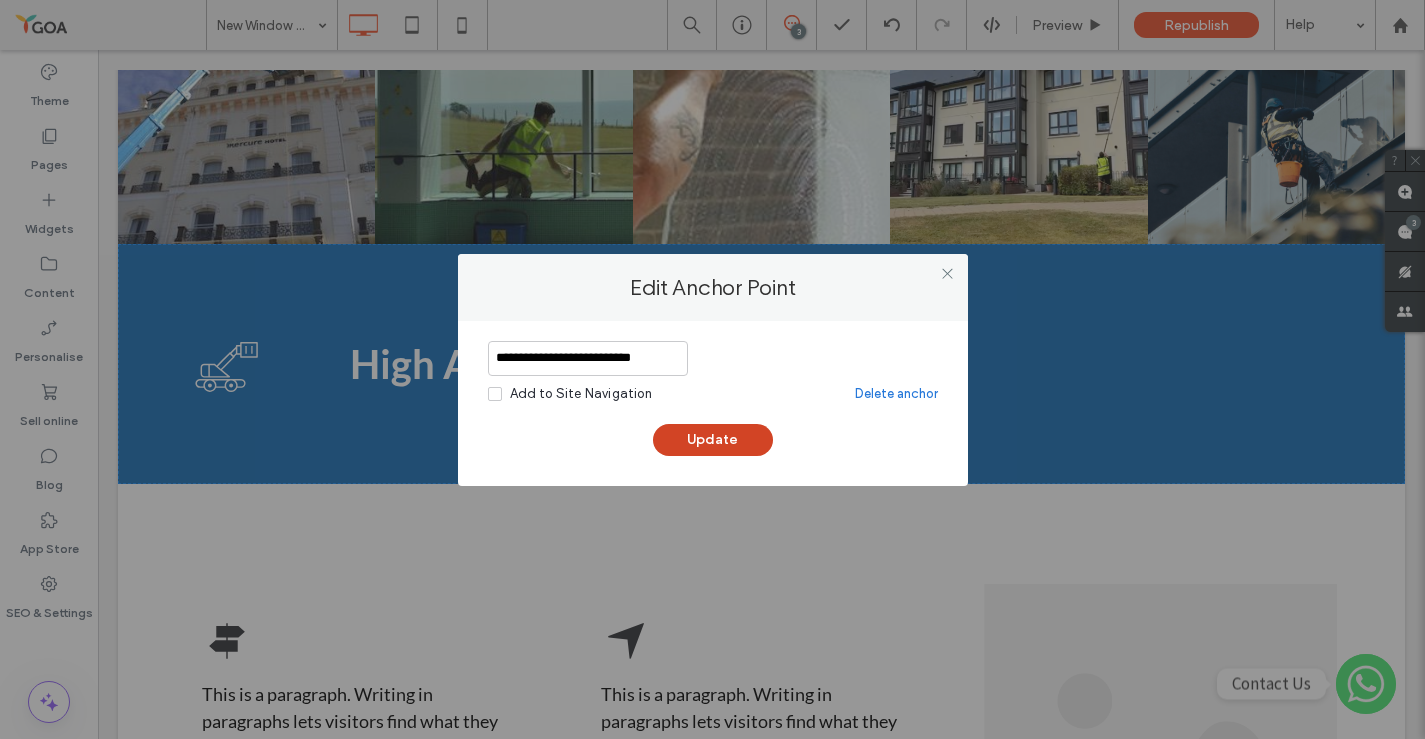 click on "Update" at bounding box center [713, 440] 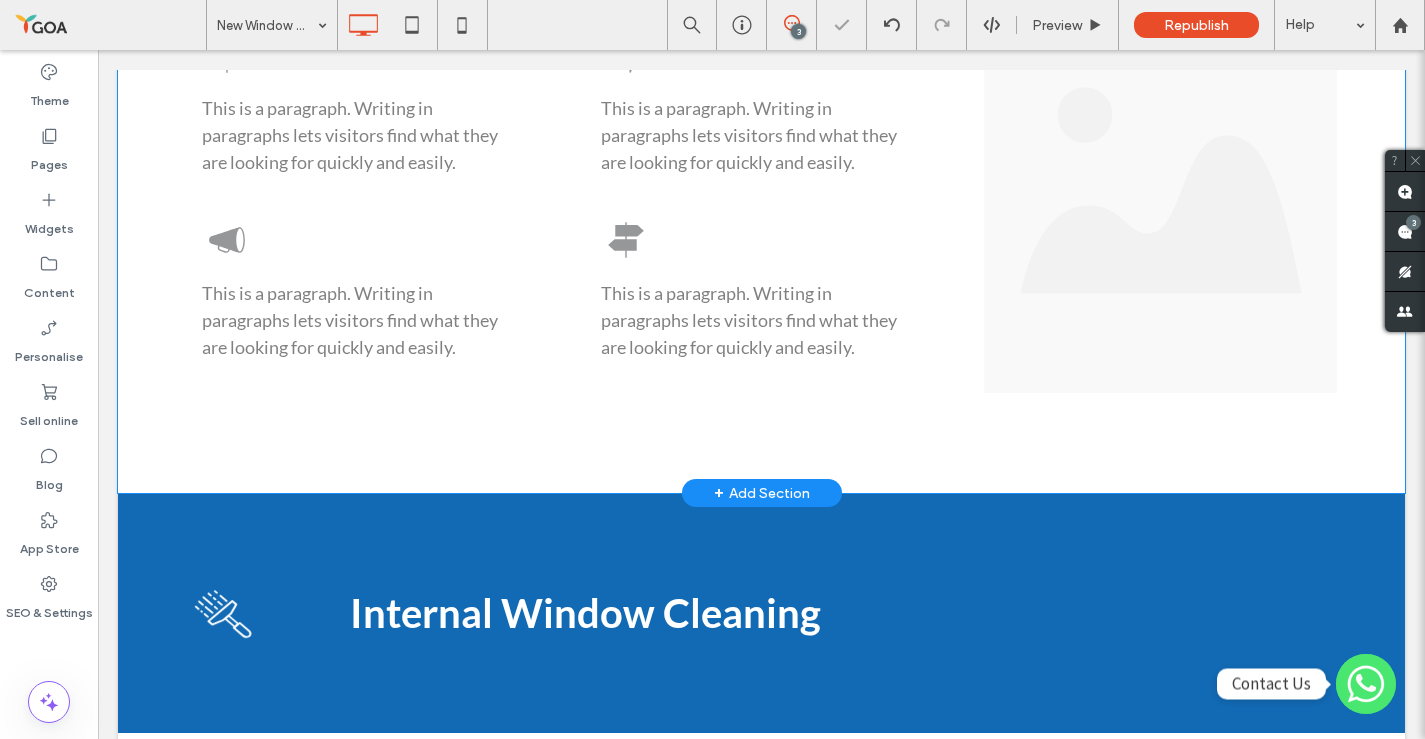 scroll, scrollTop: 2518, scrollLeft: 0, axis: vertical 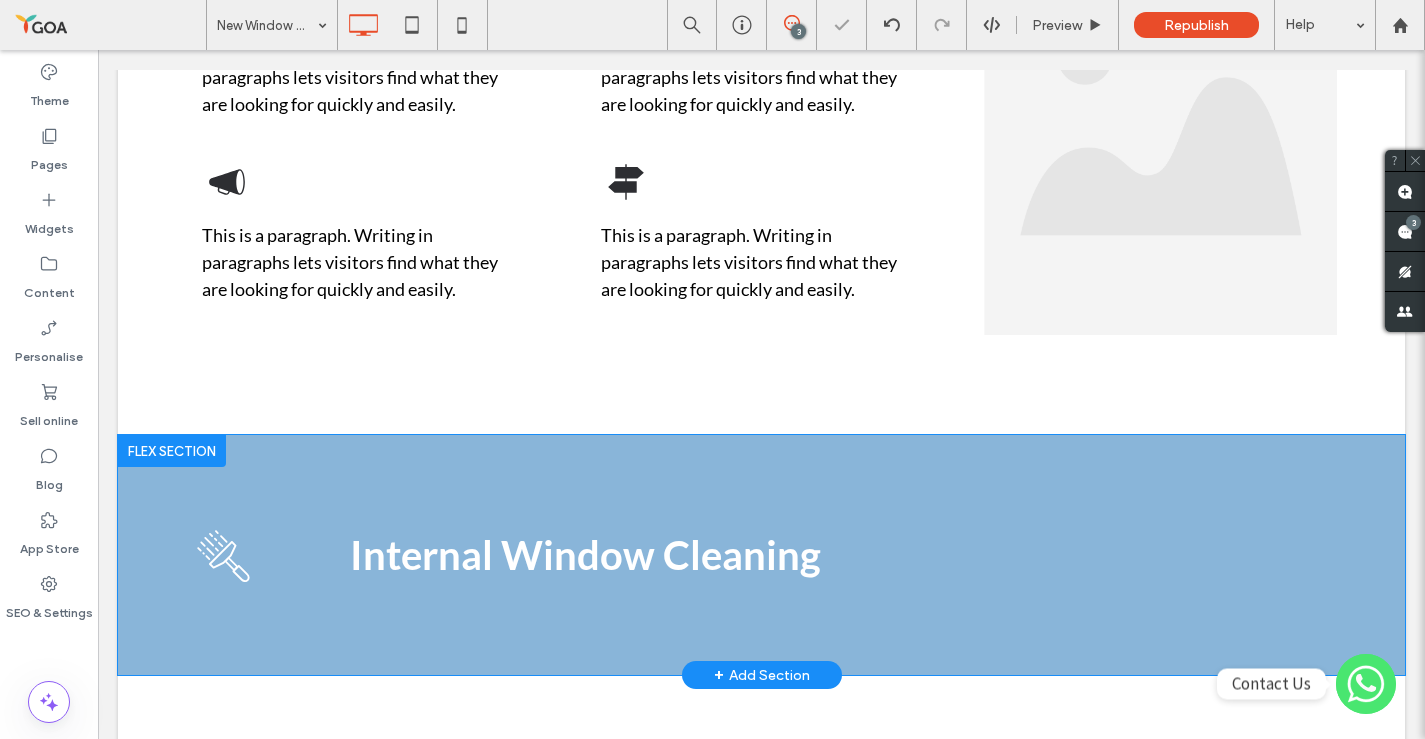 click at bounding box center (172, 451) 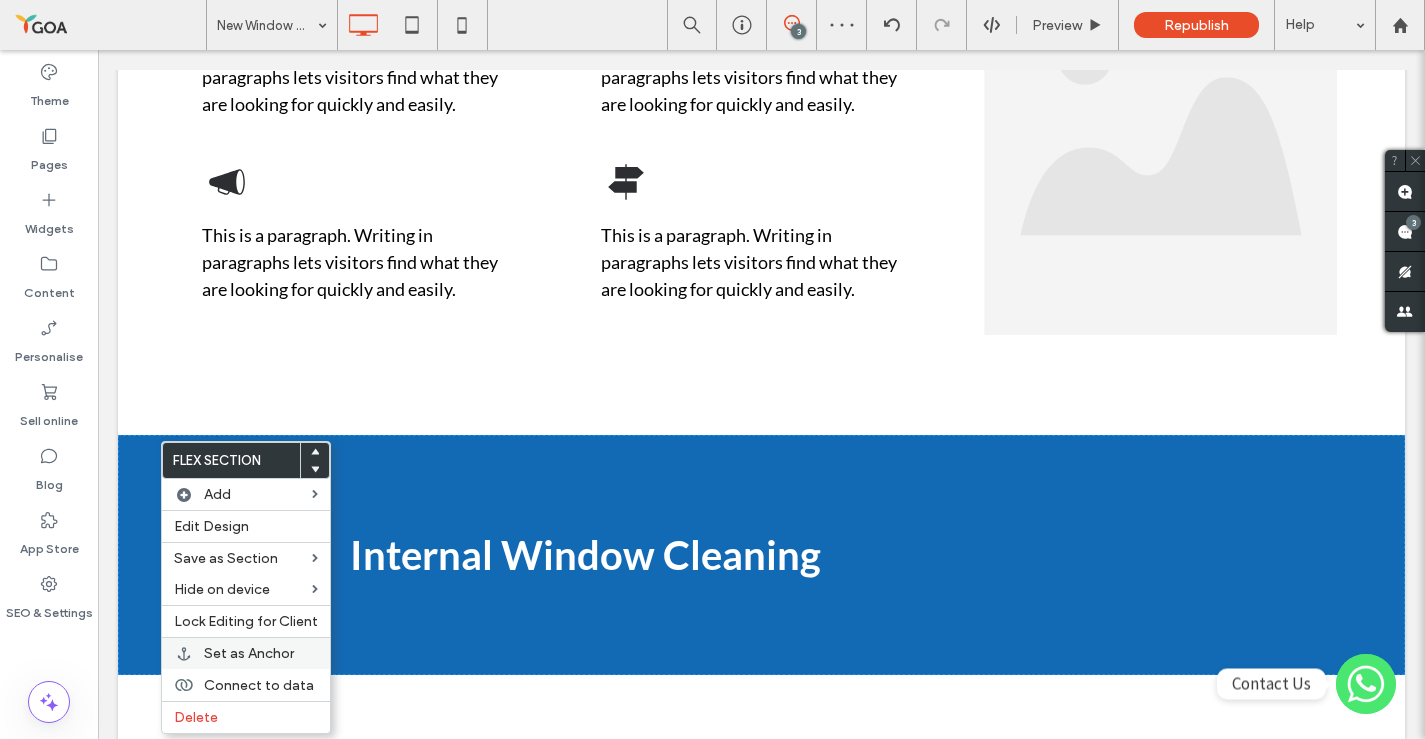 click on "Set as Anchor" at bounding box center (249, 653) 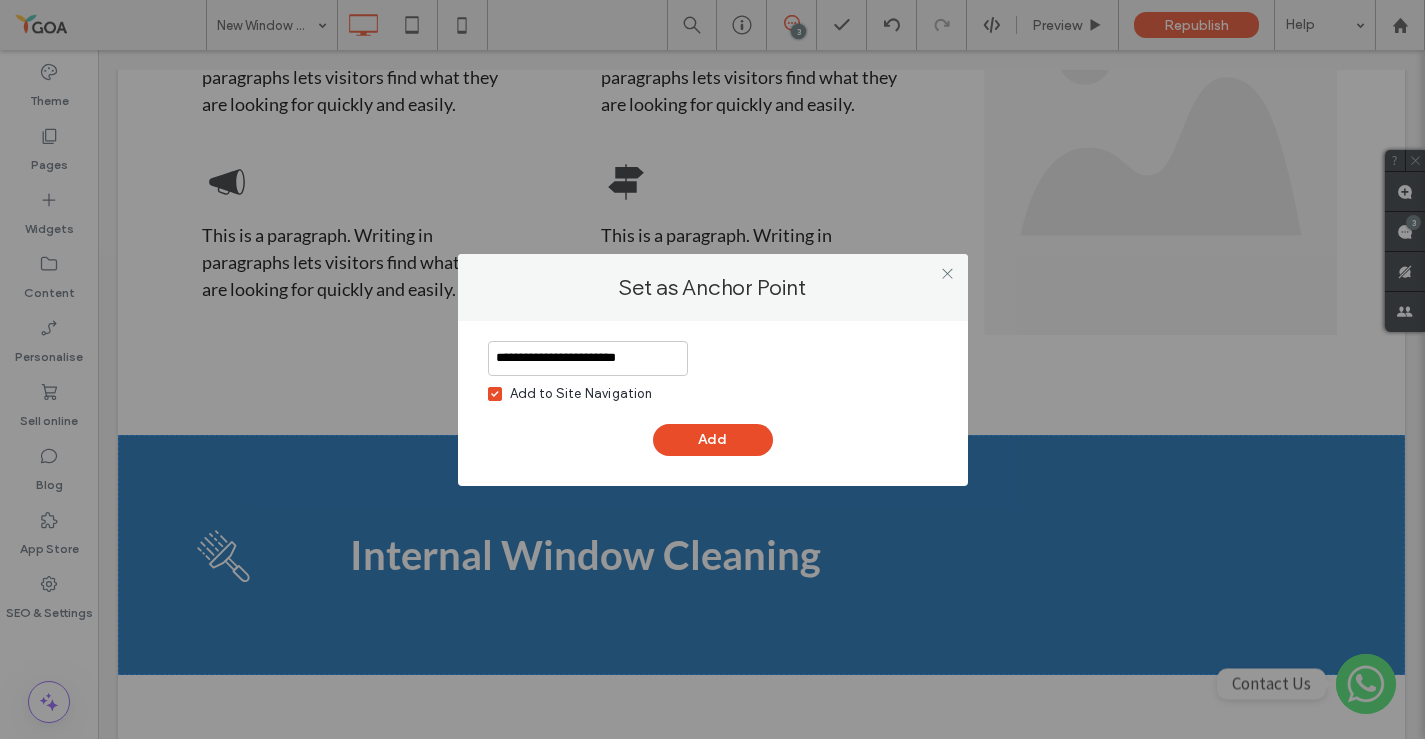 type on "**********" 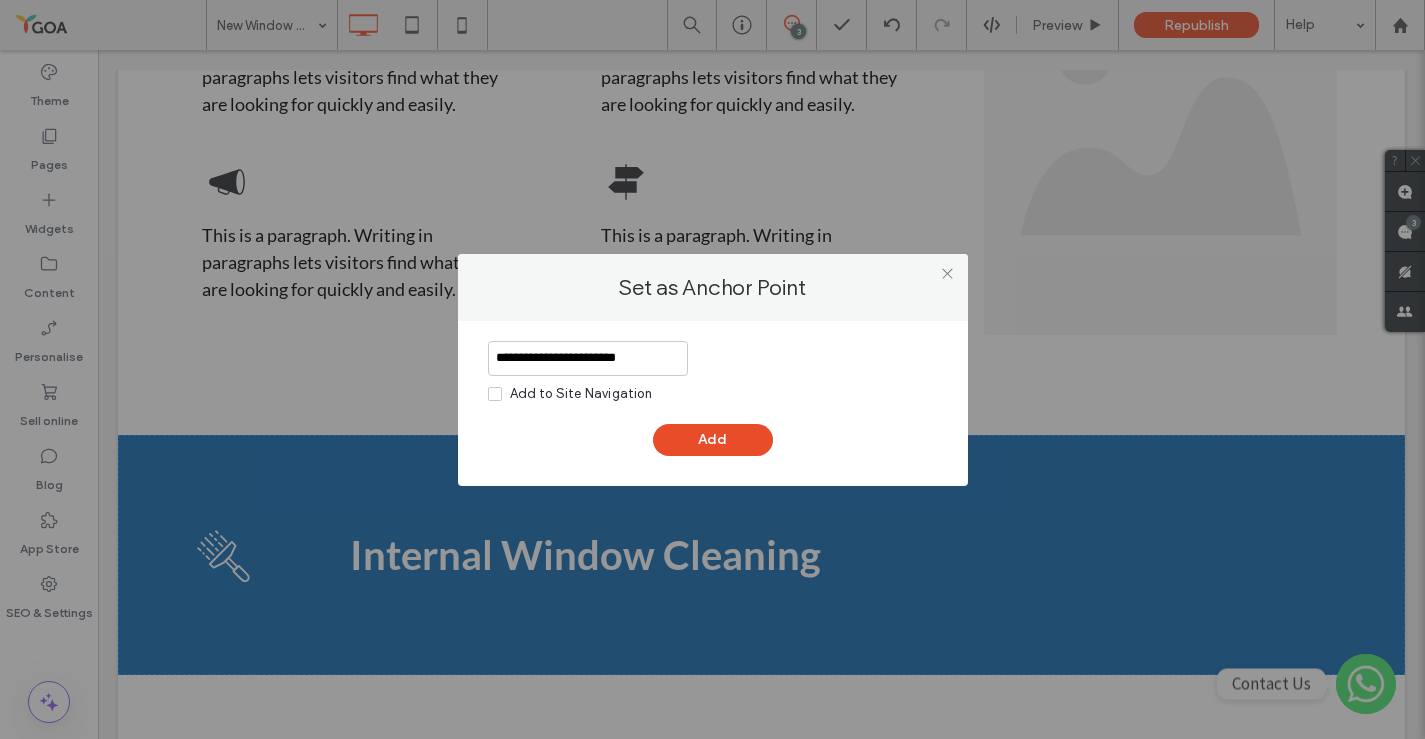 click on "**********" at bounding box center (713, 403) 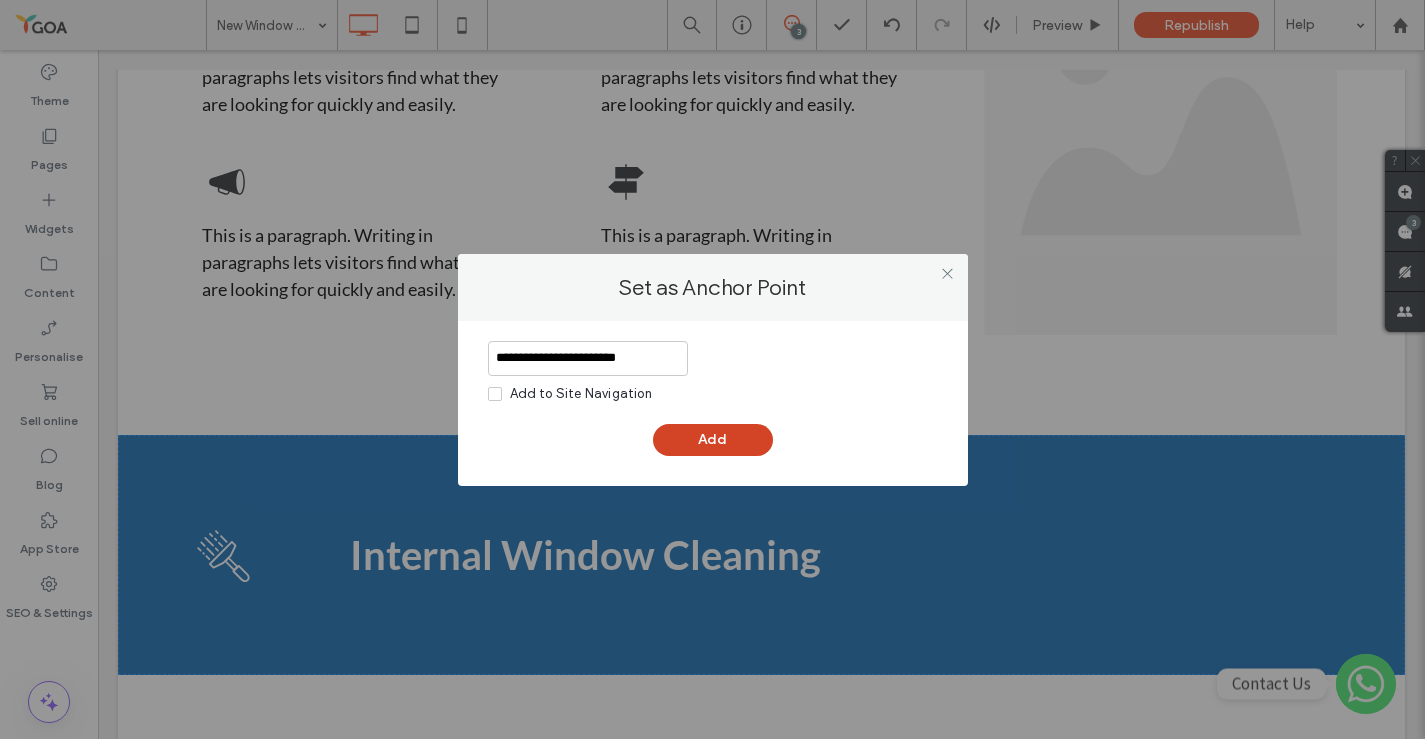 click on "Add" at bounding box center (713, 440) 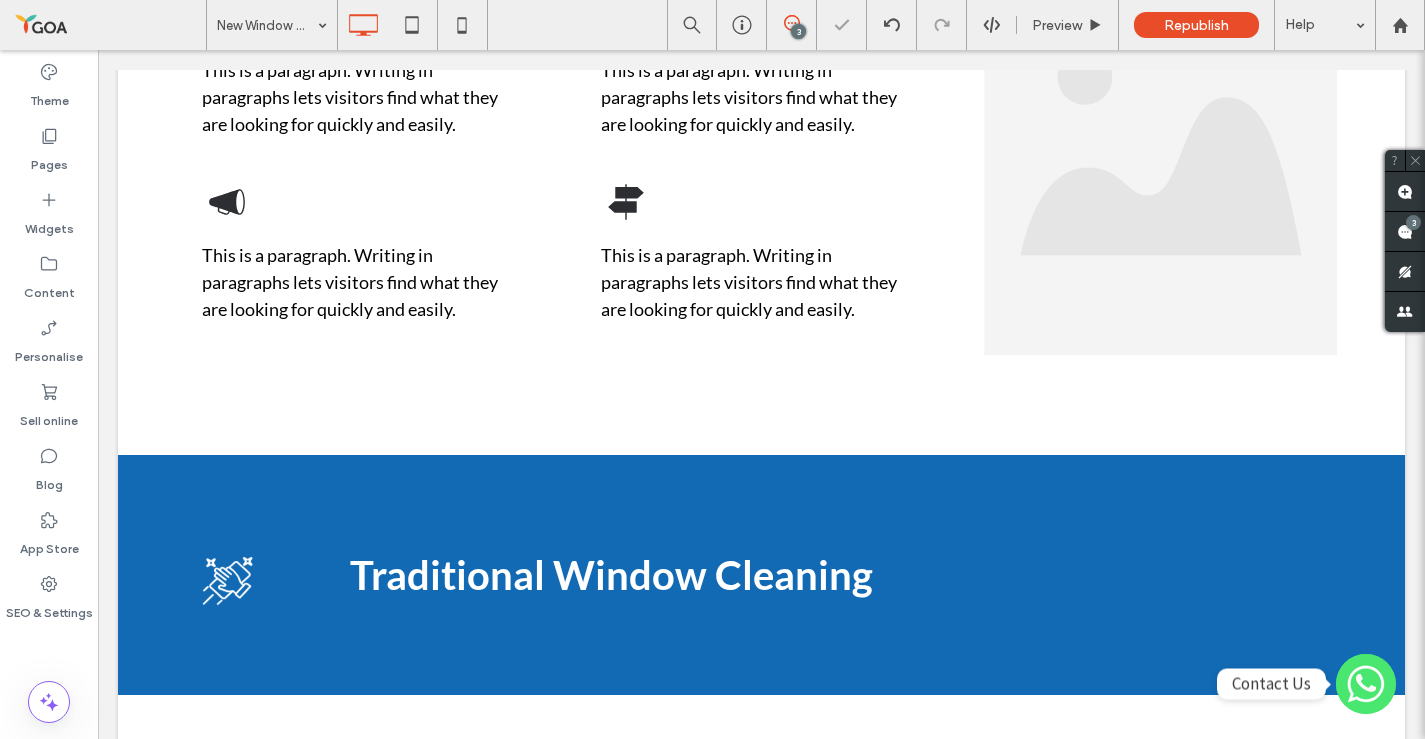 scroll, scrollTop: 3435, scrollLeft: 0, axis: vertical 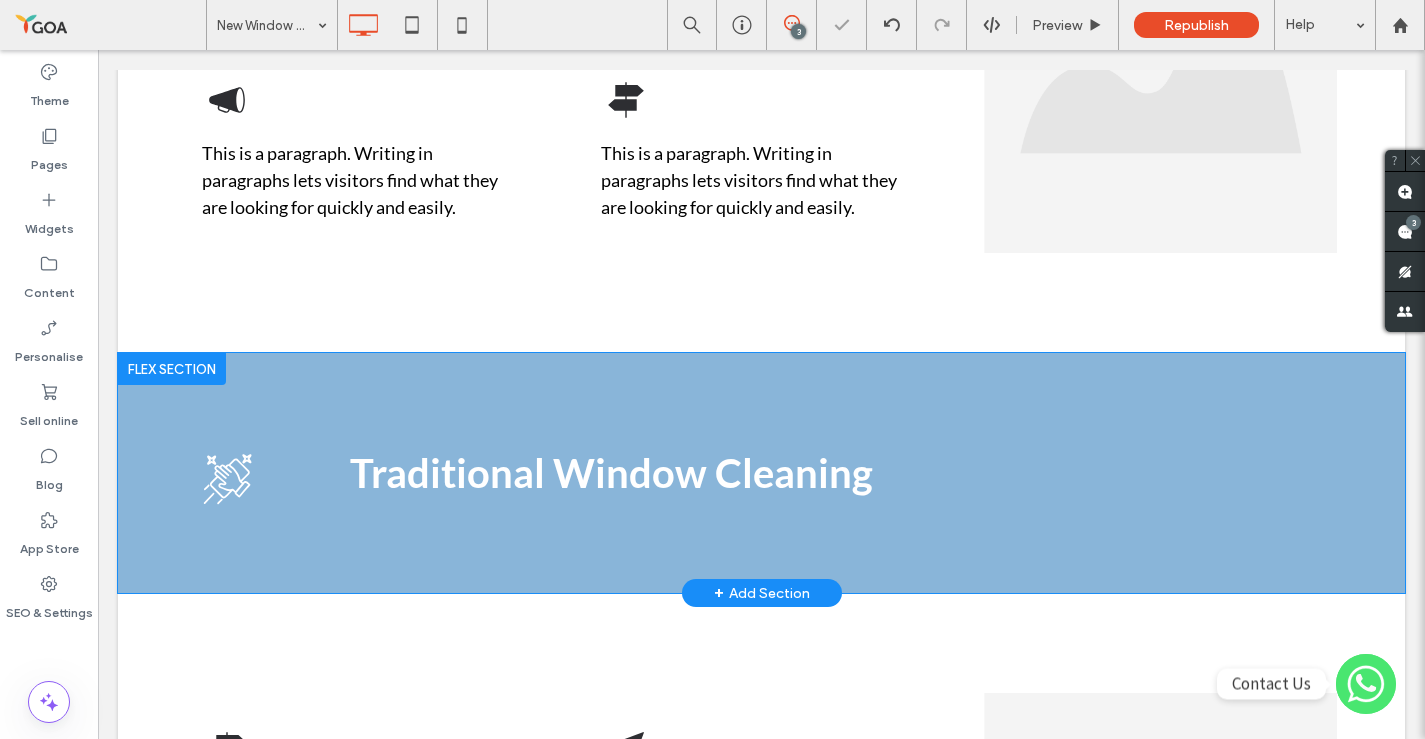 click at bounding box center [172, 369] 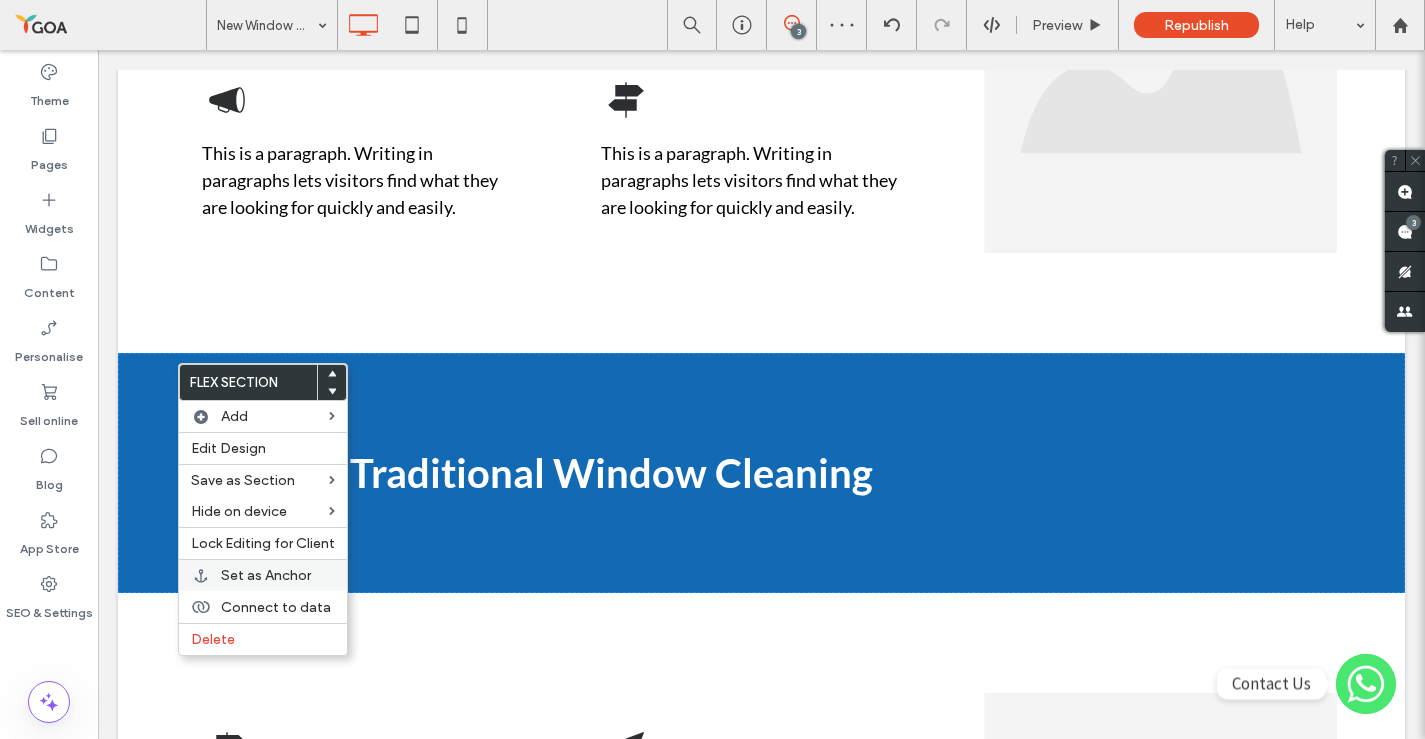 click on "Set as Anchor" at bounding box center [266, 575] 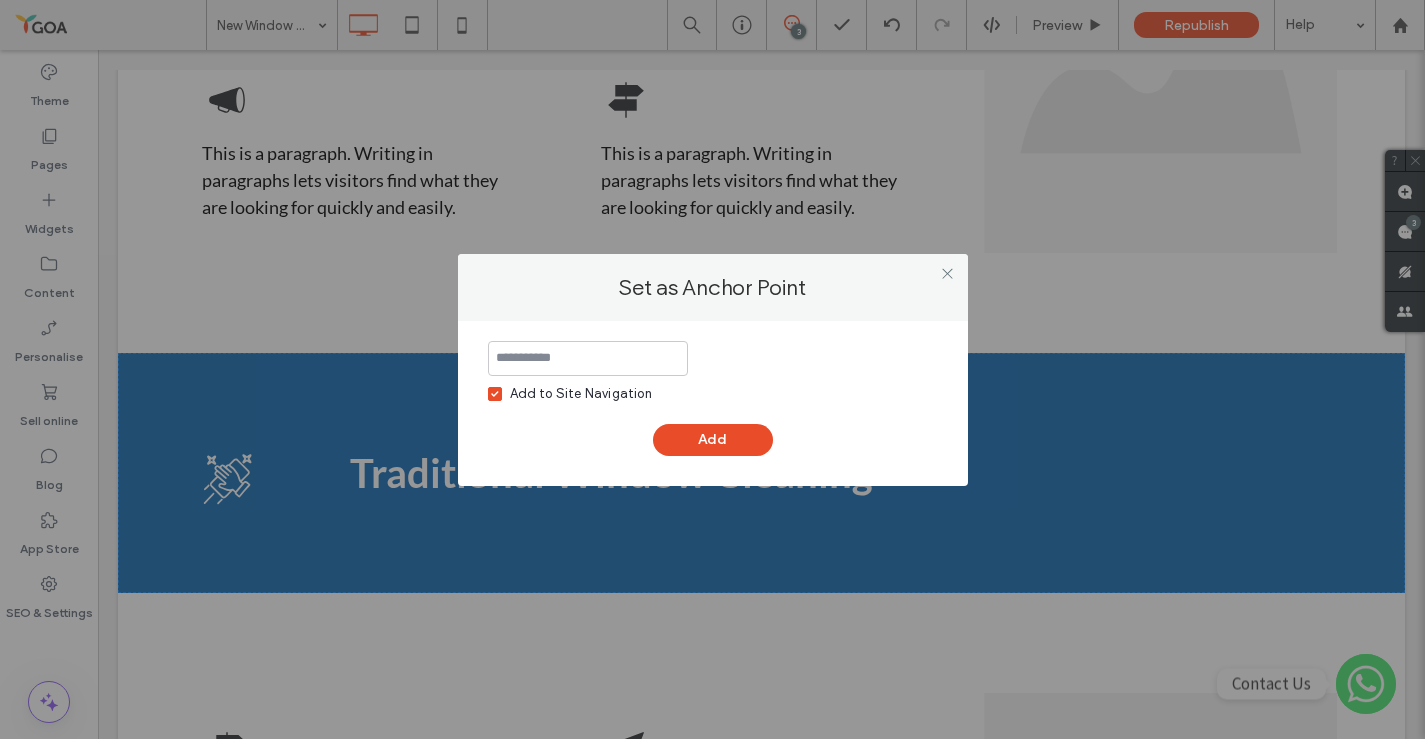 click on "Add to Site Navigation" at bounding box center (570, 394) 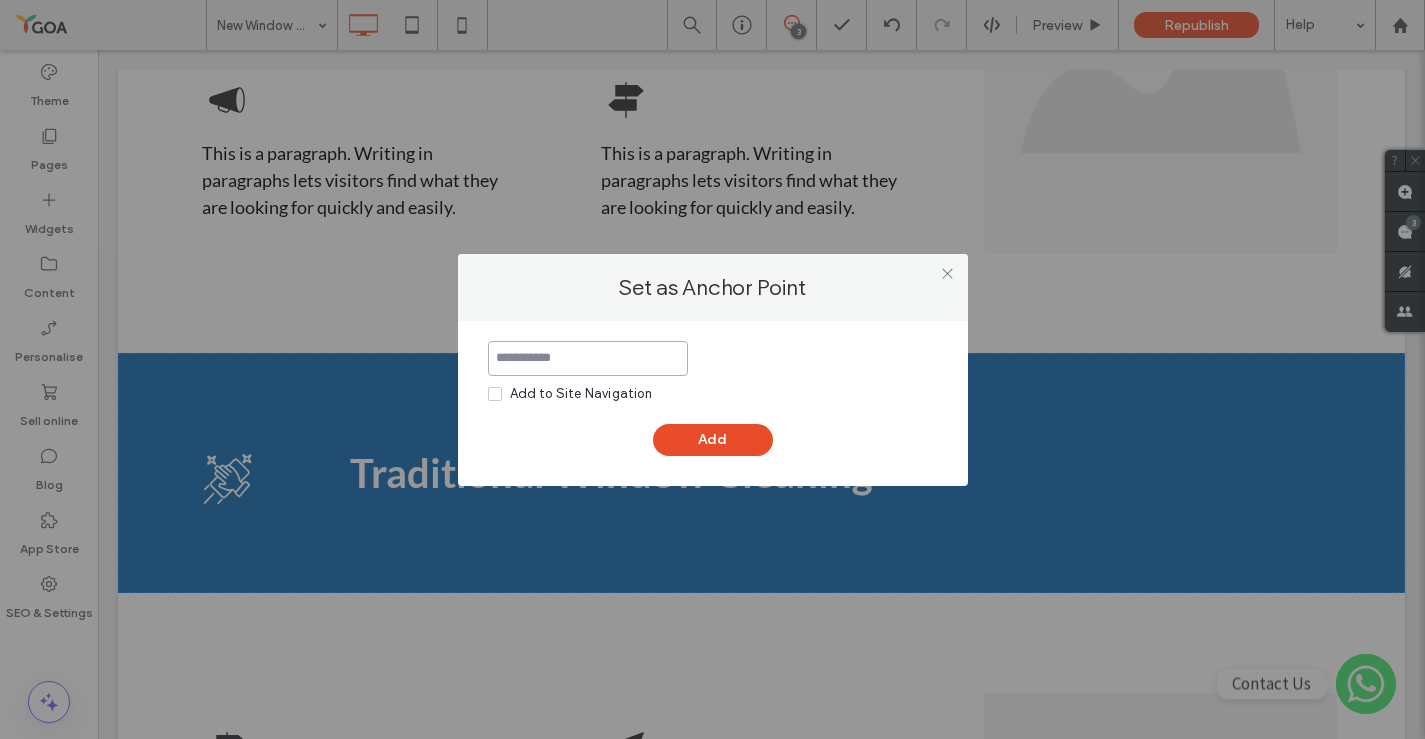 click at bounding box center [588, 358] 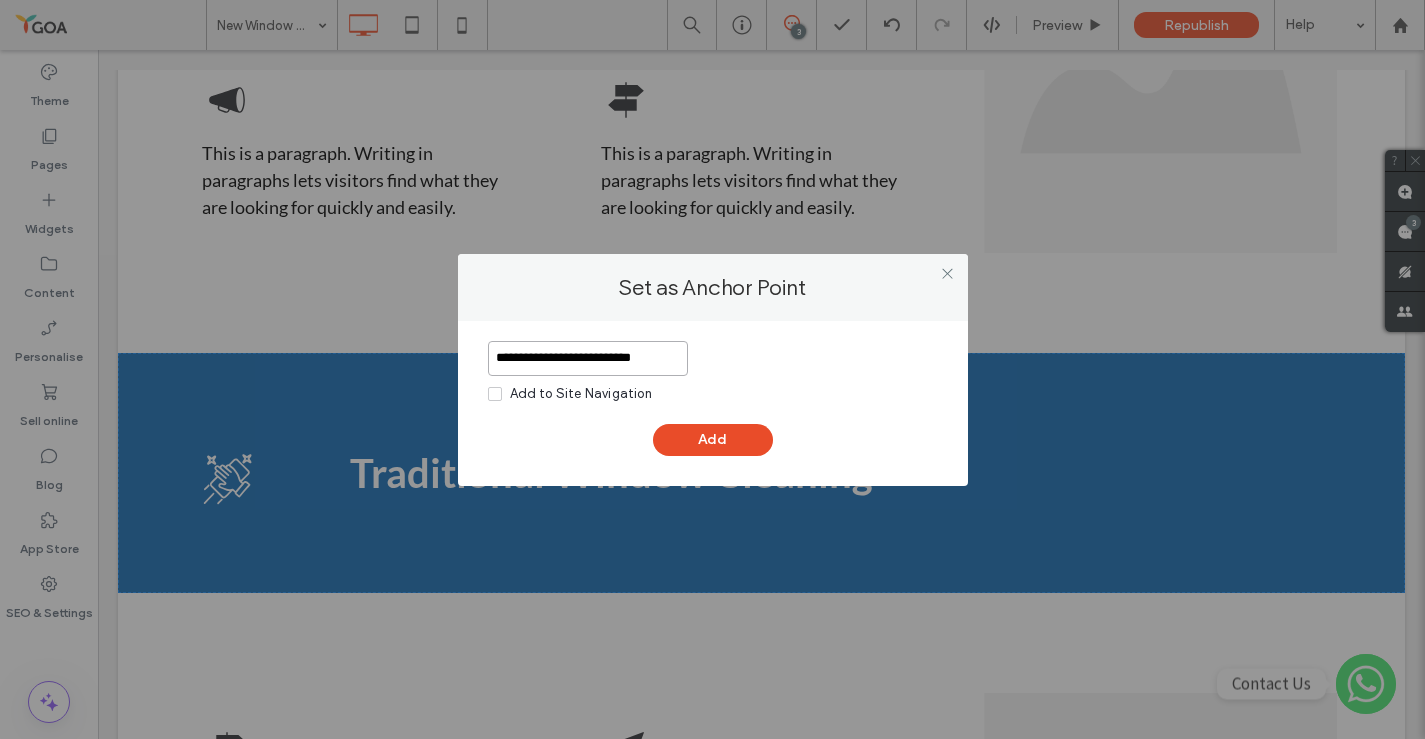 type on "**********" 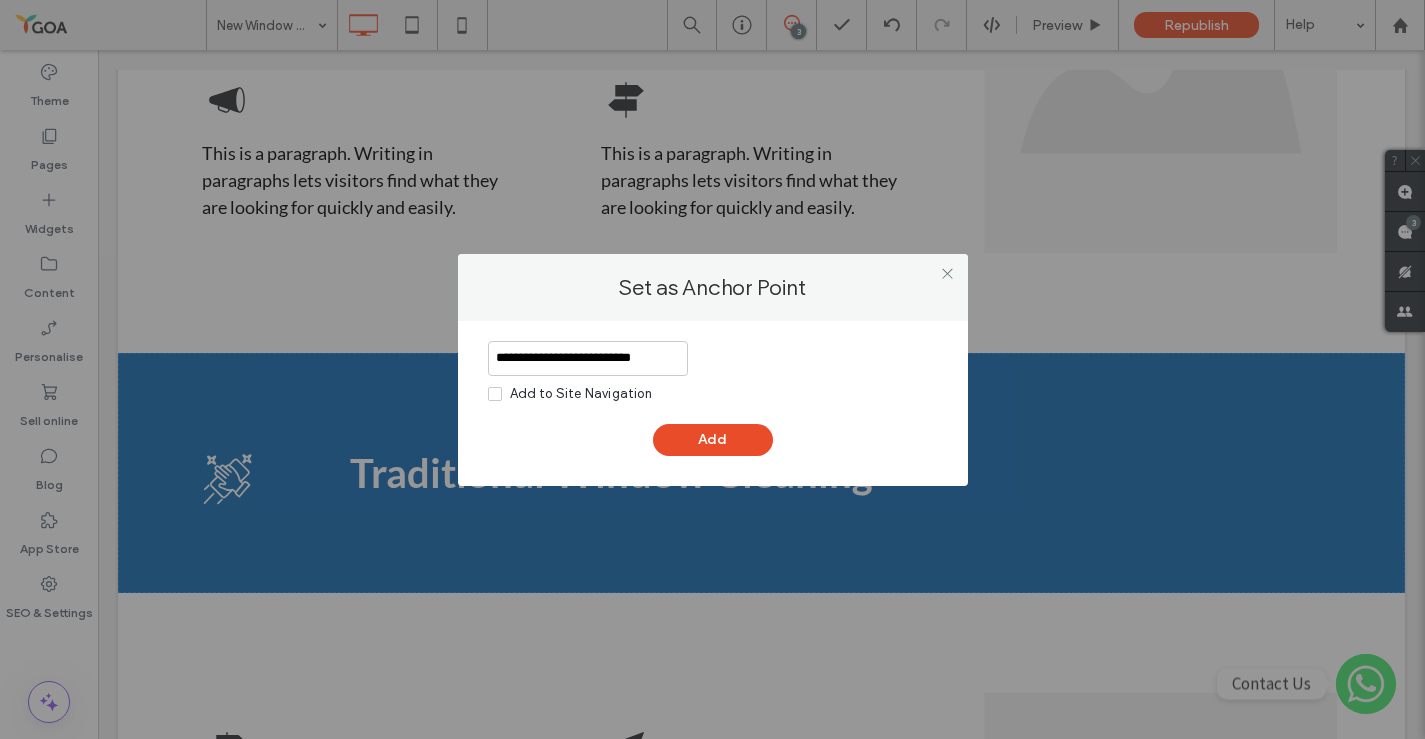 click on "**********" at bounding box center [713, 398] 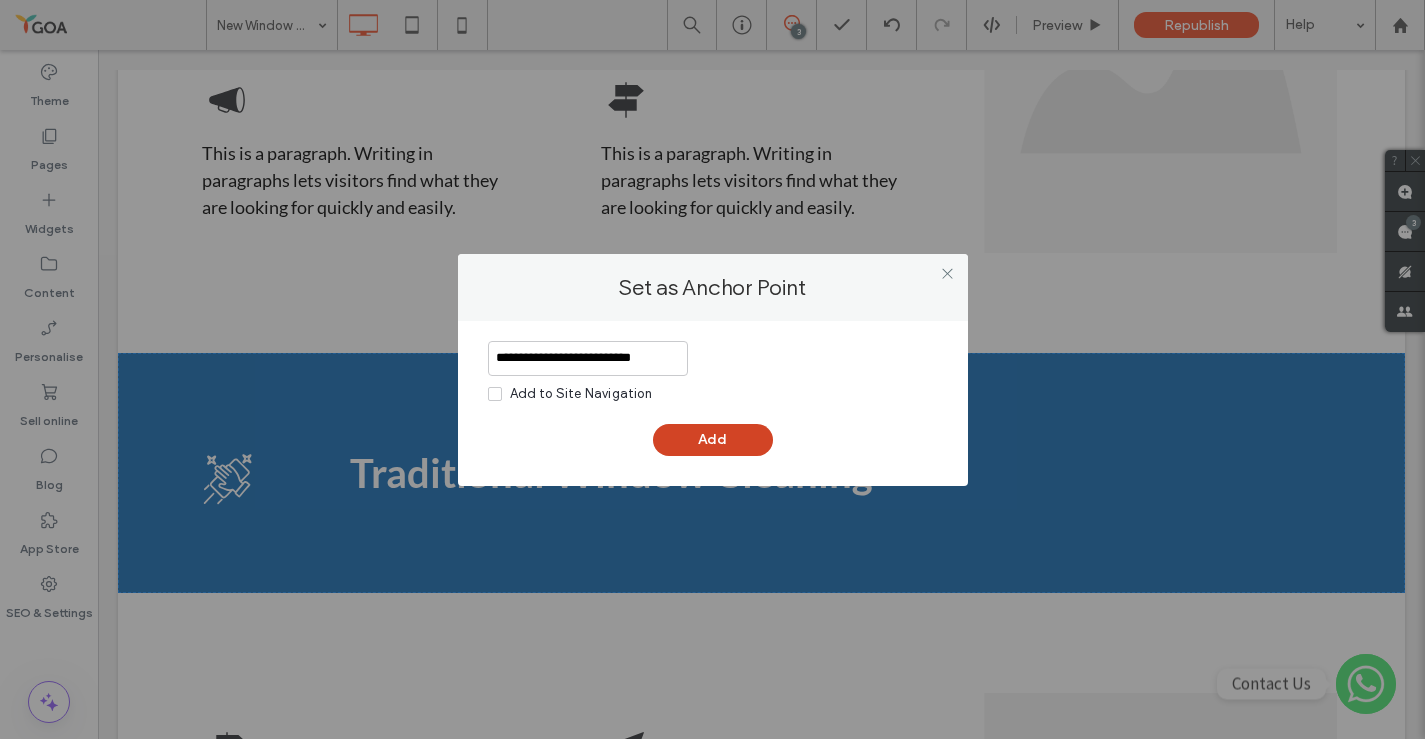 click on "Add" at bounding box center (713, 440) 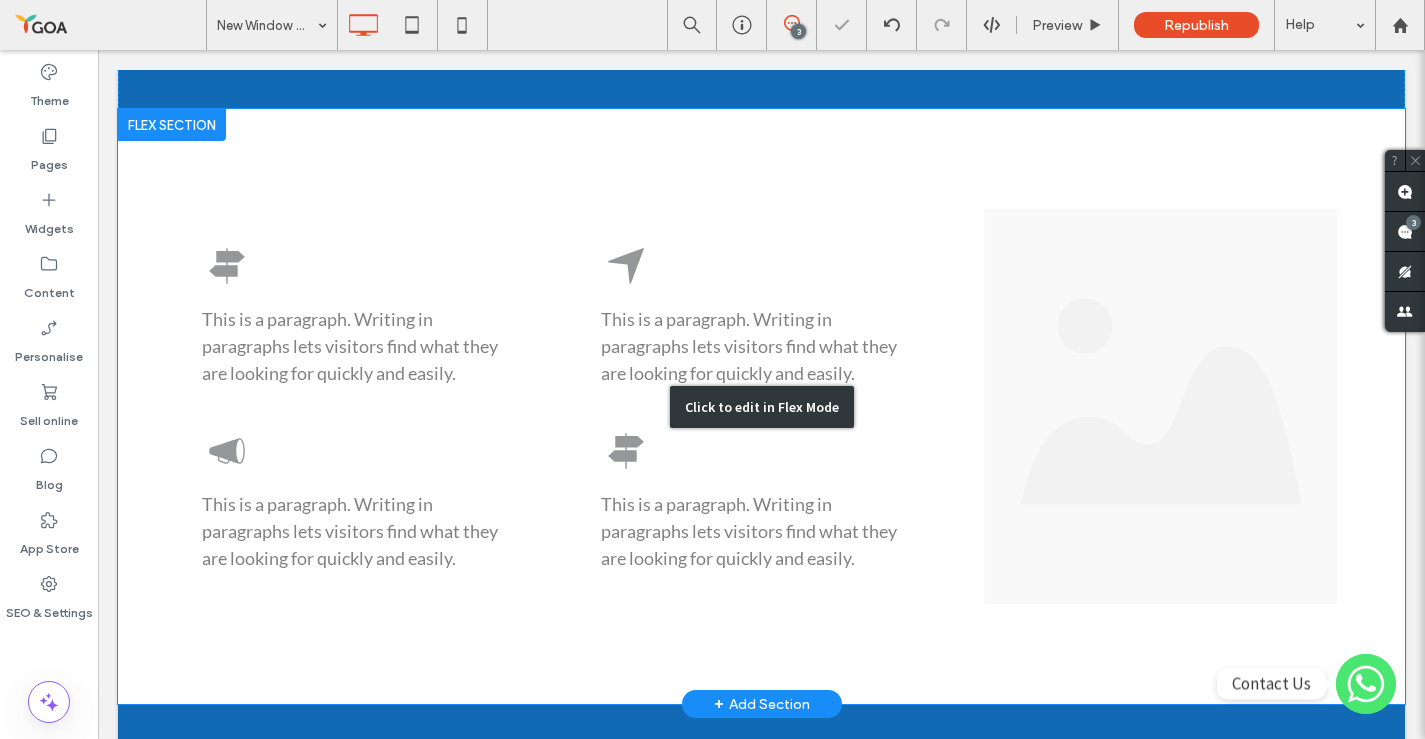 scroll, scrollTop: 4162, scrollLeft: 0, axis: vertical 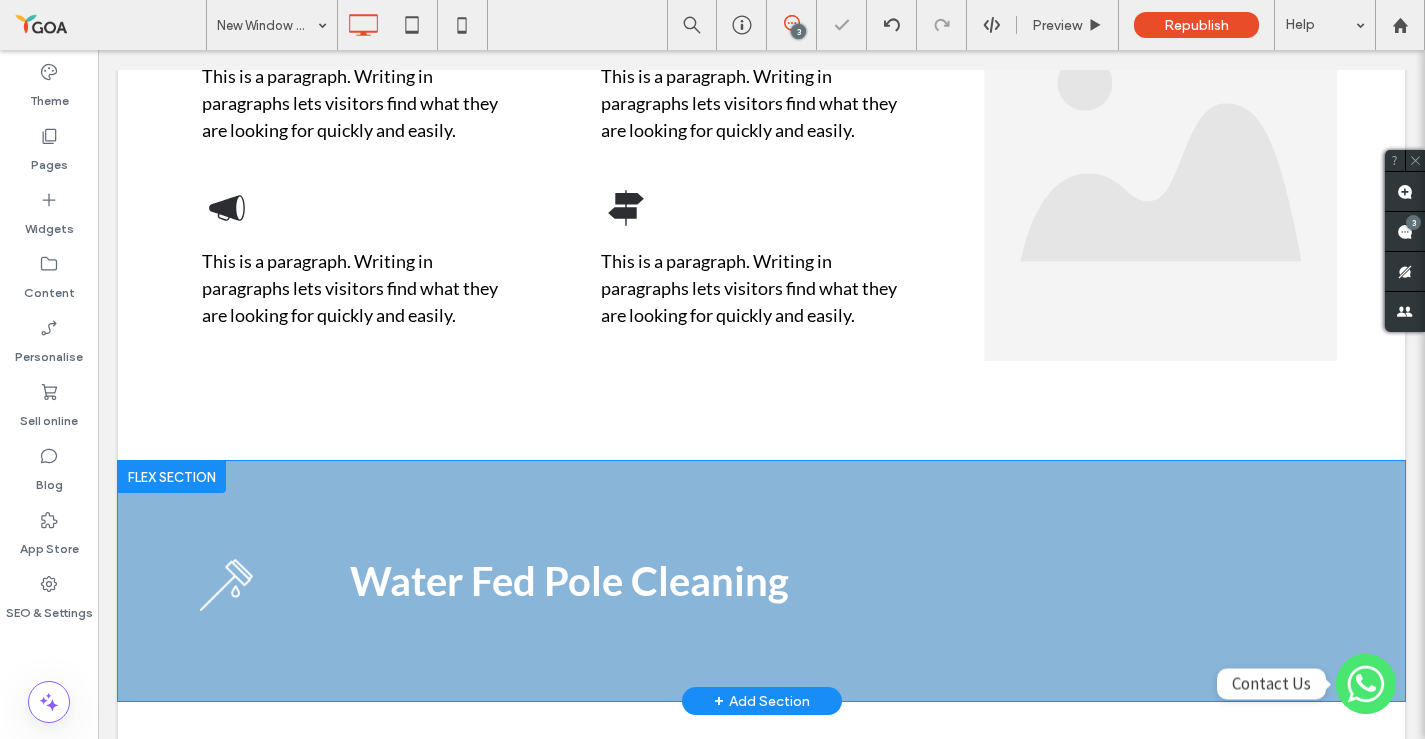 click at bounding box center (172, 477) 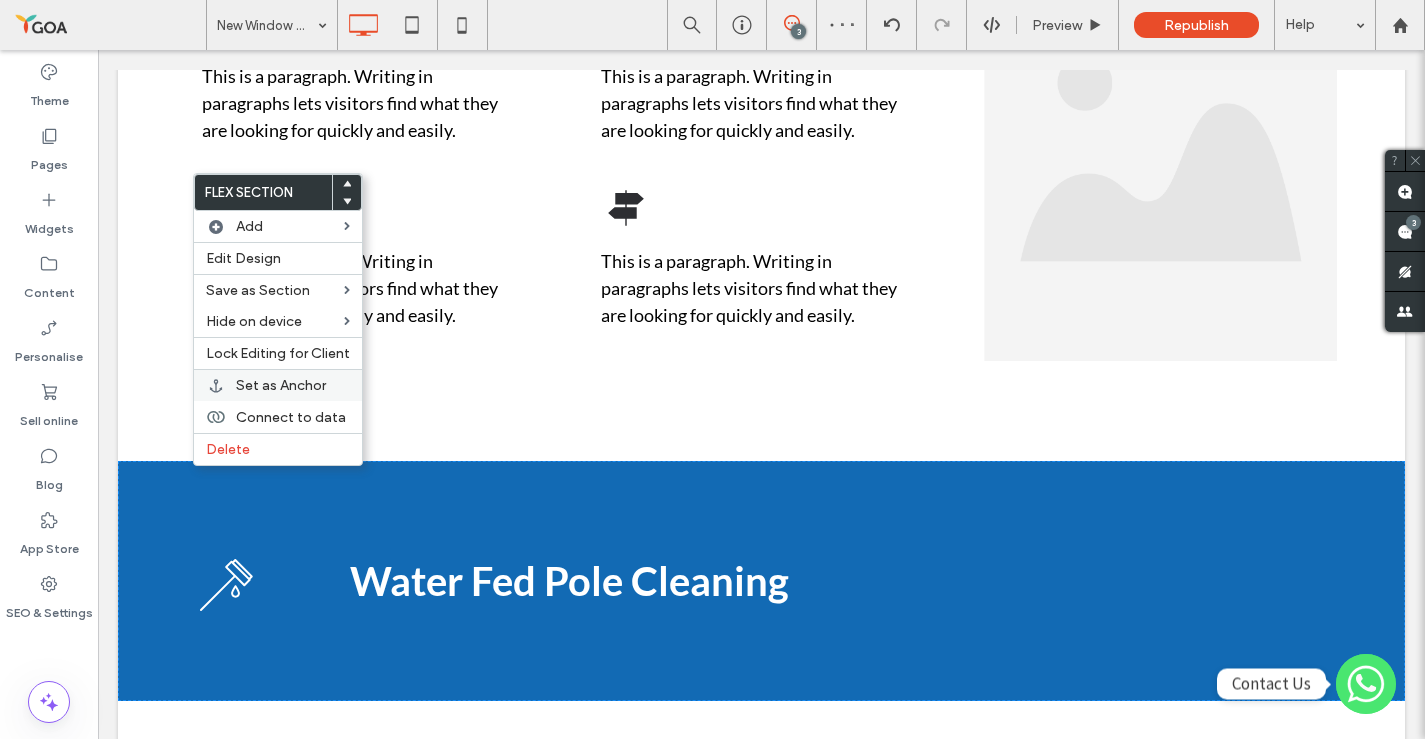 click on "Set as Anchor" at bounding box center [281, 385] 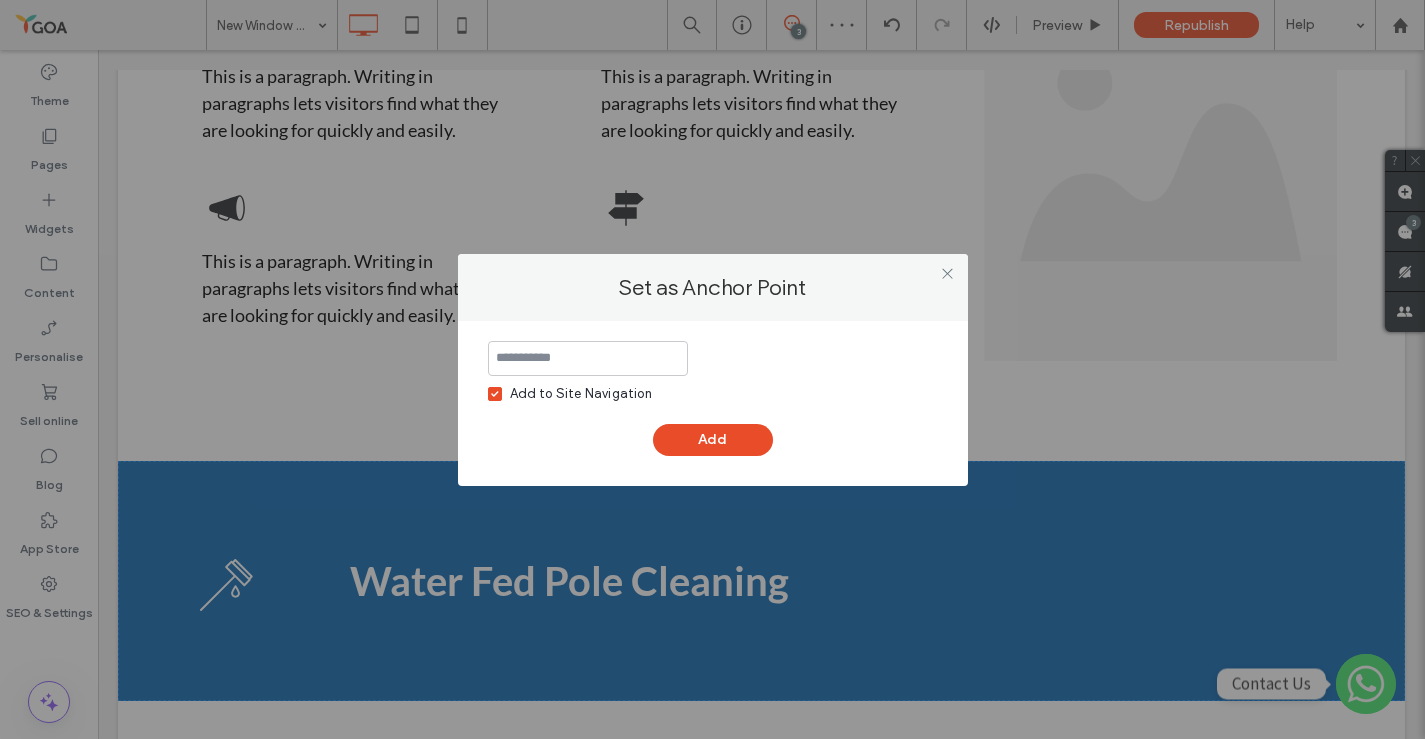 click at bounding box center (495, 394) 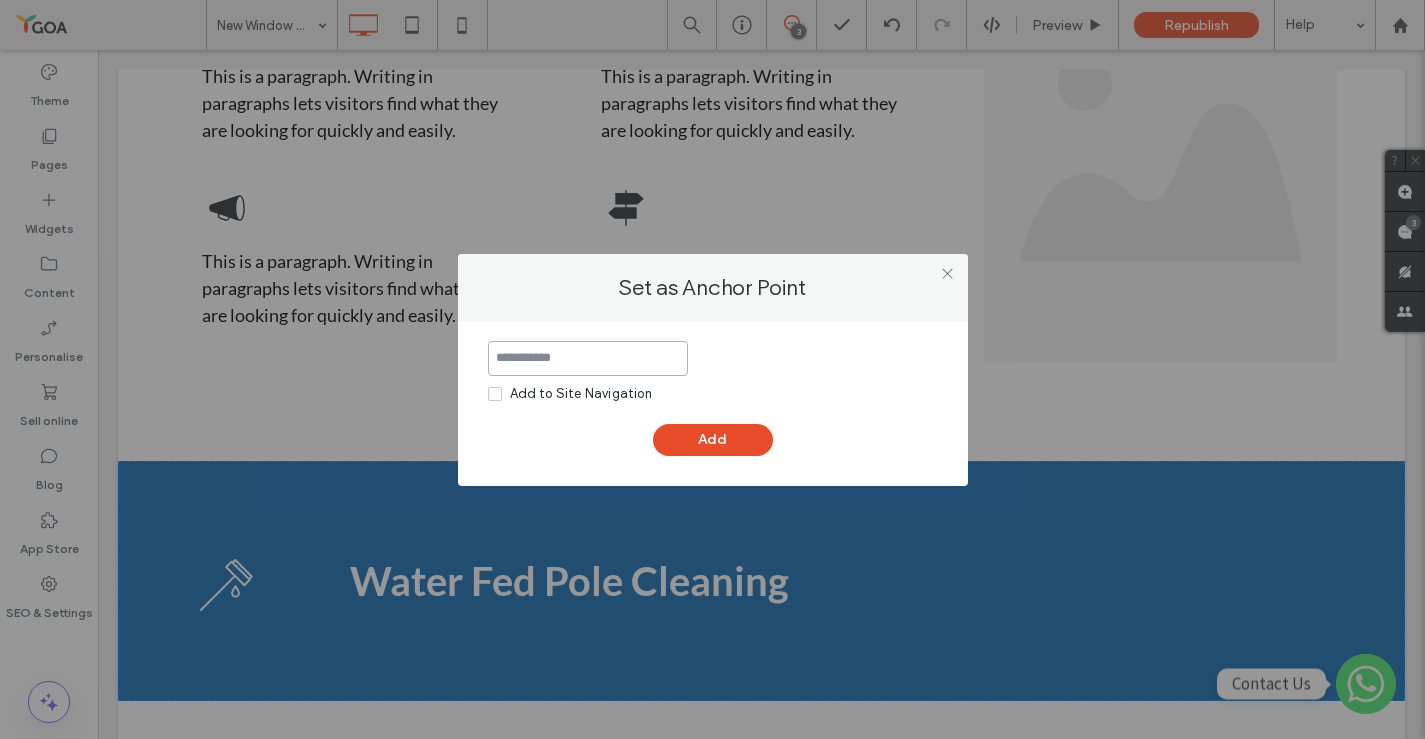 click at bounding box center [588, 358] 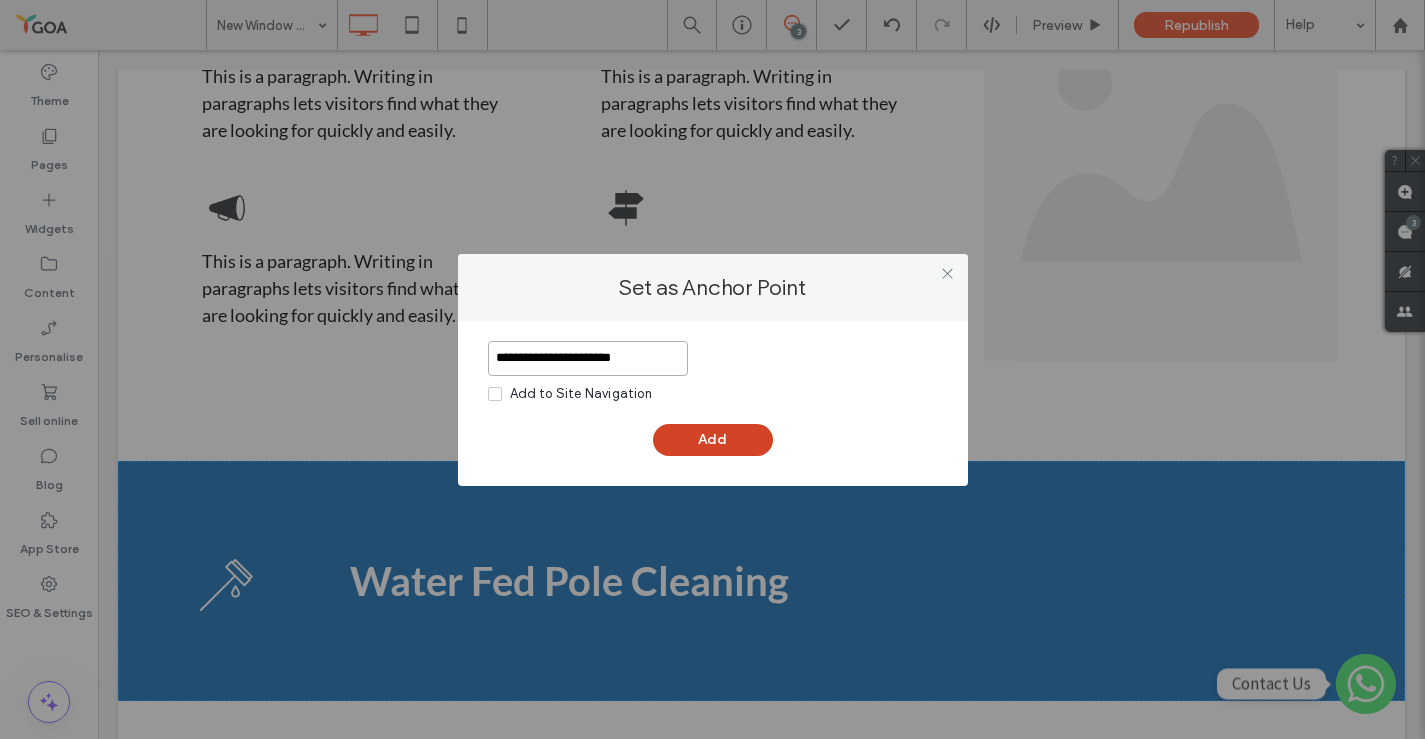 type on "**********" 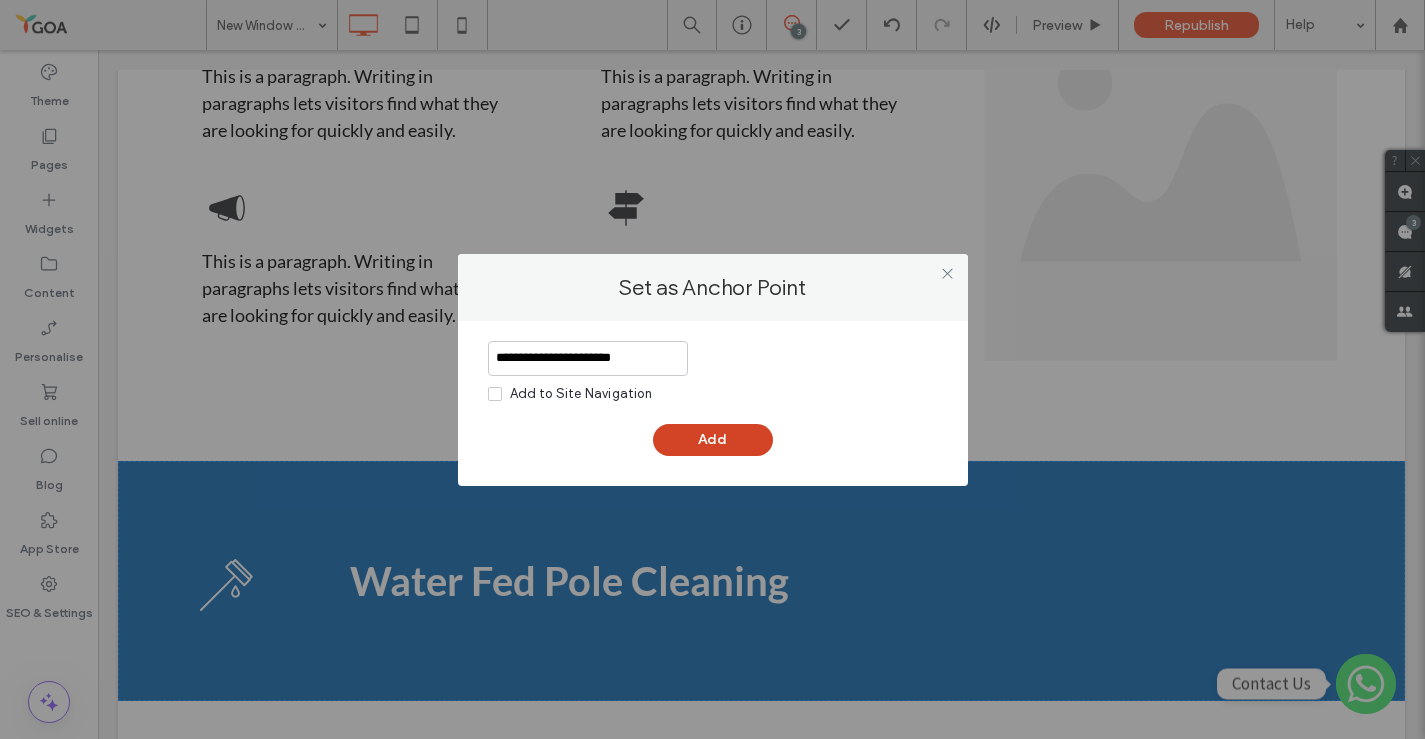 click on "Add" at bounding box center [713, 440] 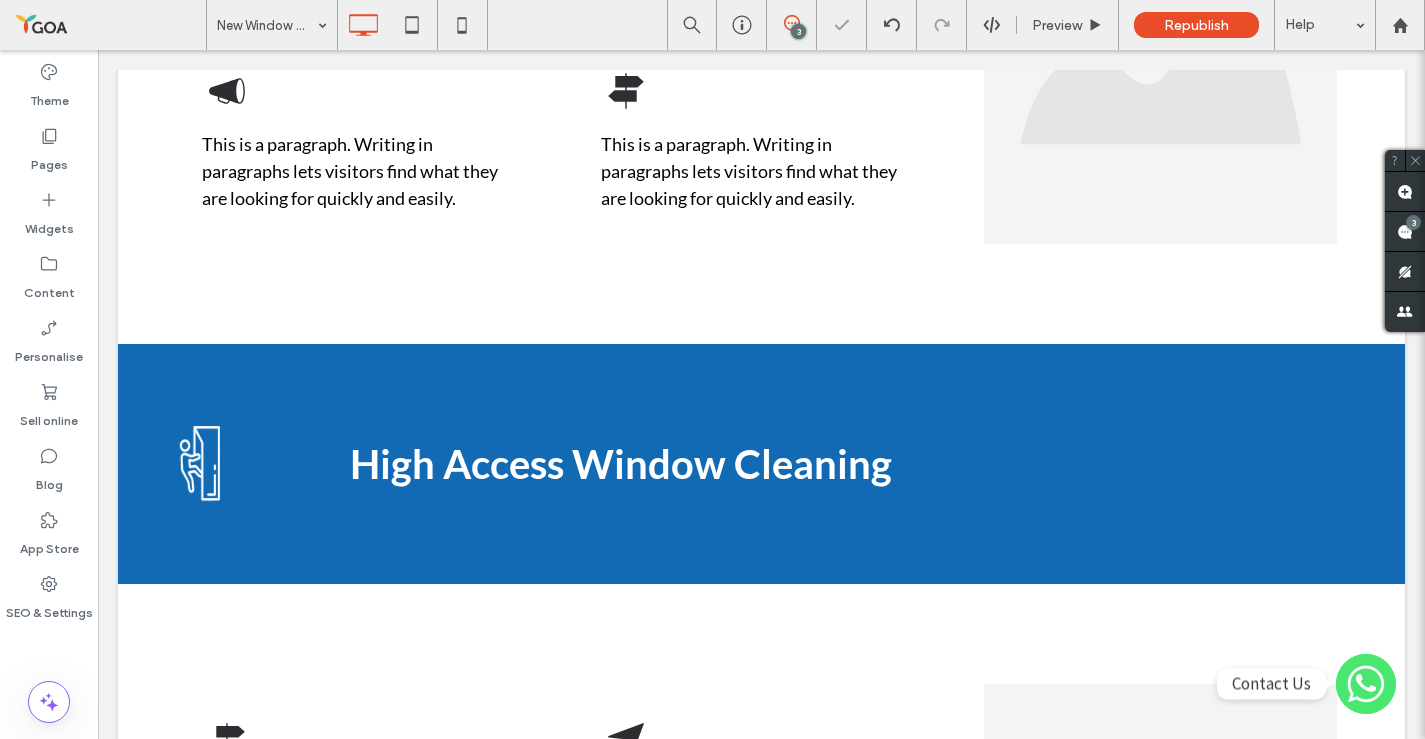 scroll, scrollTop: 5136, scrollLeft: 0, axis: vertical 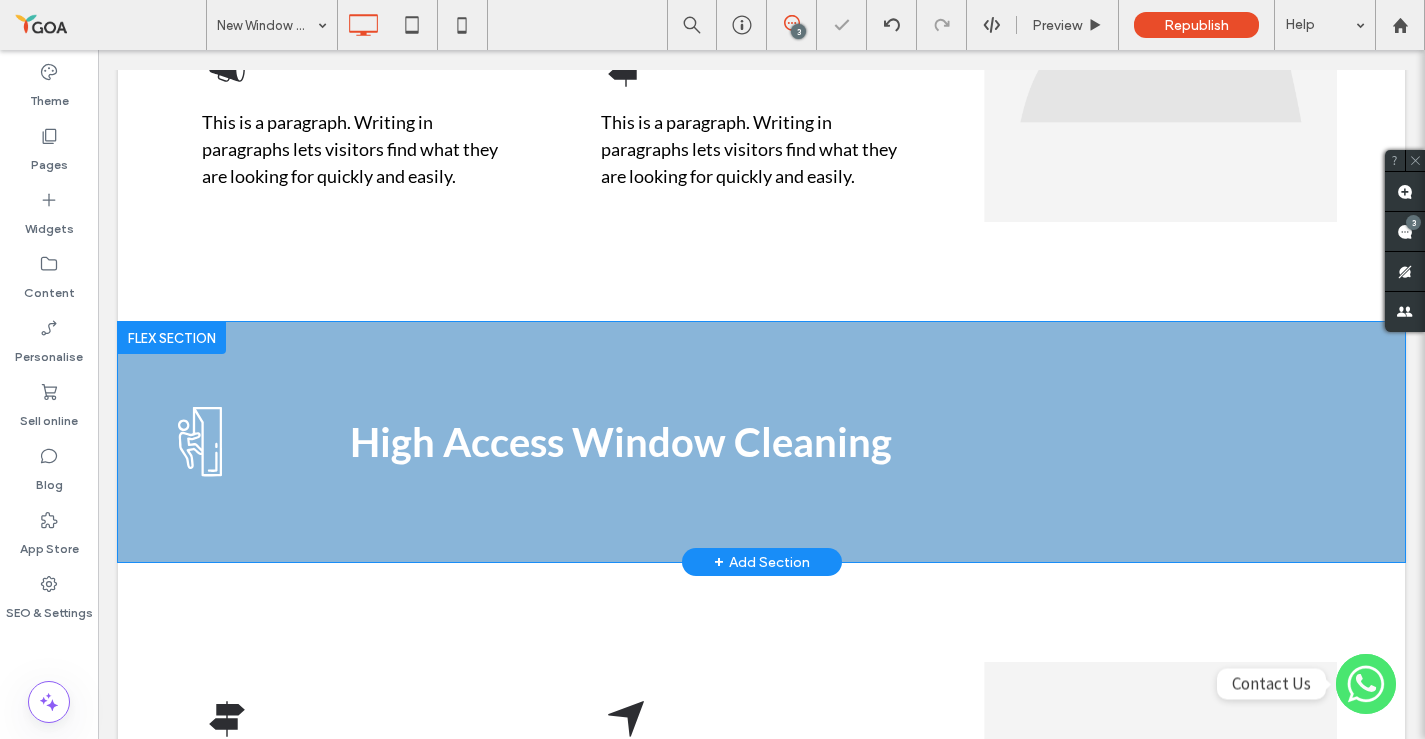 click at bounding box center [172, 338] 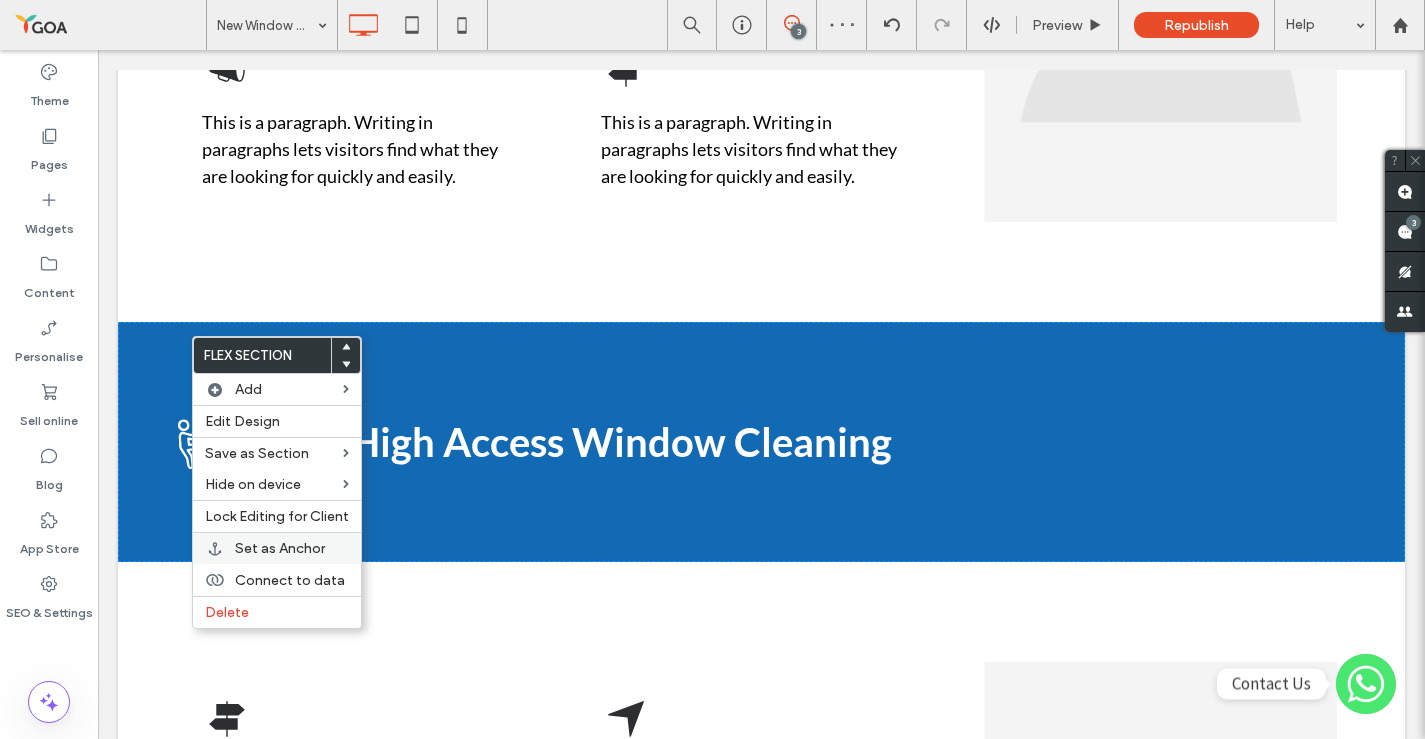 click on "Set as Anchor" at bounding box center [280, 548] 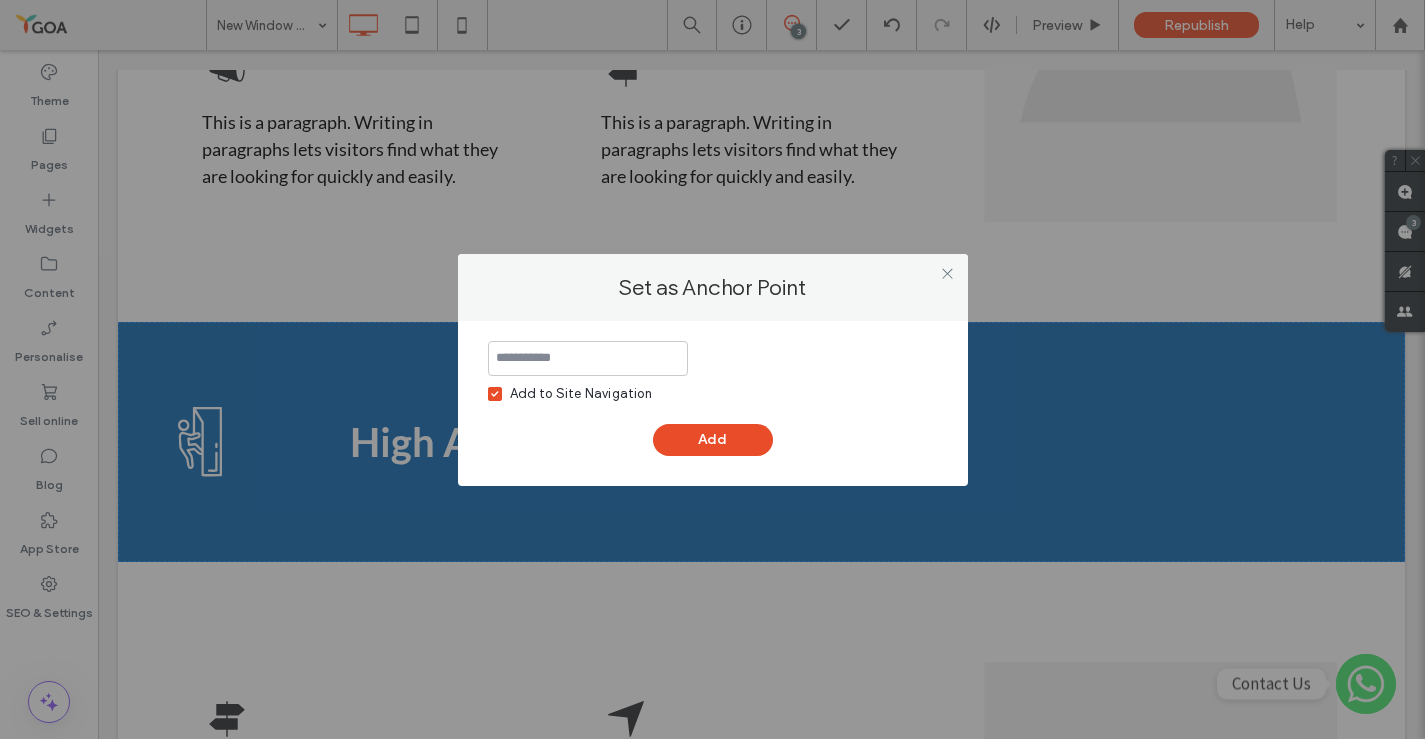 click on "Add to Site Navigation" at bounding box center [581, 394] 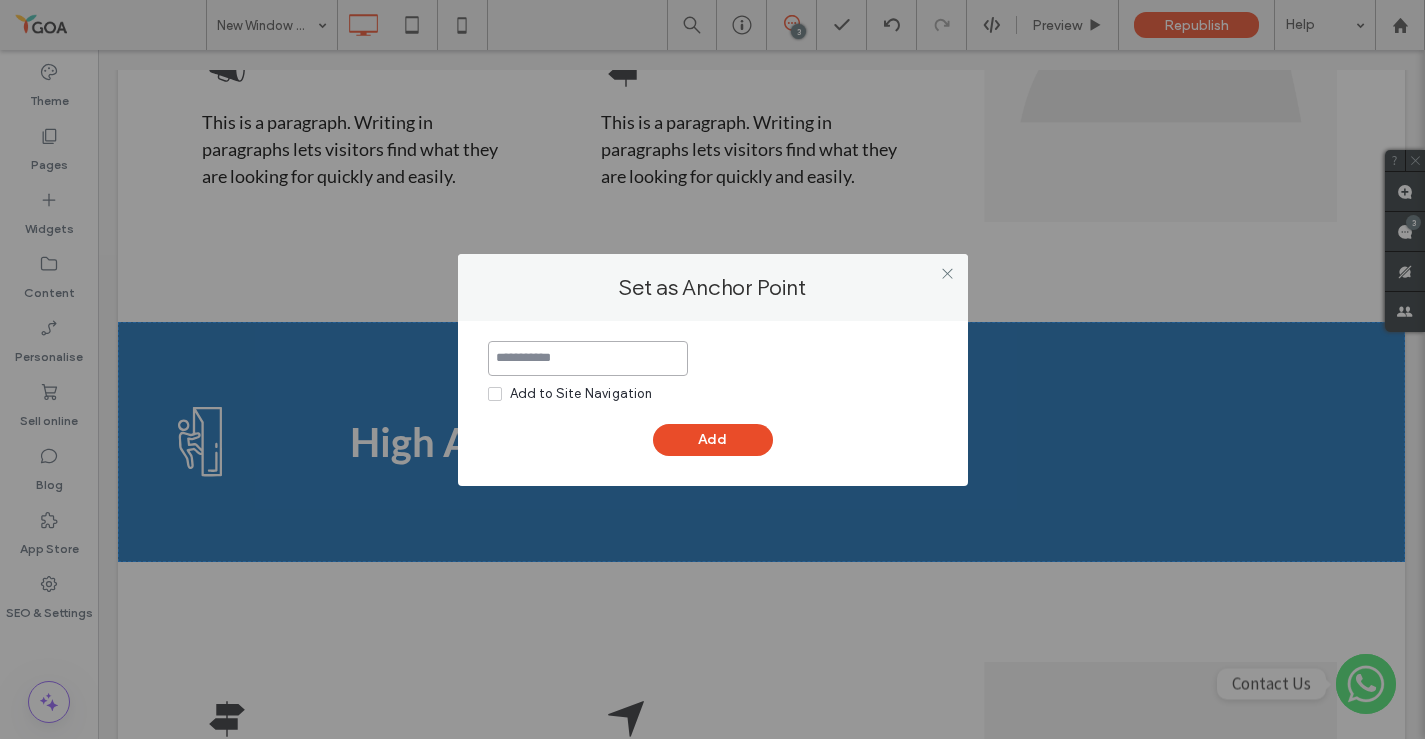 click at bounding box center [588, 358] 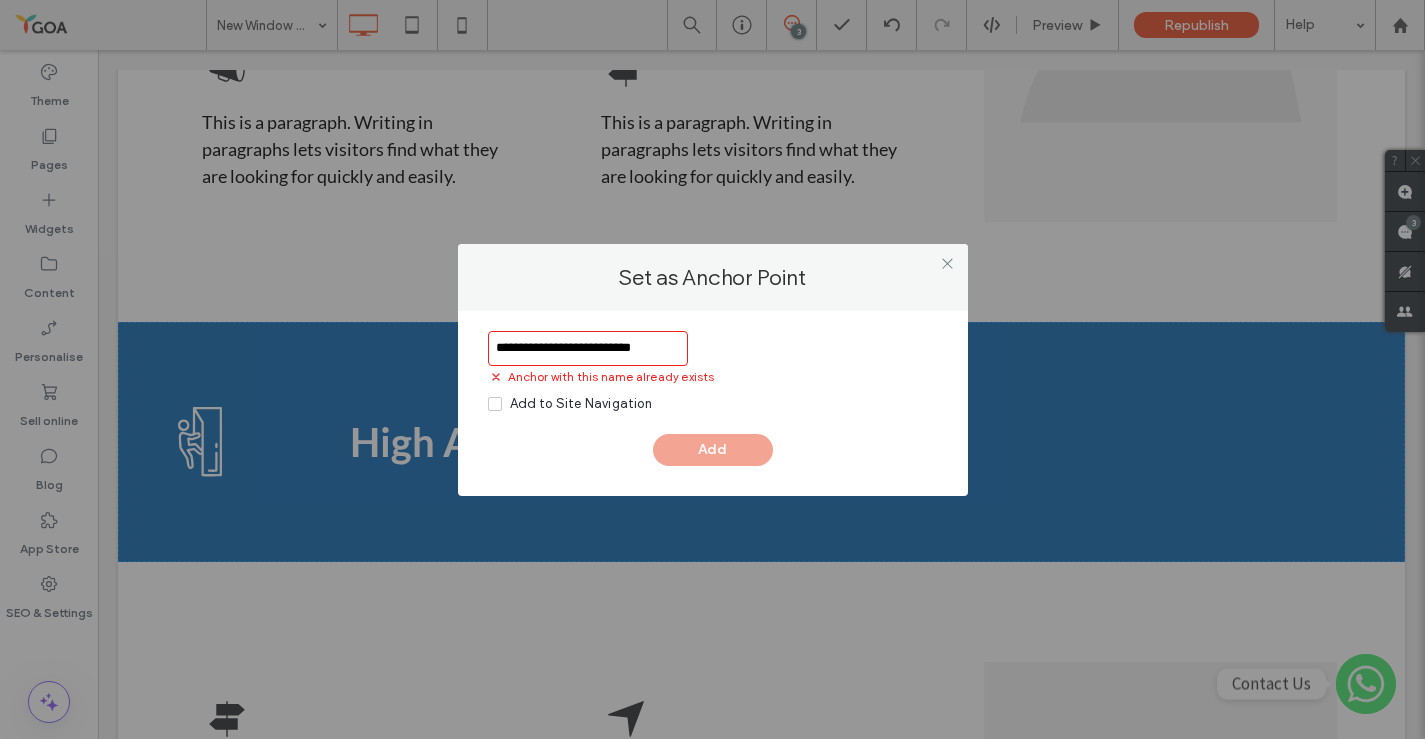 type on "**********" 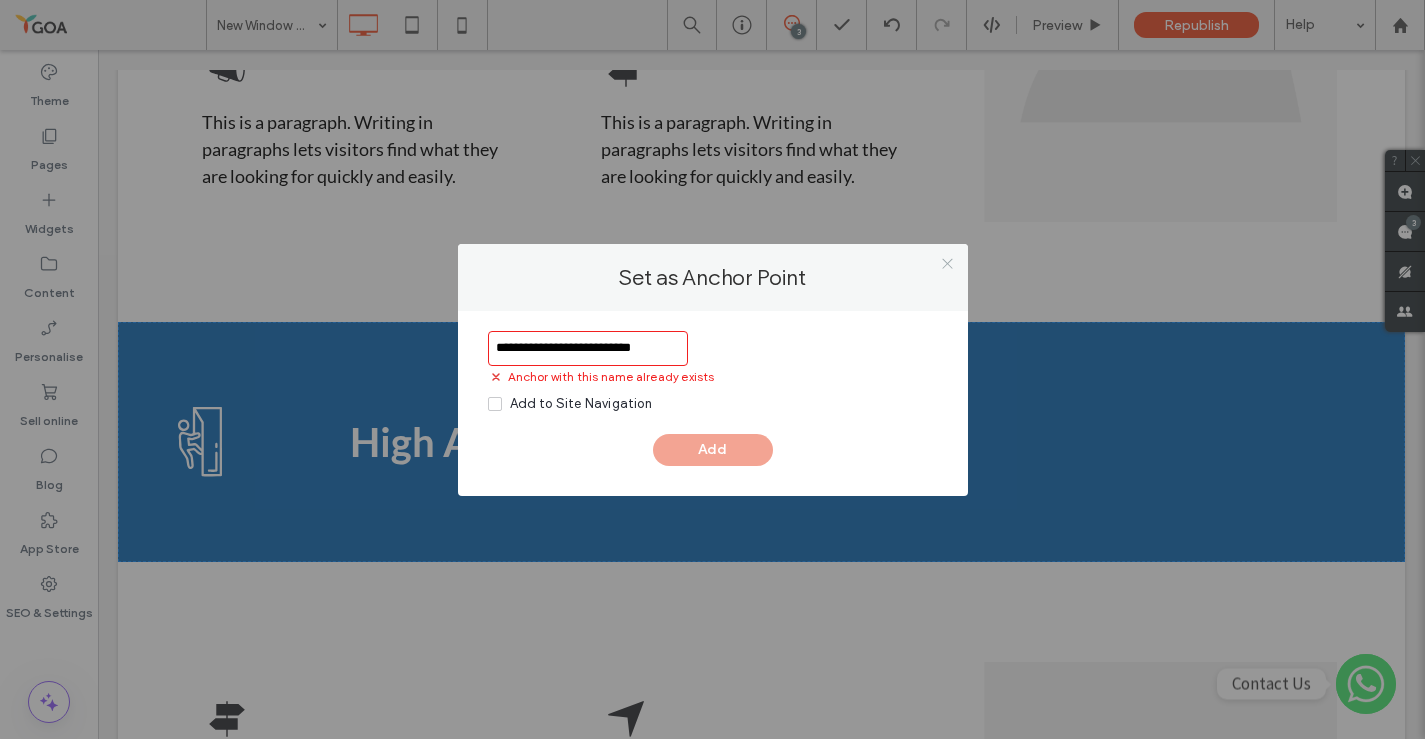 click 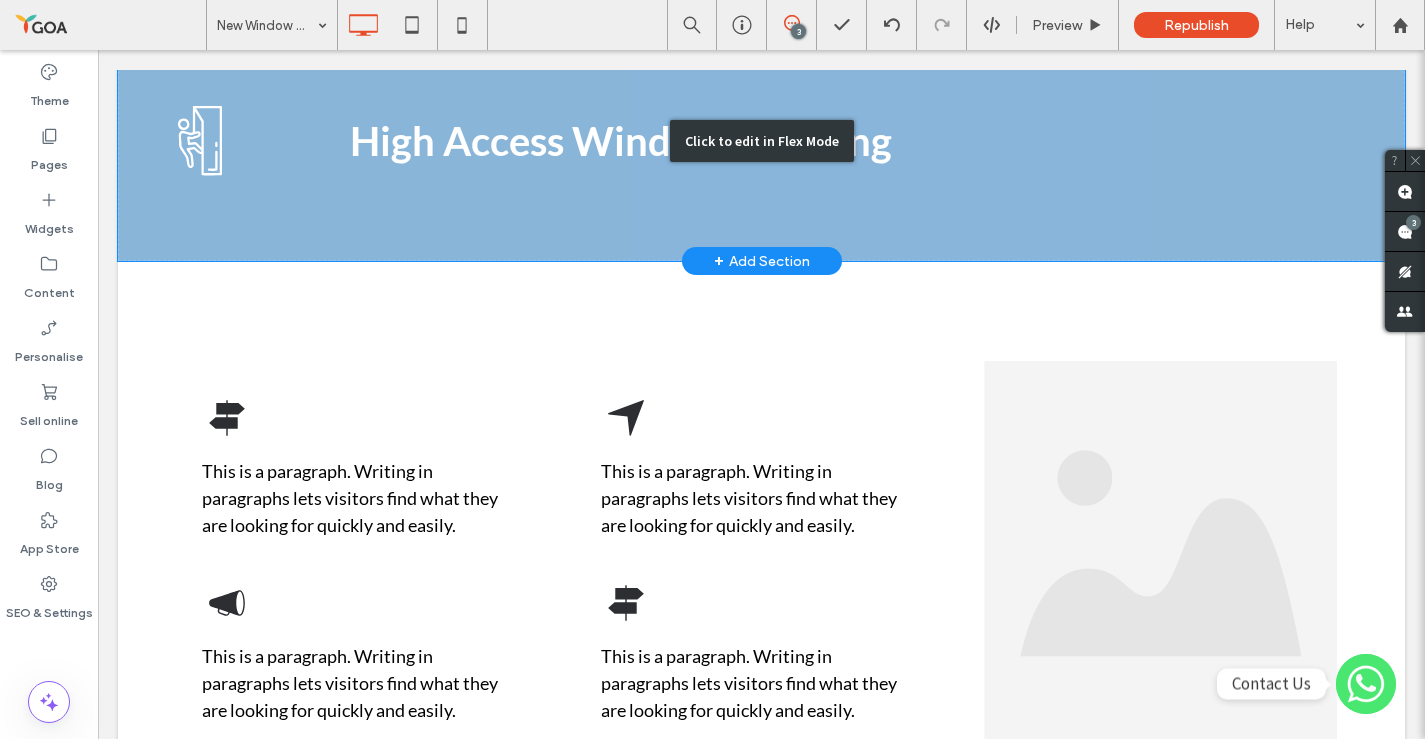 scroll, scrollTop: 5509, scrollLeft: 0, axis: vertical 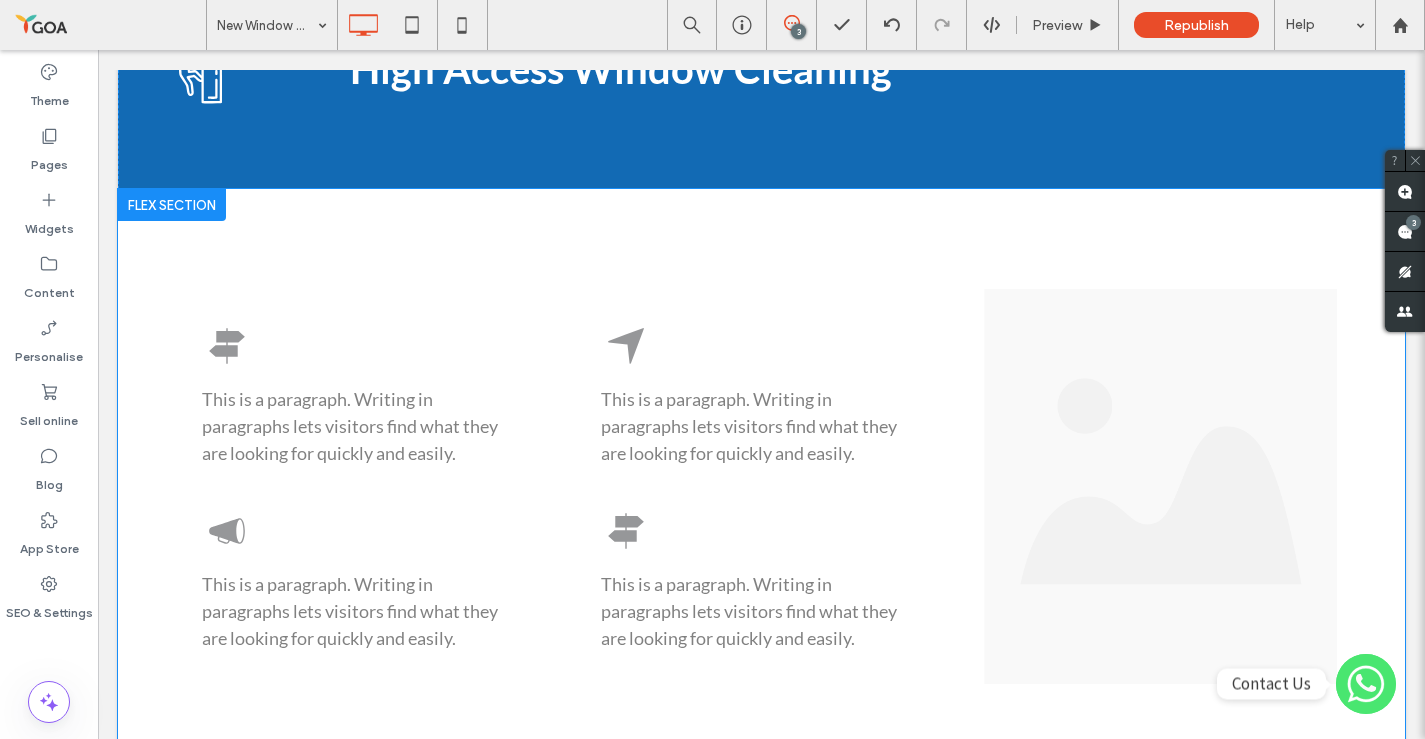 click at bounding box center [172, 205] 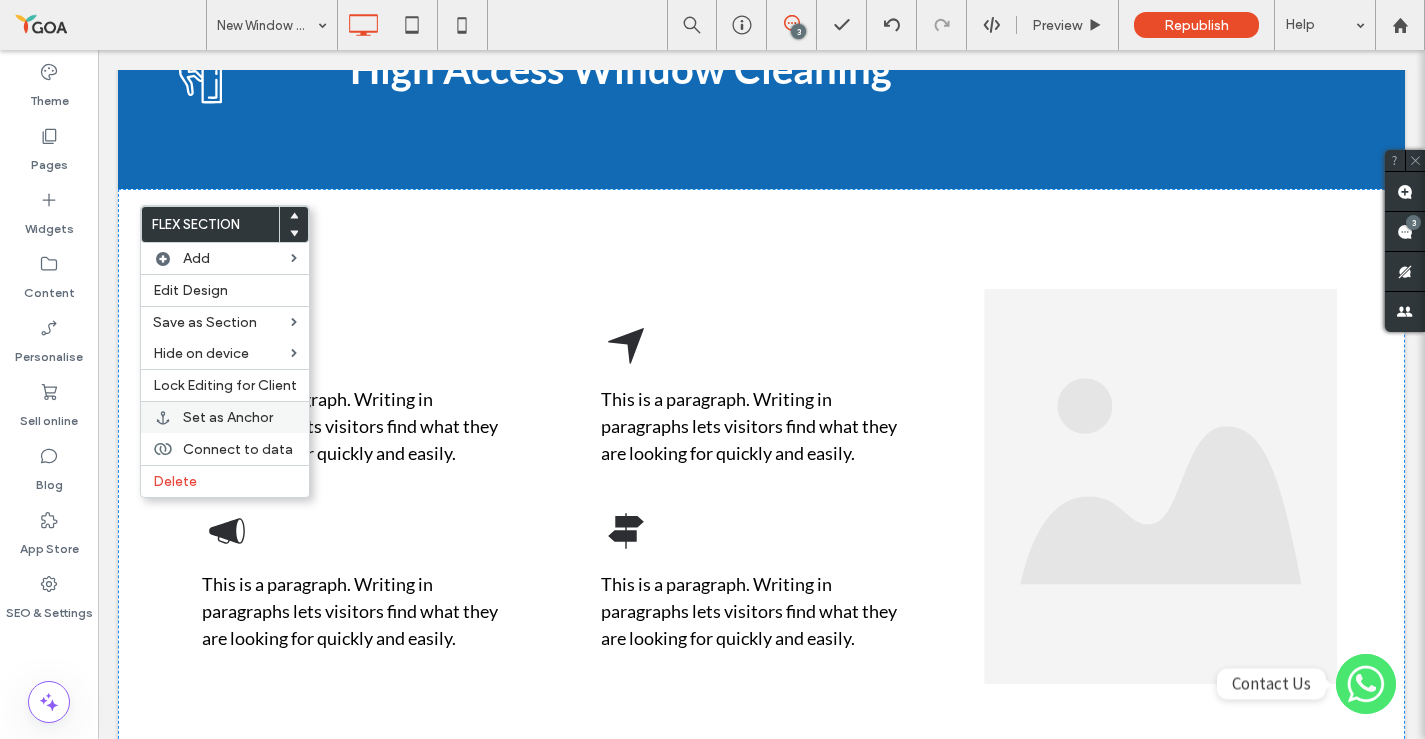 click on "Set as Anchor" at bounding box center [228, 417] 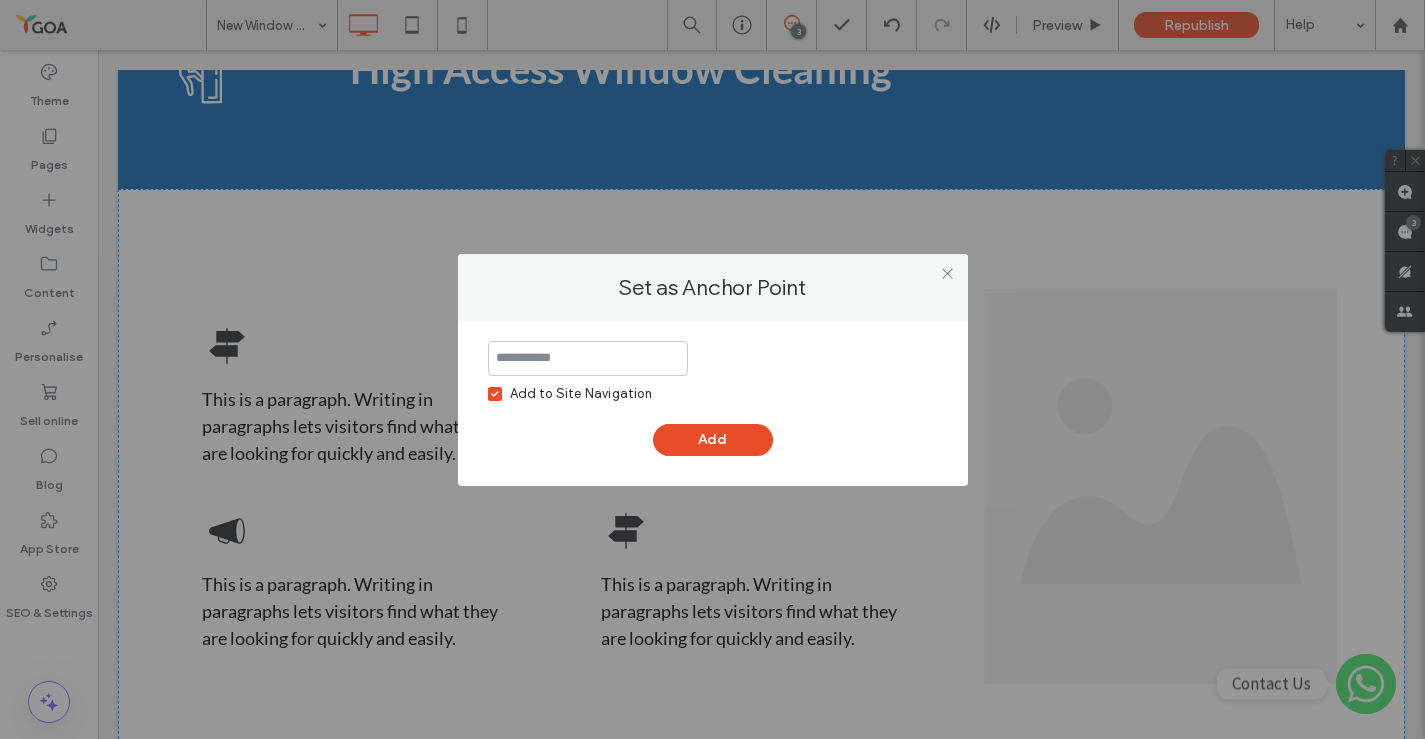 click 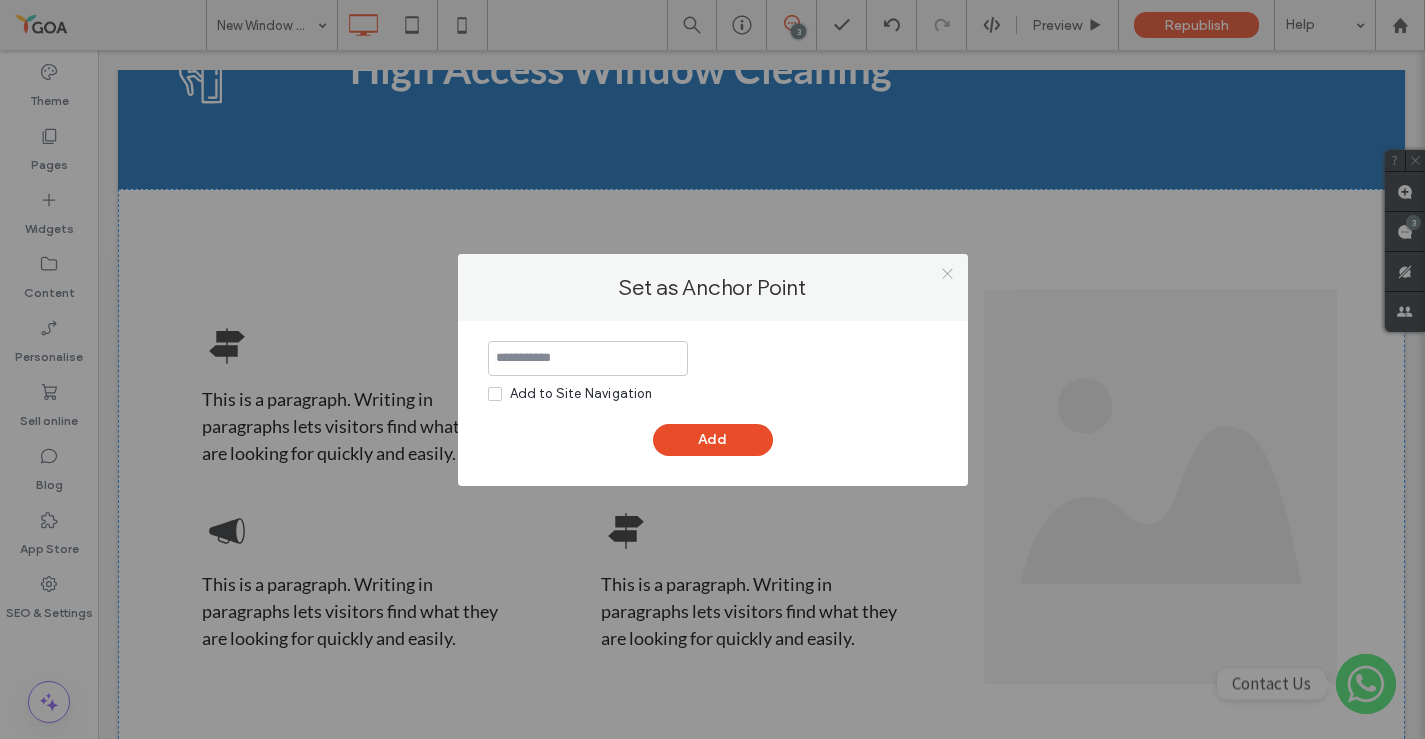 click 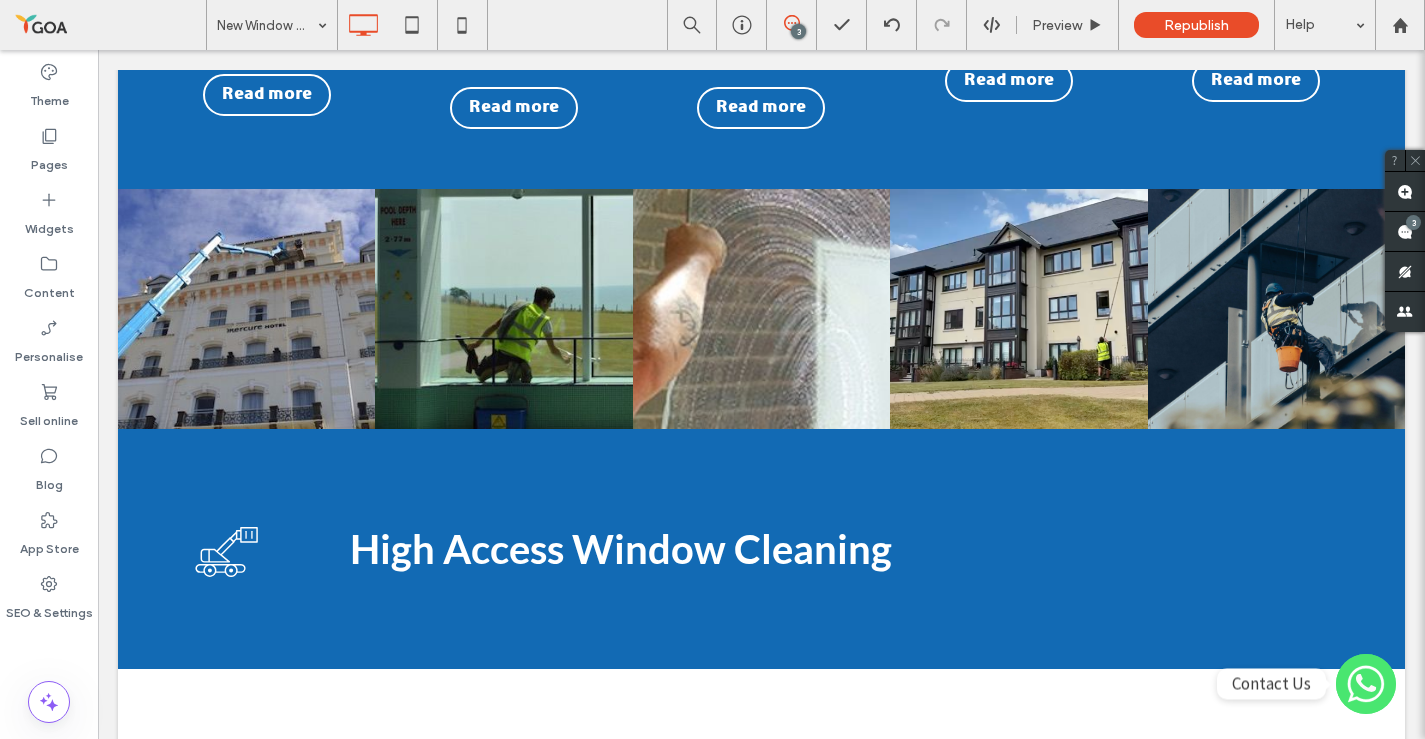 scroll, scrollTop: 1624, scrollLeft: 0, axis: vertical 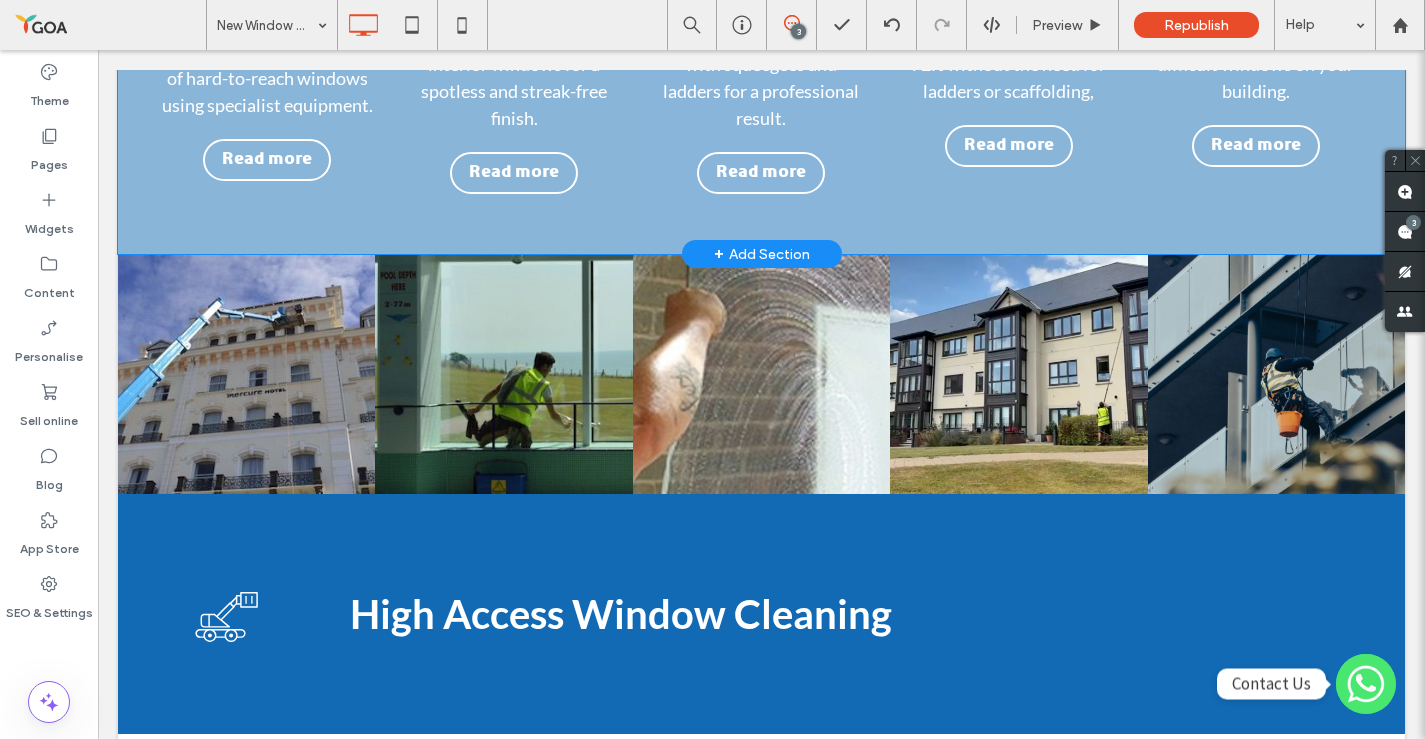 click on "Click to edit in Flex Mode" at bounding box center (761, 6) 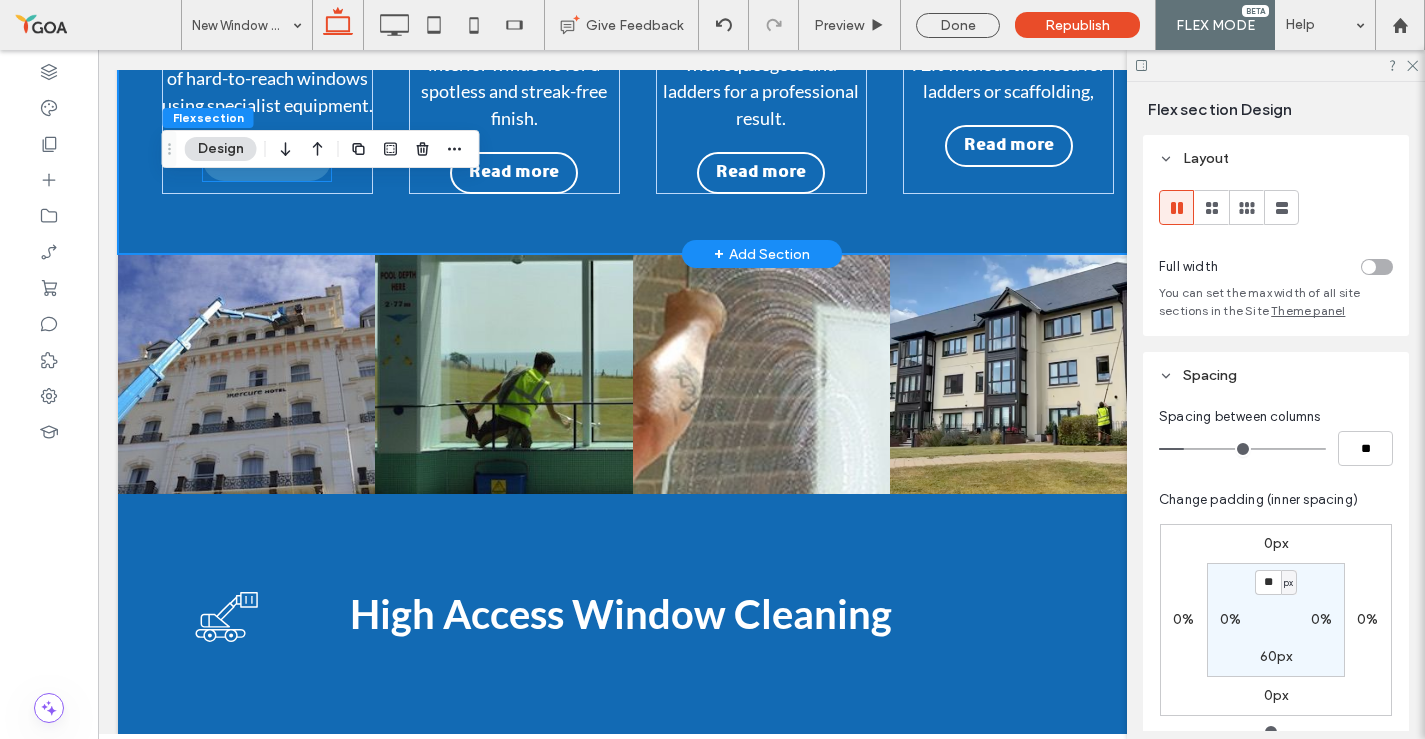 click on "Read more" at bounding box center [267, 160] 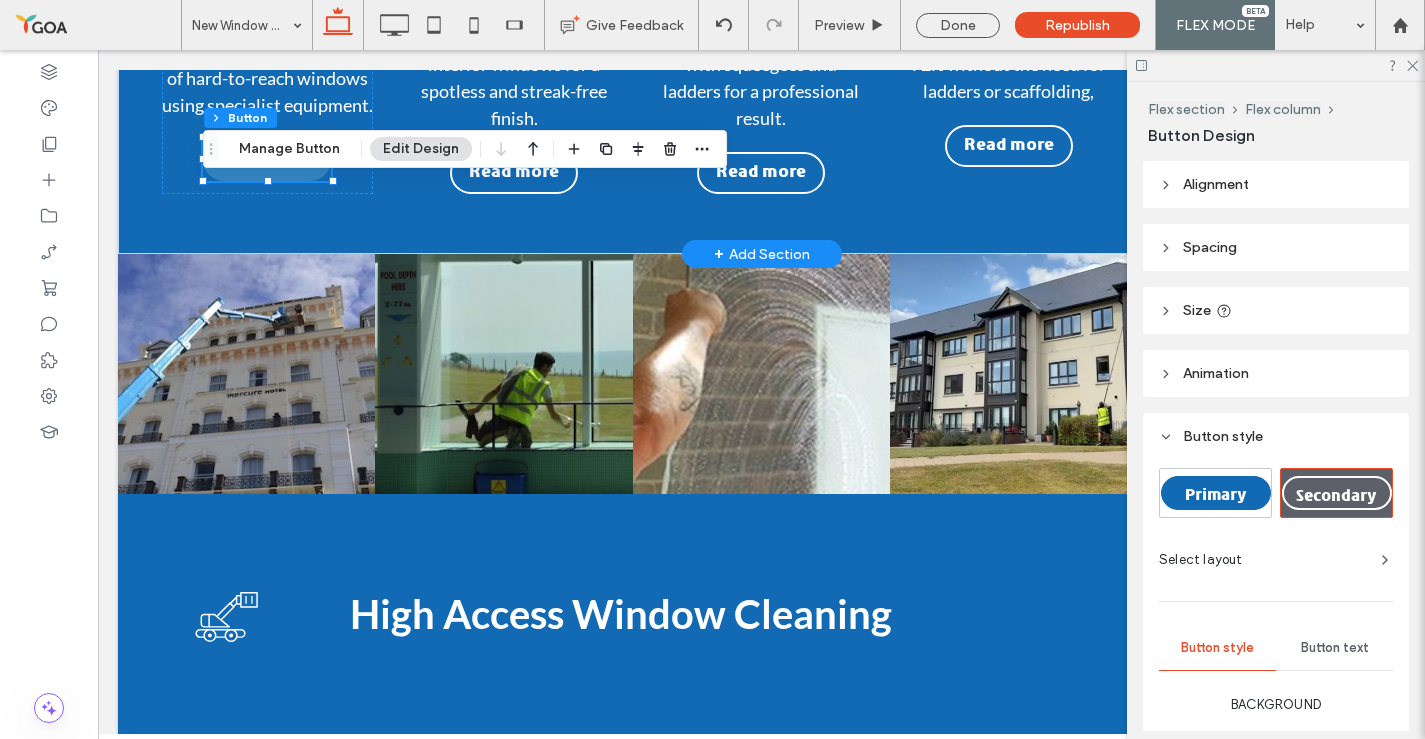 click on "Read more" at bounding box center (267, 160) 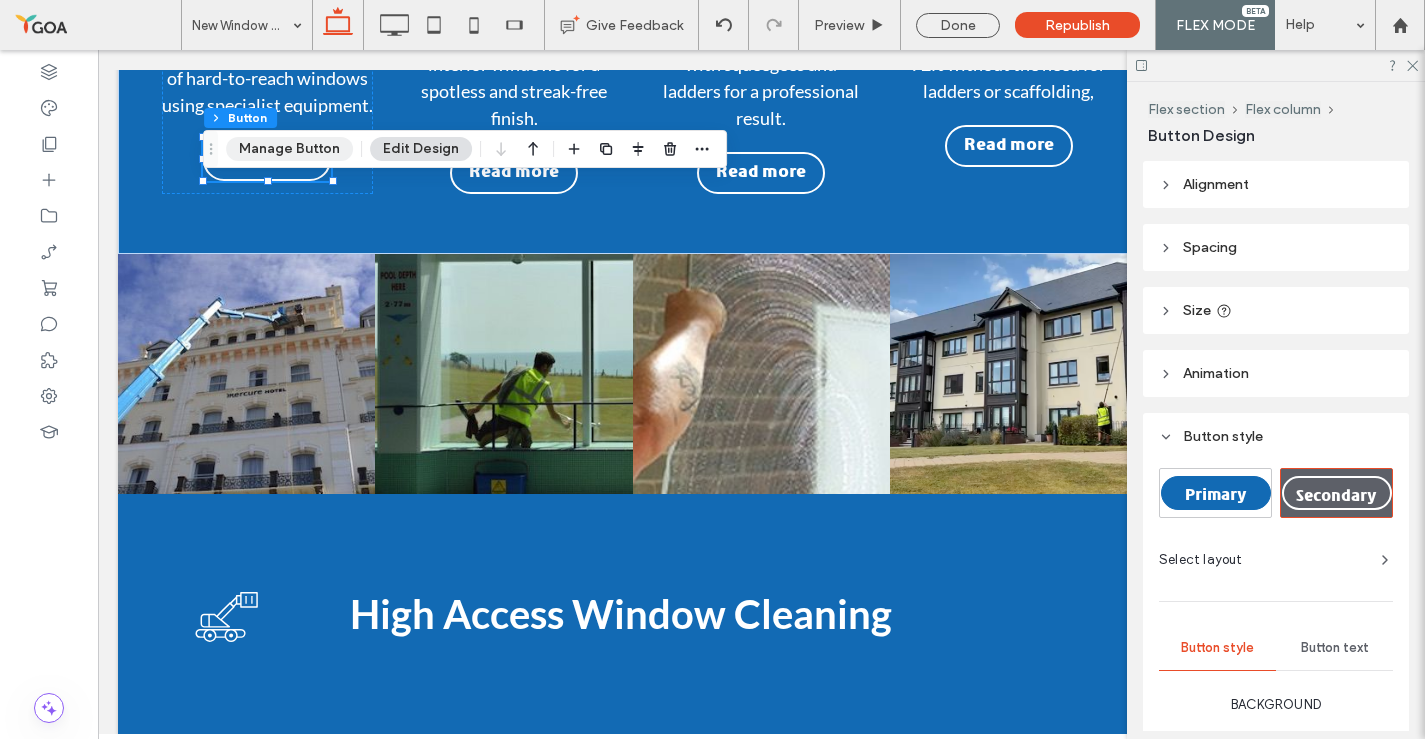 click on "Manage Button" at bounding box center (289, 149) 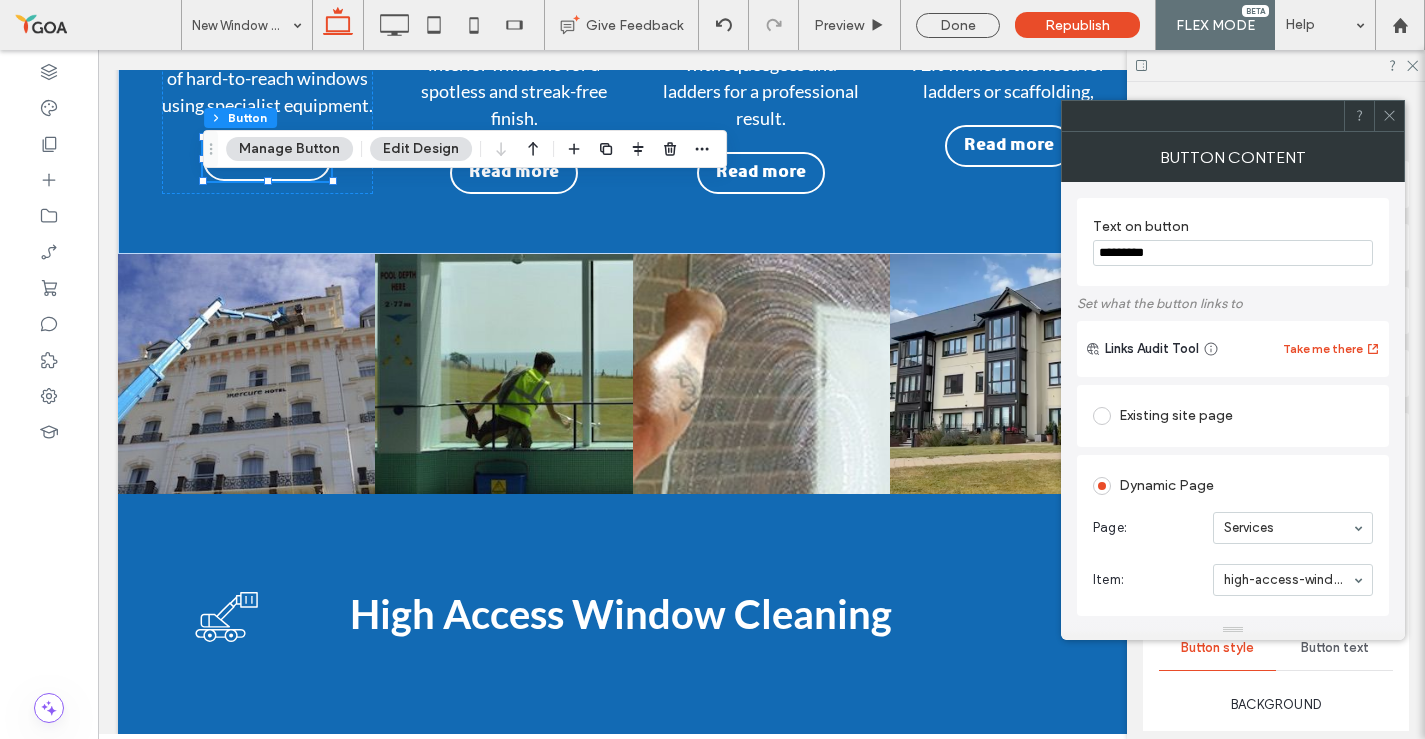 scroll, scrollTop: 34, scrollLeft: 0, axis: vertical 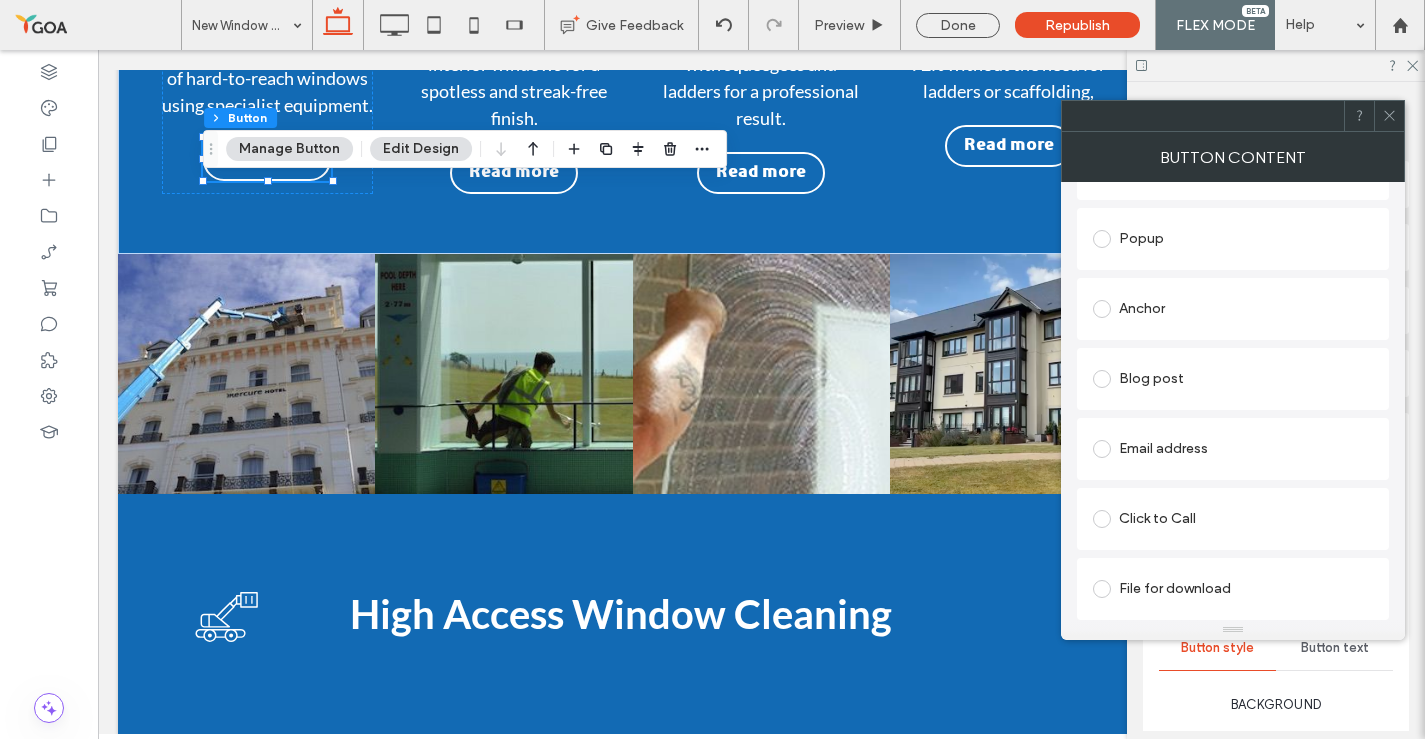 click on "Anchor" at bounding box center (1233, 309) 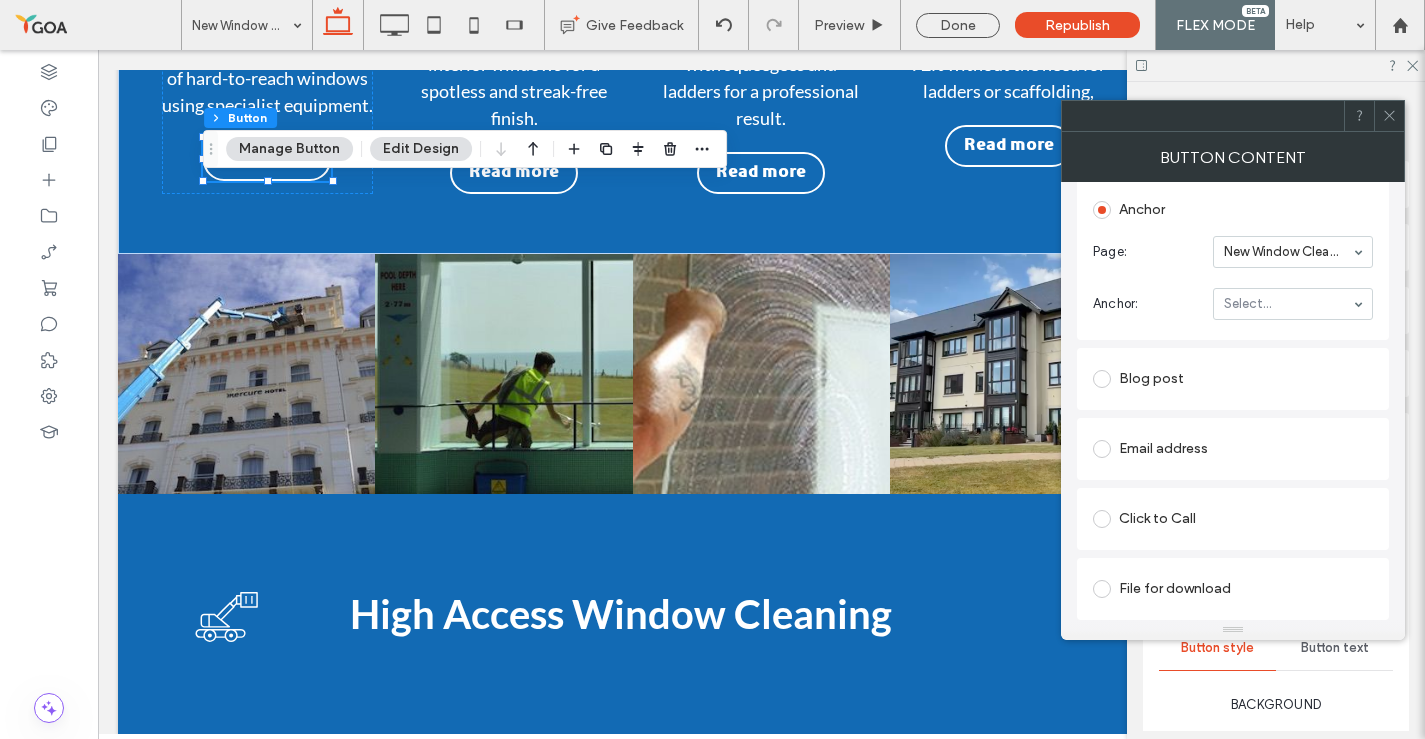 scroll, scrollTop: 390, scrollLeft: 0, axis: vertical 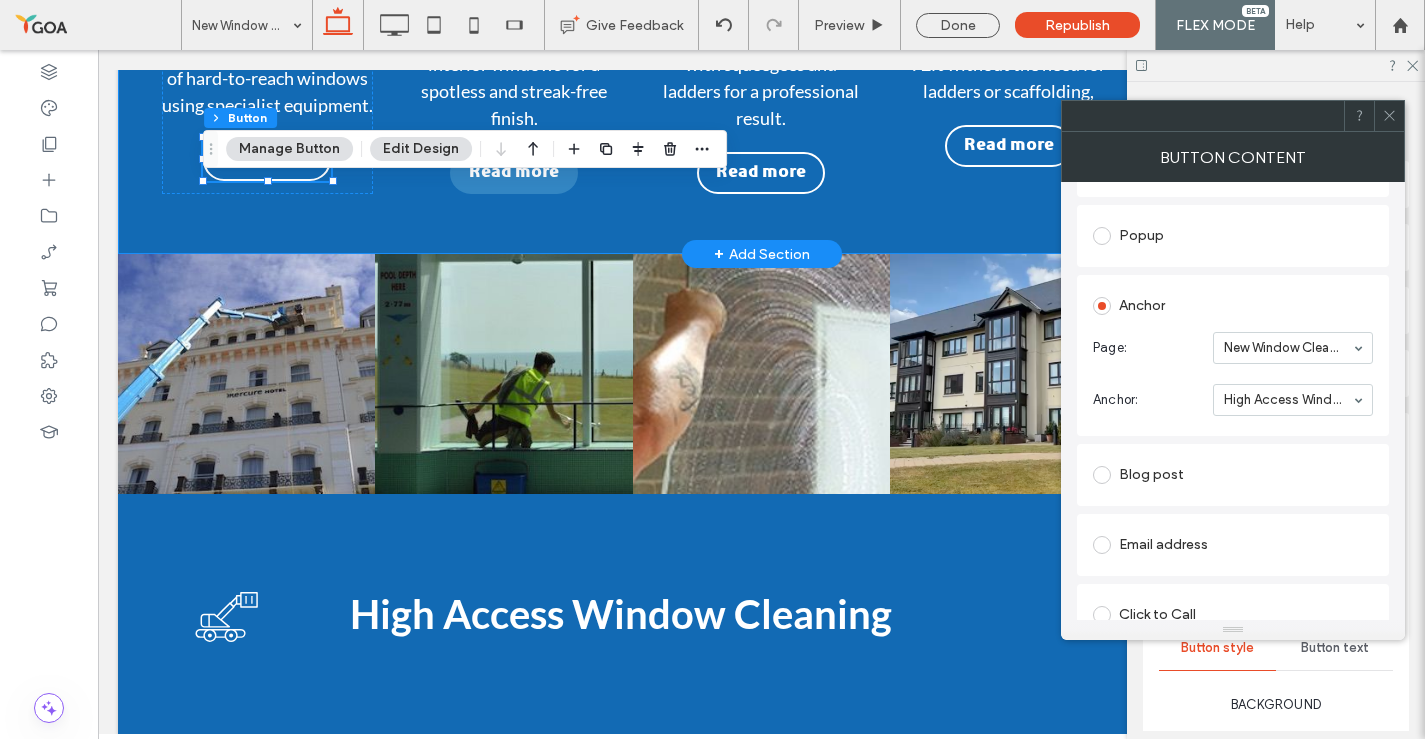 click on "Read more" at bounding box center [514, 173] 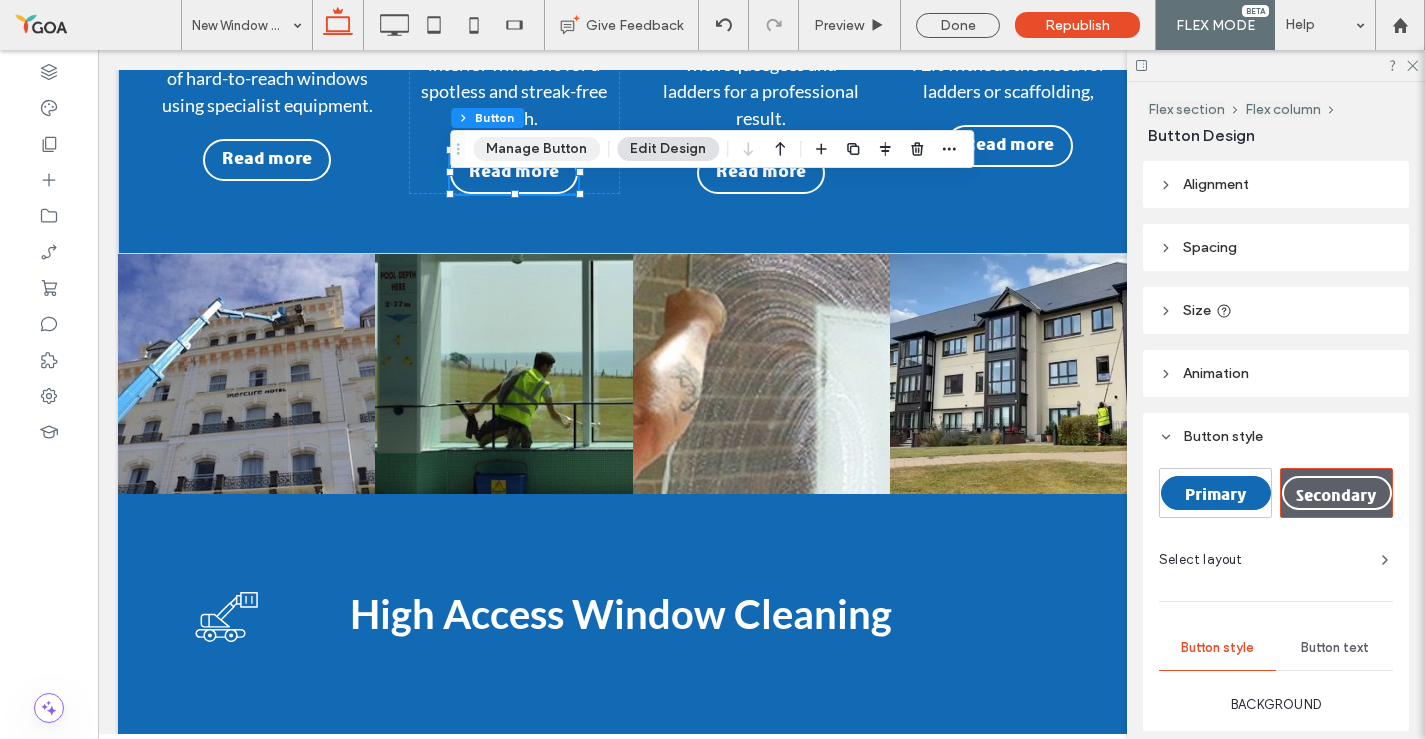 click on "Manage Button" at bounding box center [536, 149] 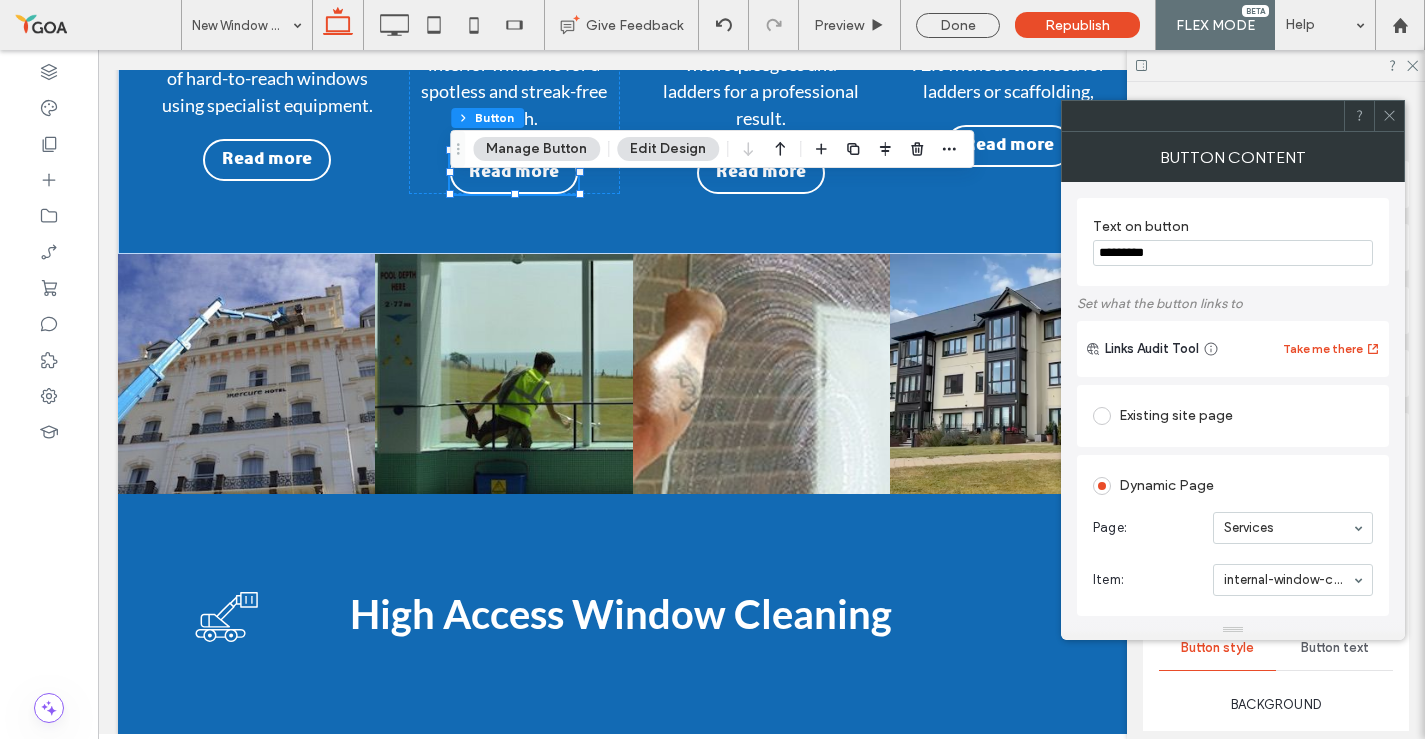 click on "Manage Button" at bounding box center [536, 149] 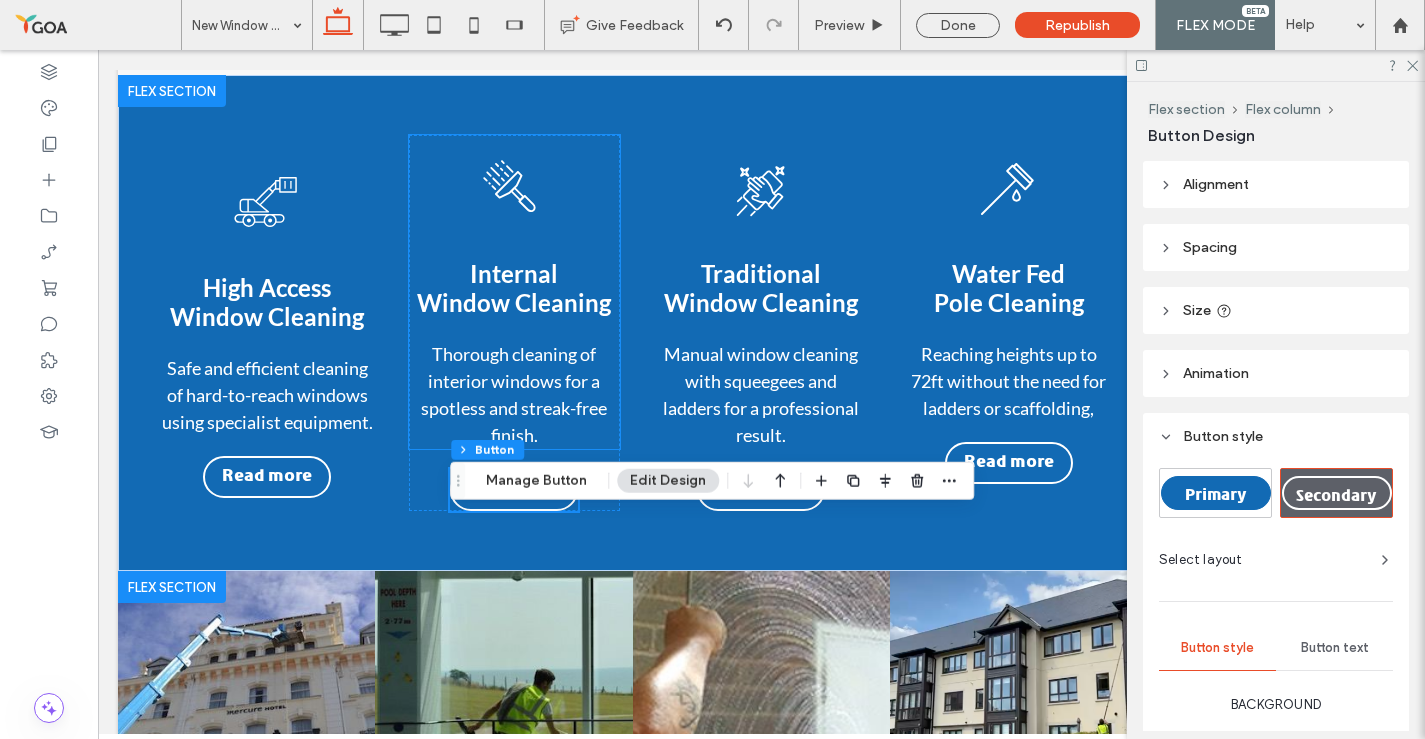 scroll, scrollTop: 1320, scrollLeft: 0, axis: vertical 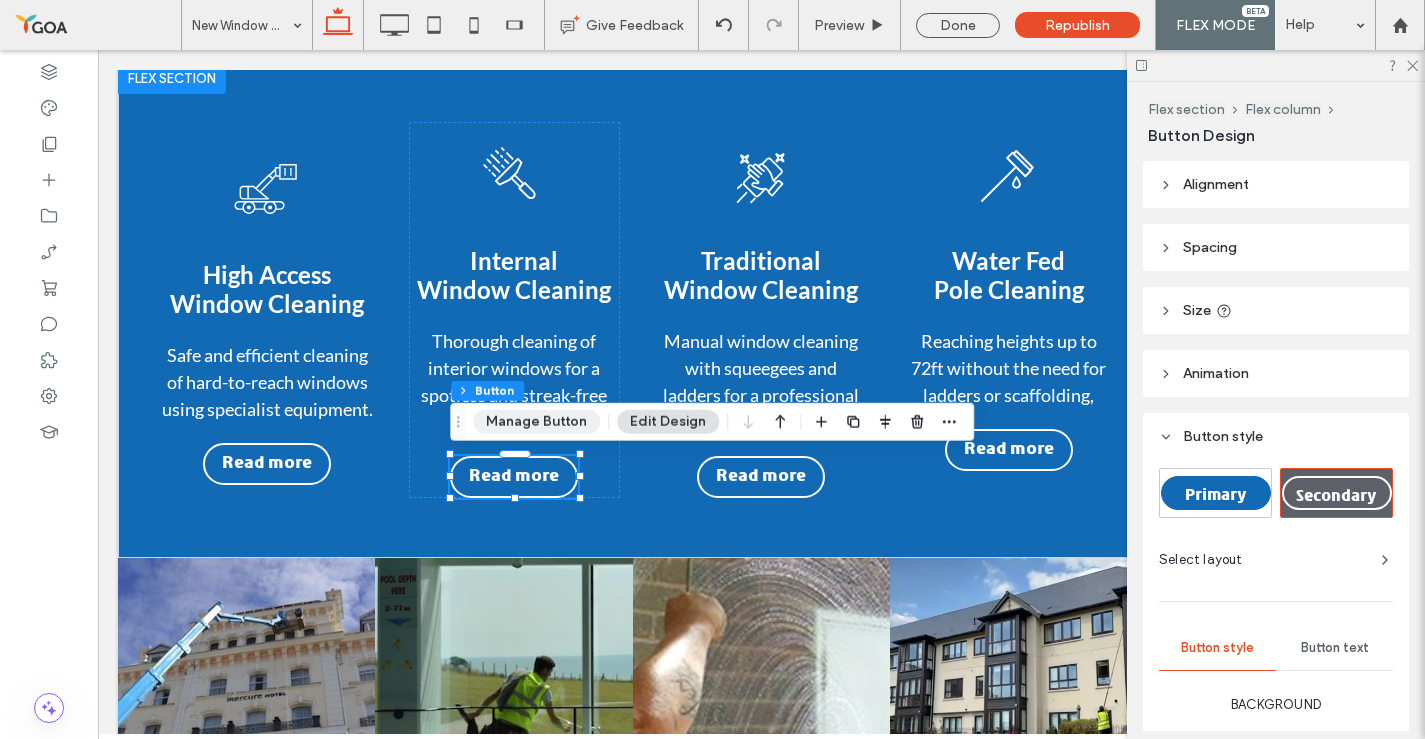 click on "Manage Button" at bounding box center [536, 422] 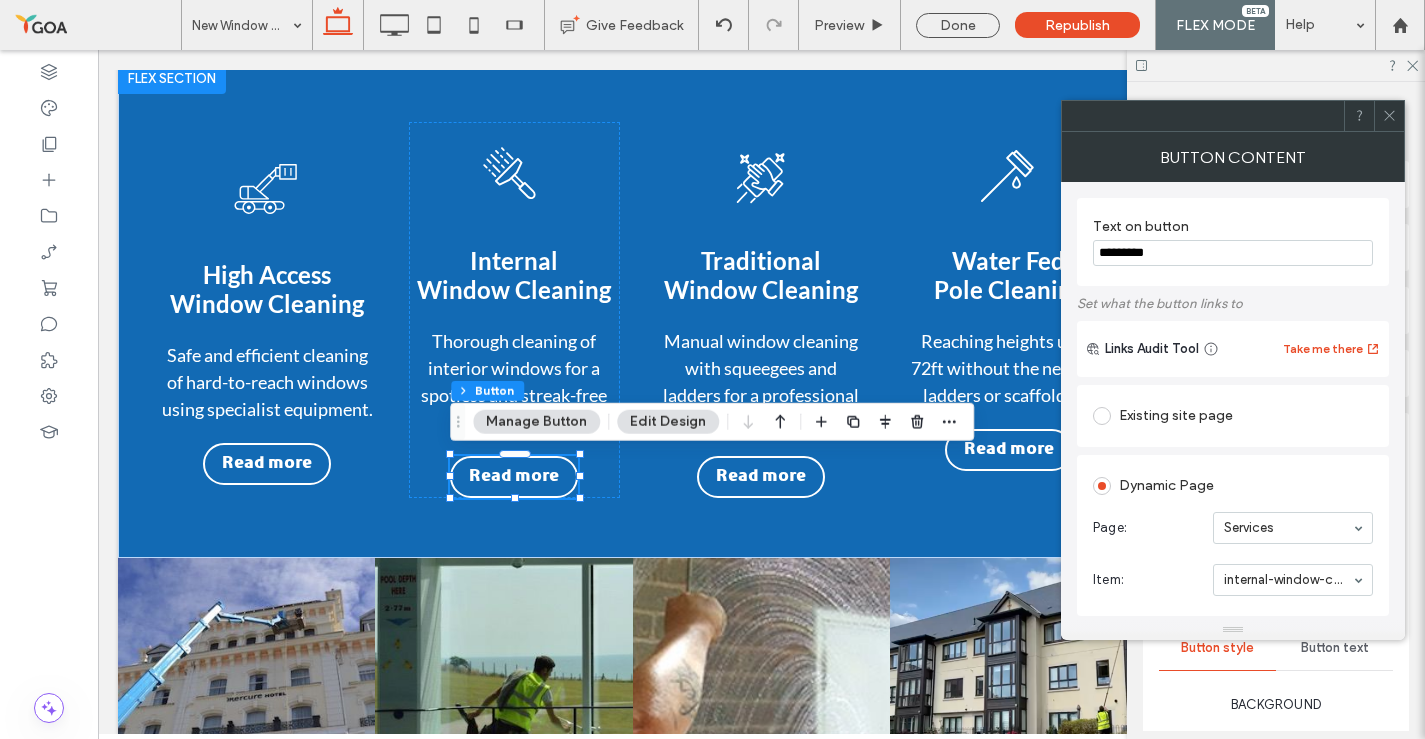 scroll, scrollTop: 201, scrollLeft: 0, axis: vertical 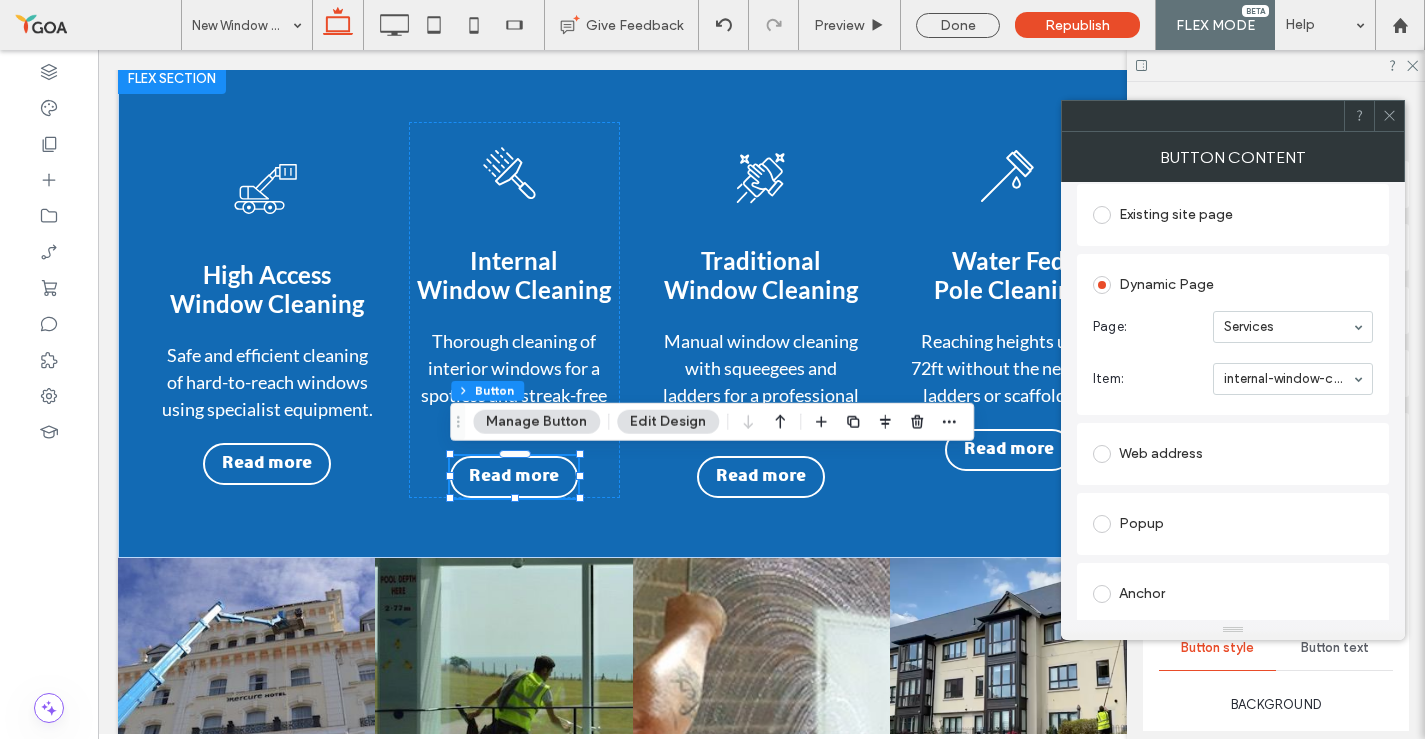click on "Popup" at bounding box center (1233, 524) 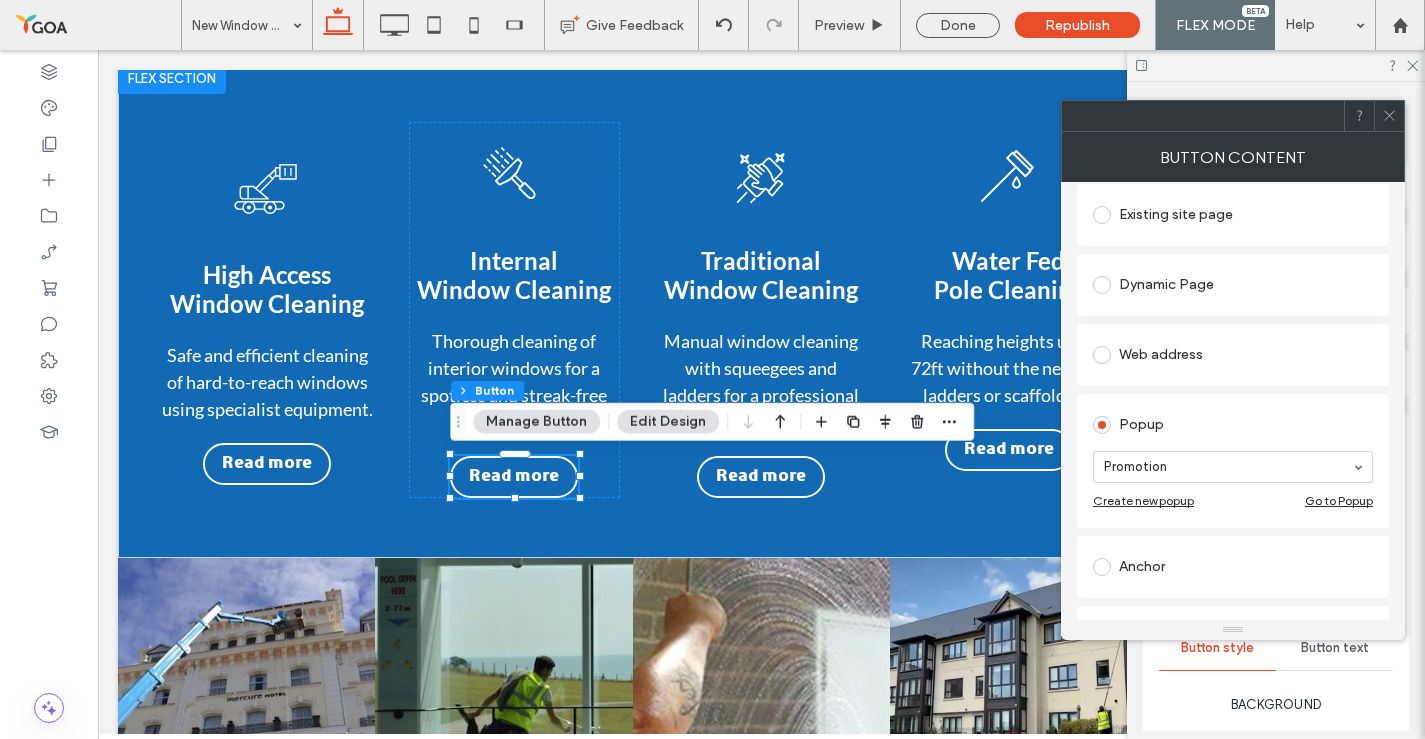 click on "Anchor" at bounding box center (1233, 567) 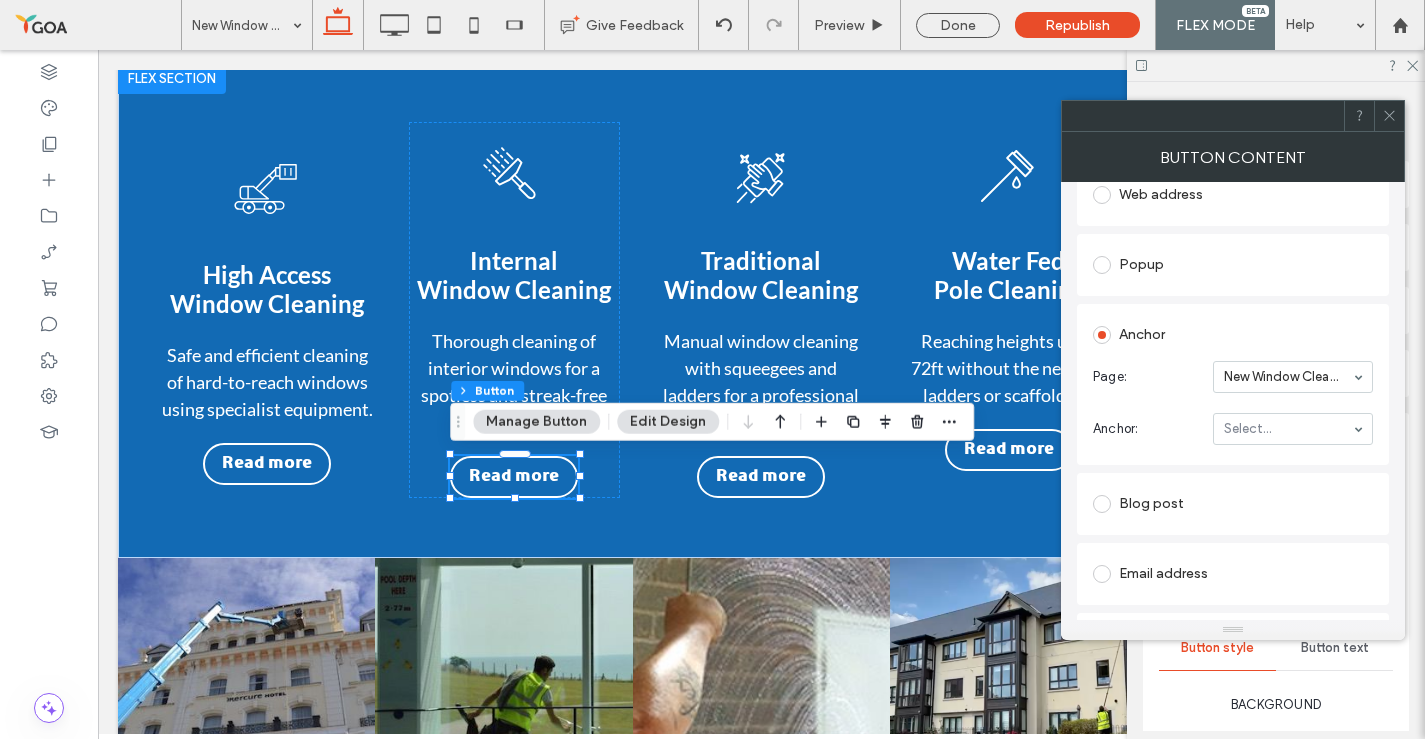 scroll, scrollTop: 437, scrollLeft: 0, axis: vertical 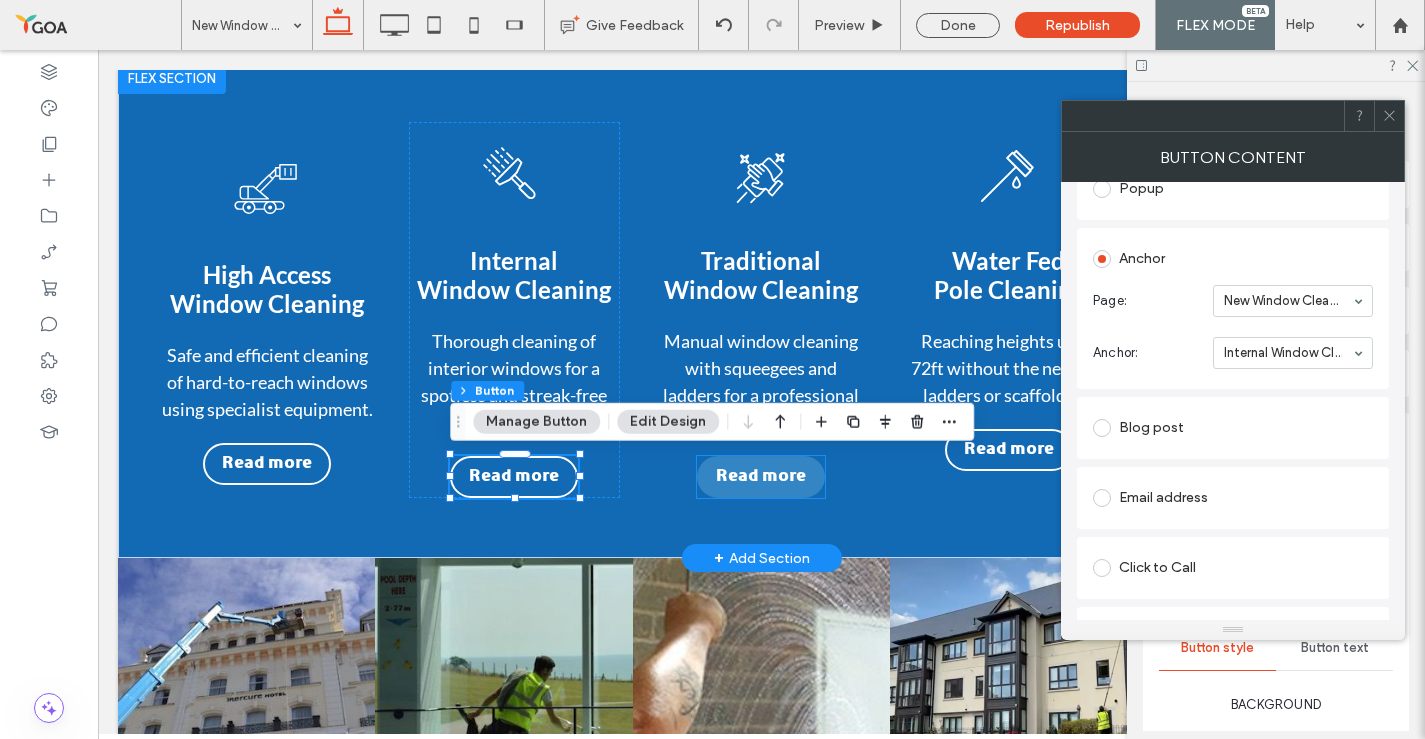click on "Read more" at bounding box center [761, 477] 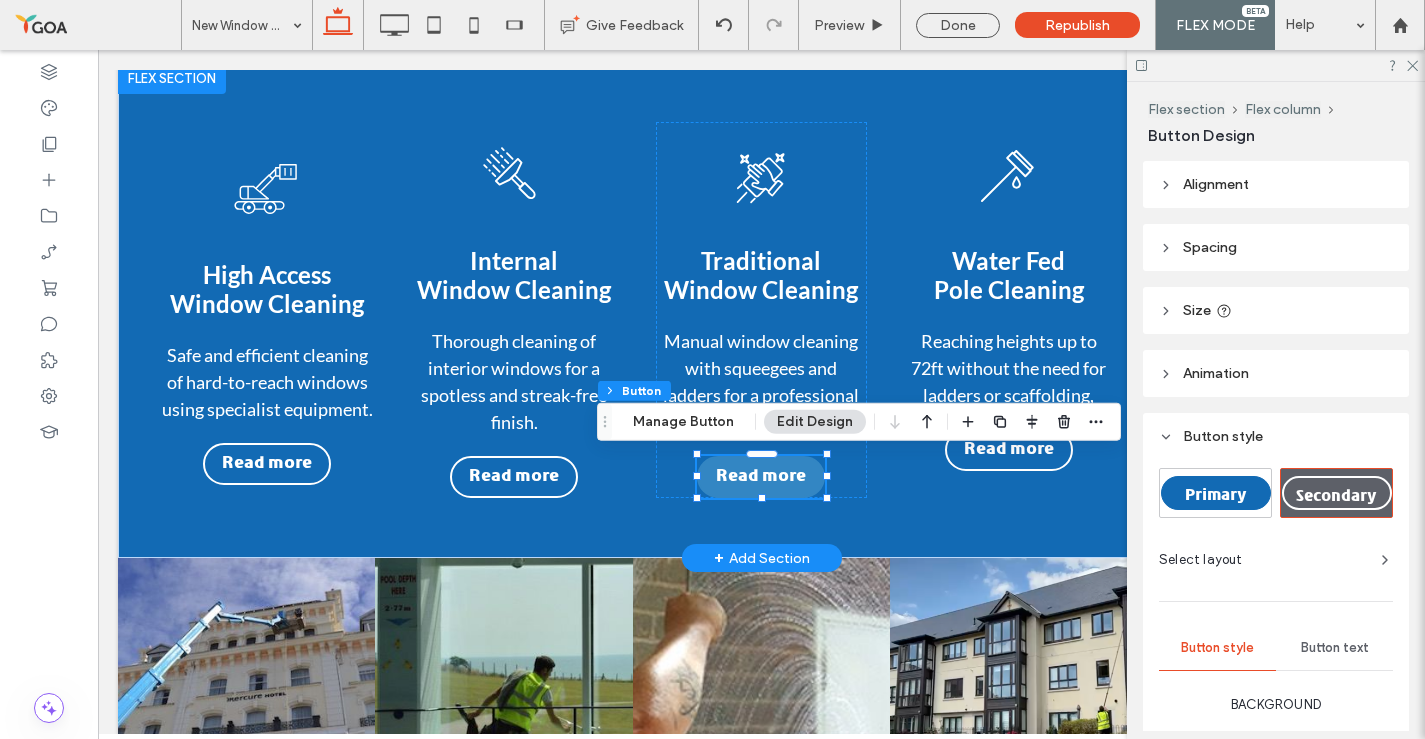 type on "**" 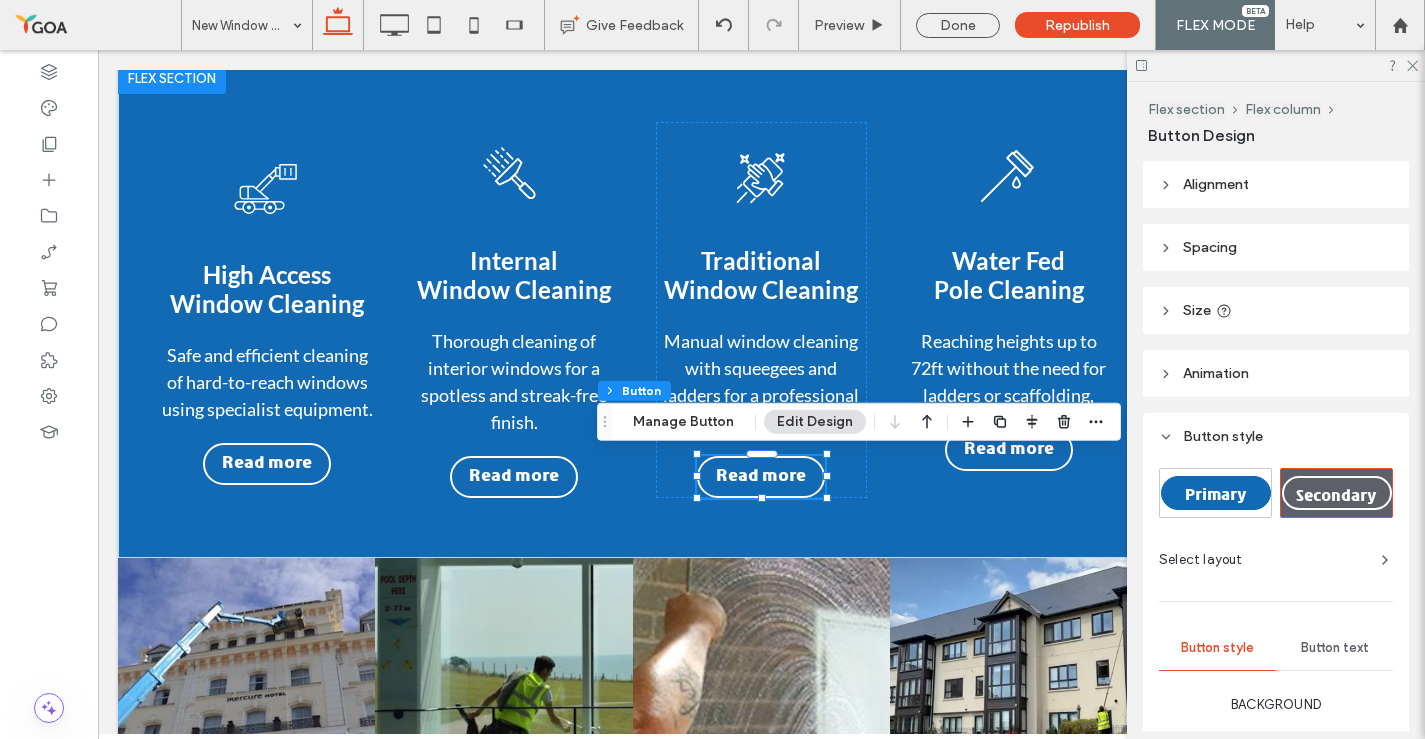 scroll, scrollTop: 388, scrollLeft: 0, axis: vertical 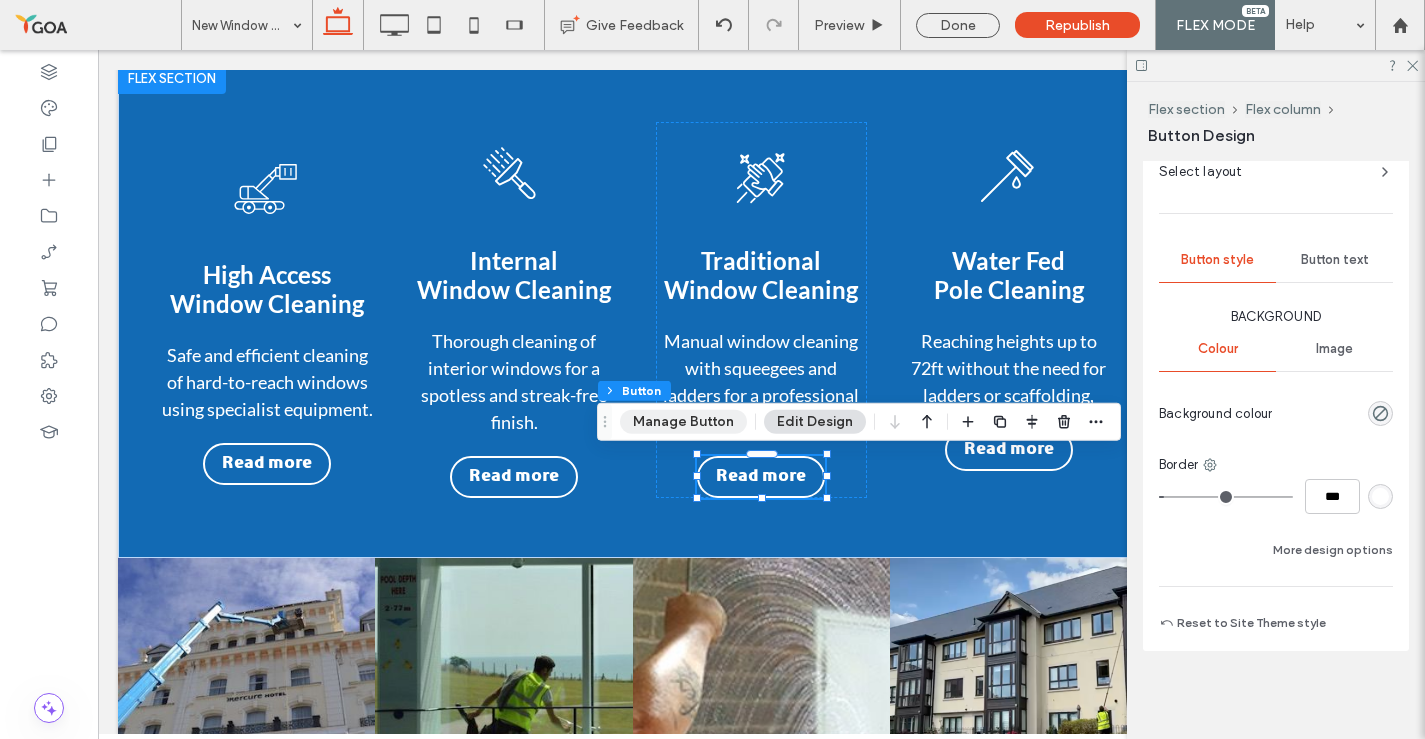 click on "Manage Button" at bounding box center (683, 422) 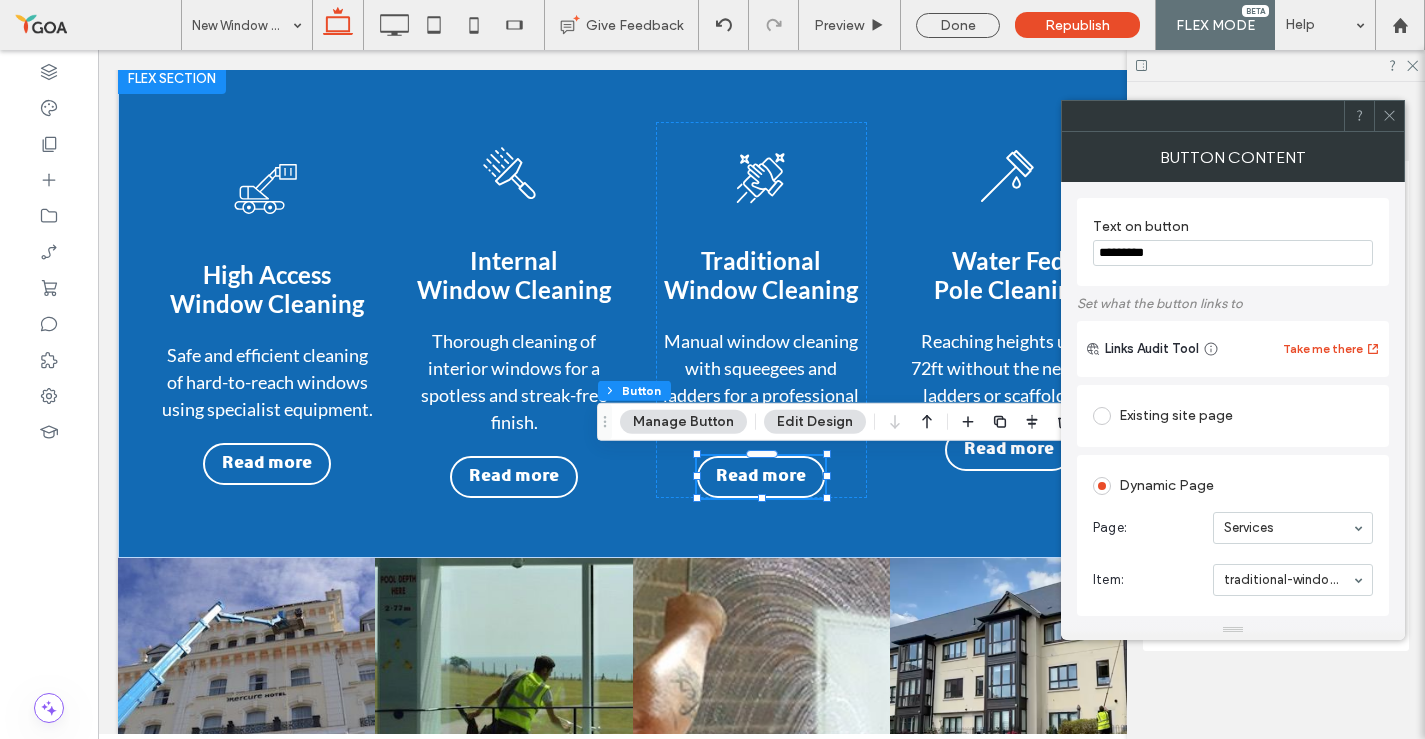 click on "Page: Services" at bounding box center [1233, 528] 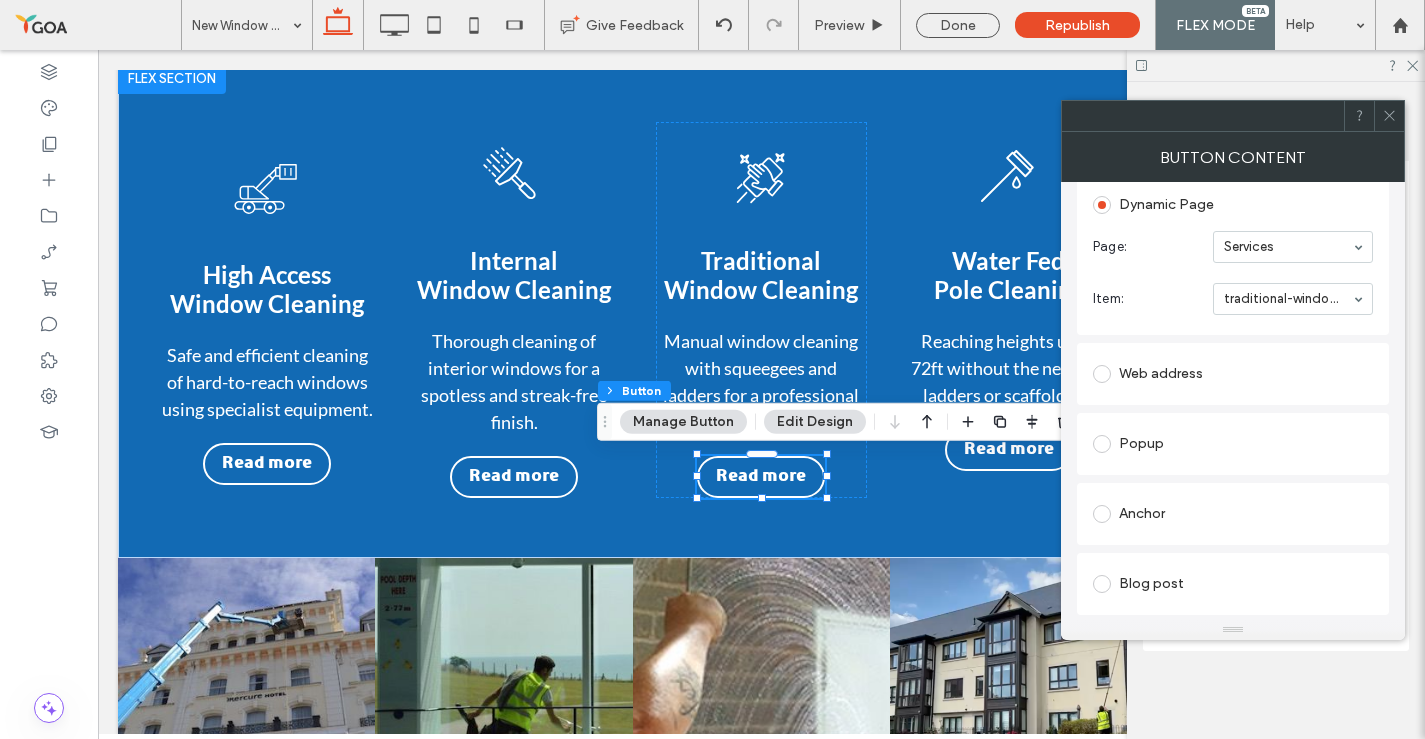 scroll, scrollTop: 280, scrollLeft: 0, axis: vertical 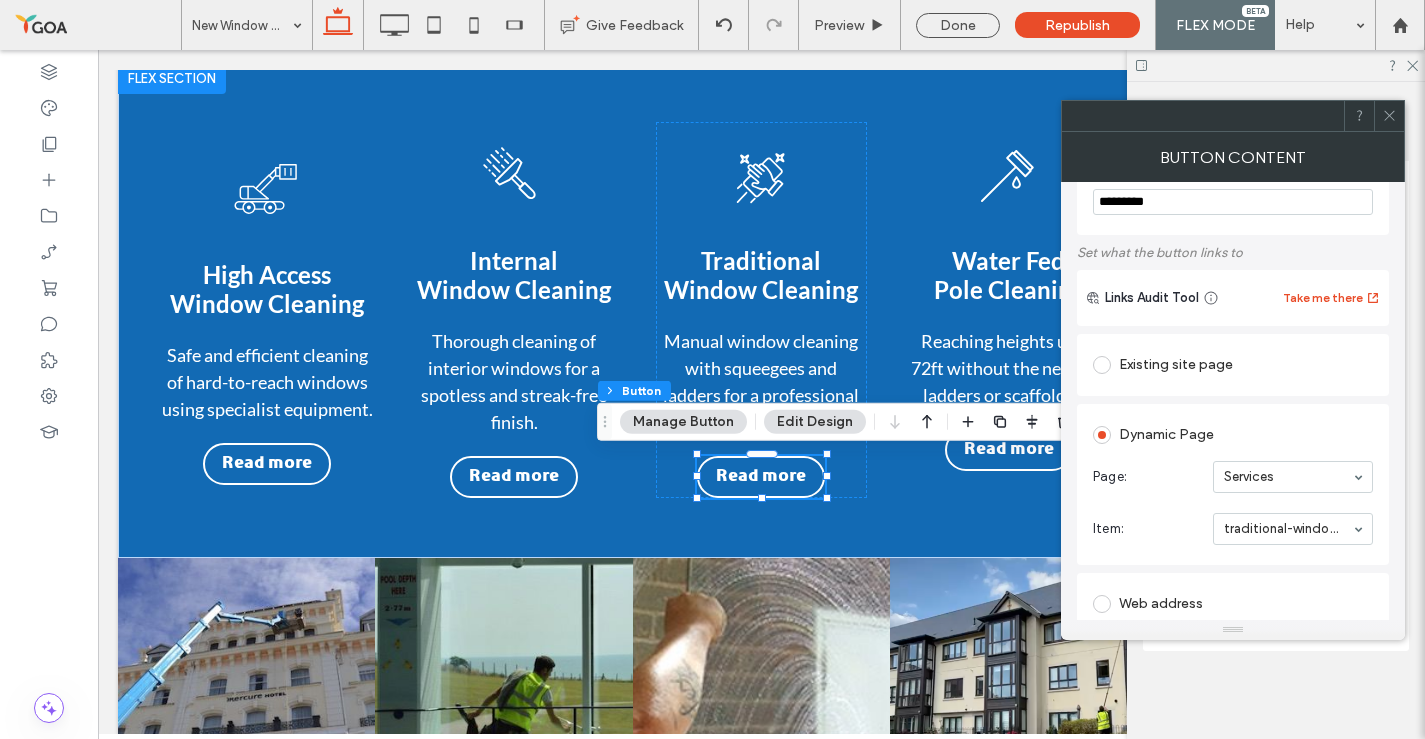 click on "Existing site page" at bounding box center [1233, 365] 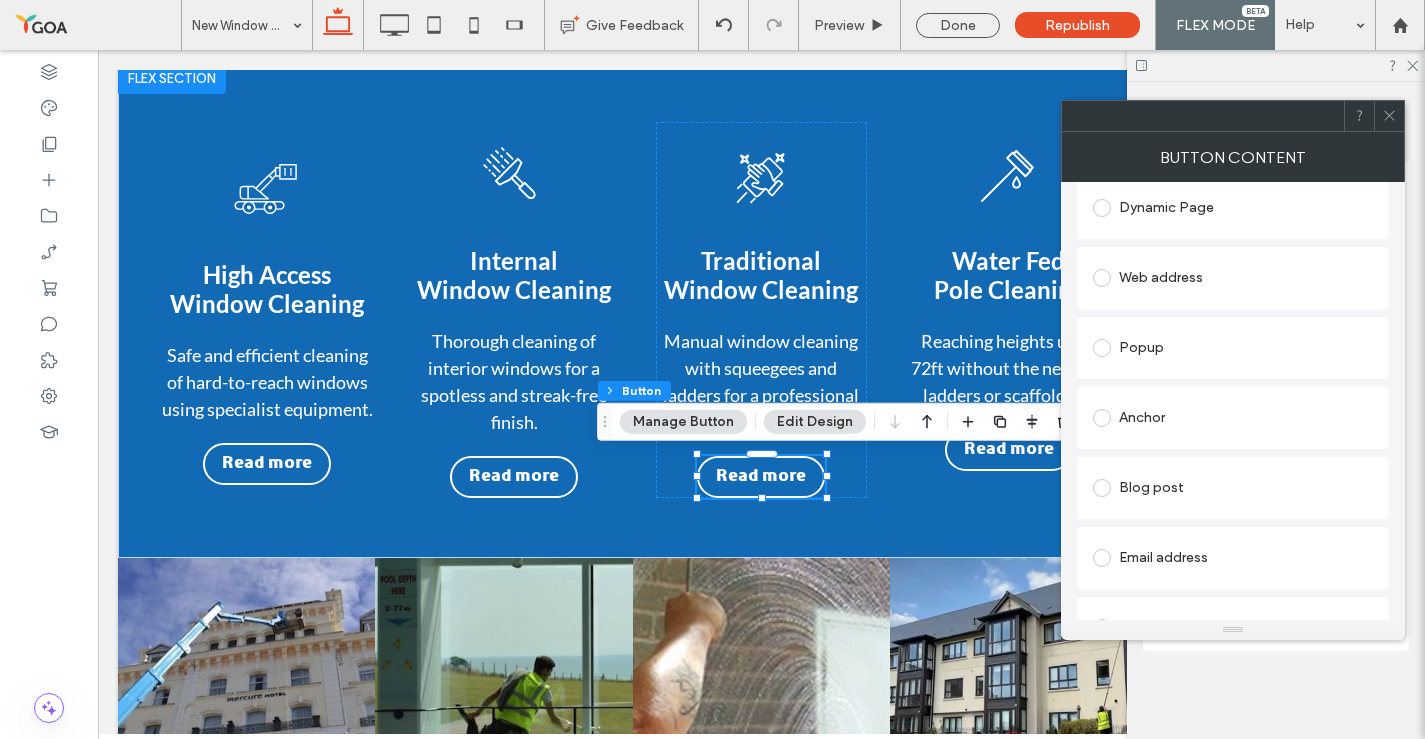 scroll, scrollTop: 451, scrollLeft: 0, axis: vertical 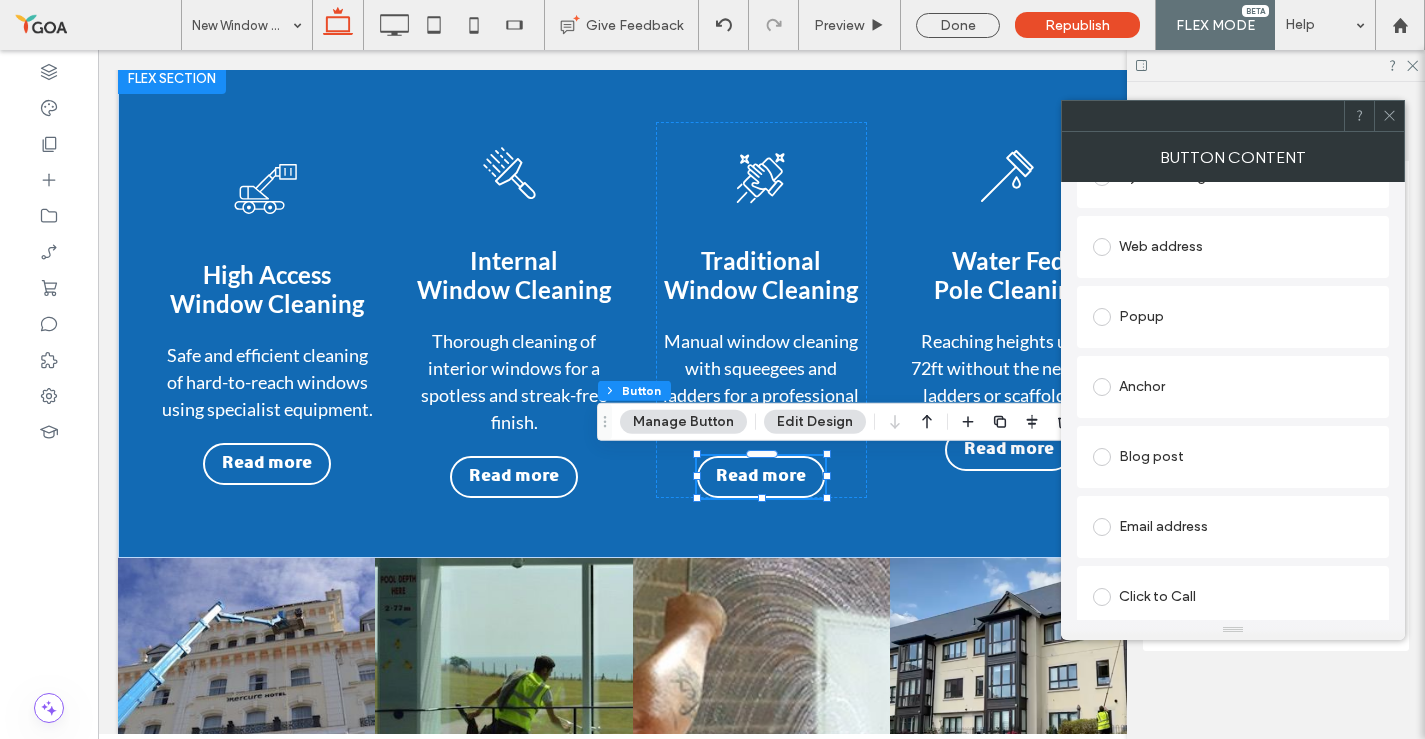 click on "Anchor" at bounding box center [1233, 387] 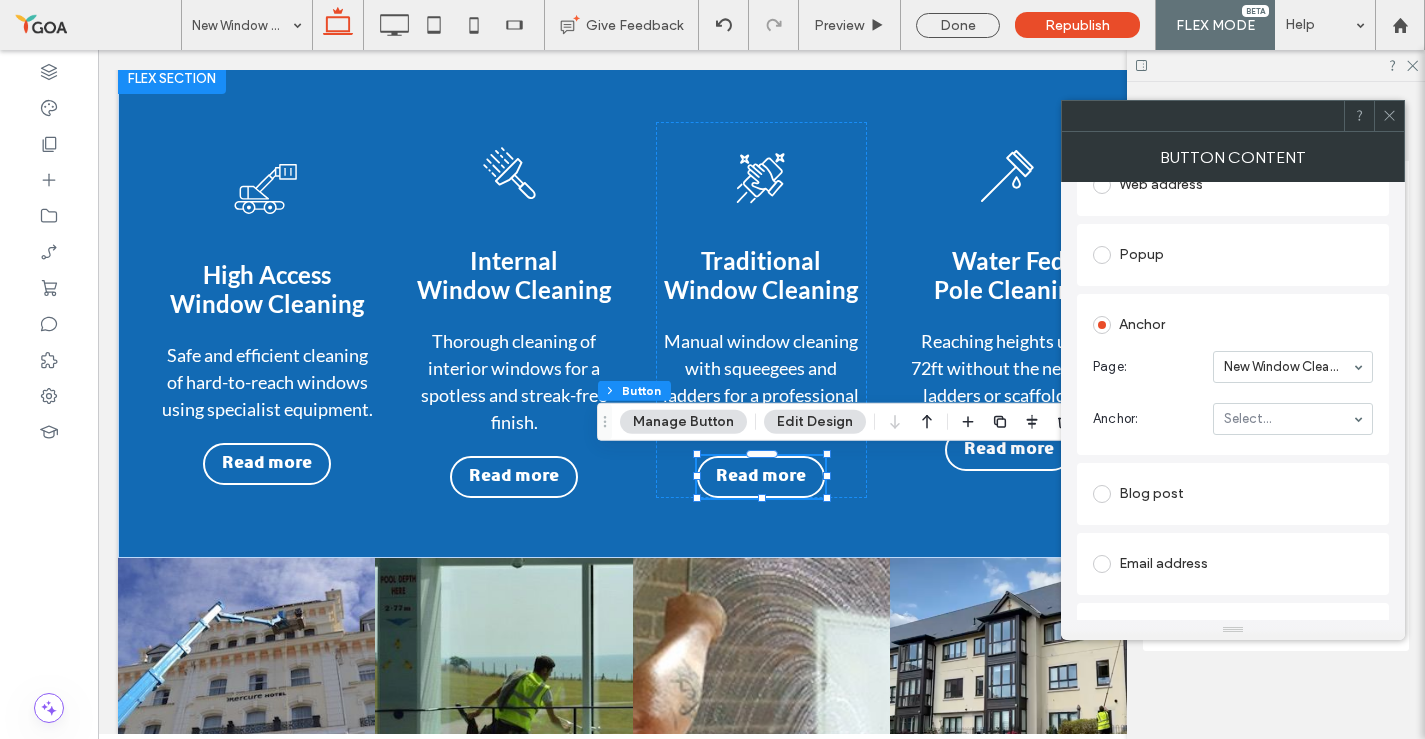 scroll, scrollTop: 310, scrollLeft: 0, axis: vertical 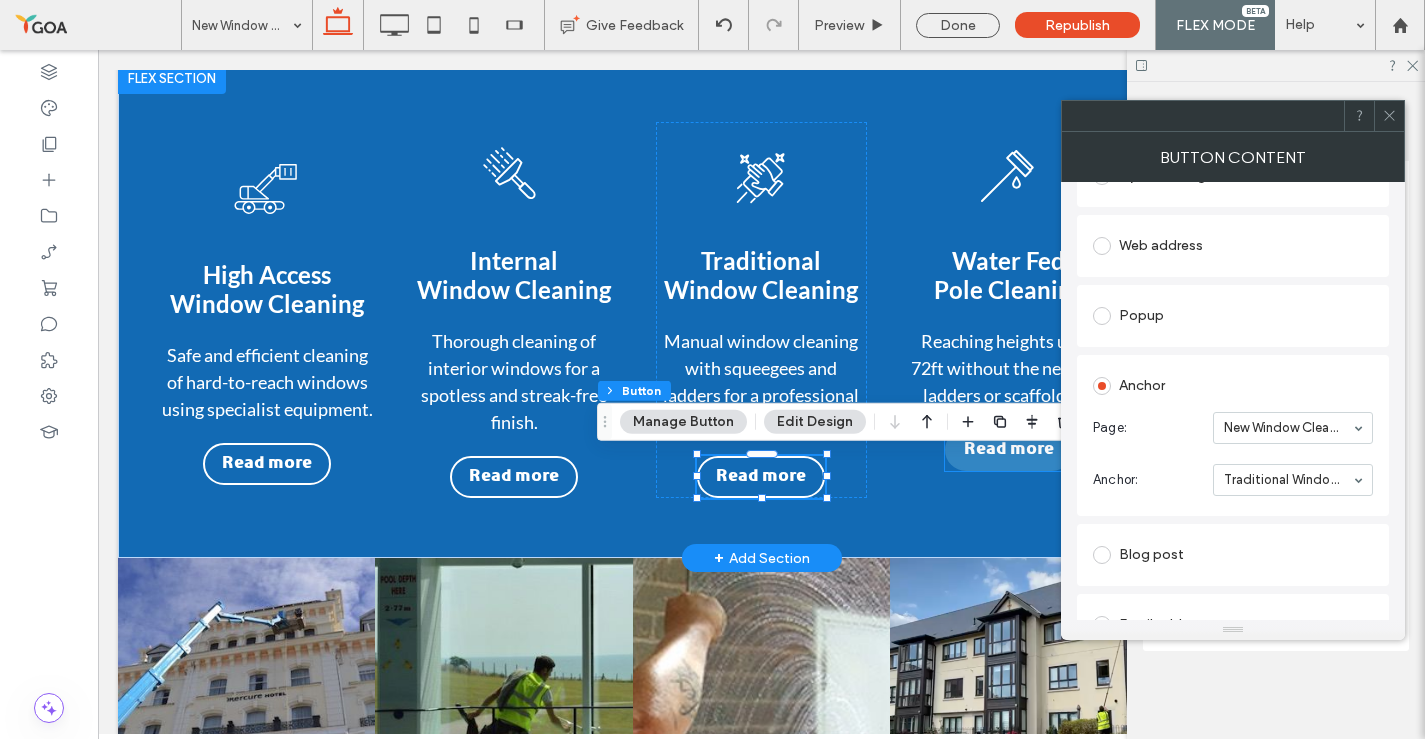 click on "Read more" at bounding box center [1009, 450] 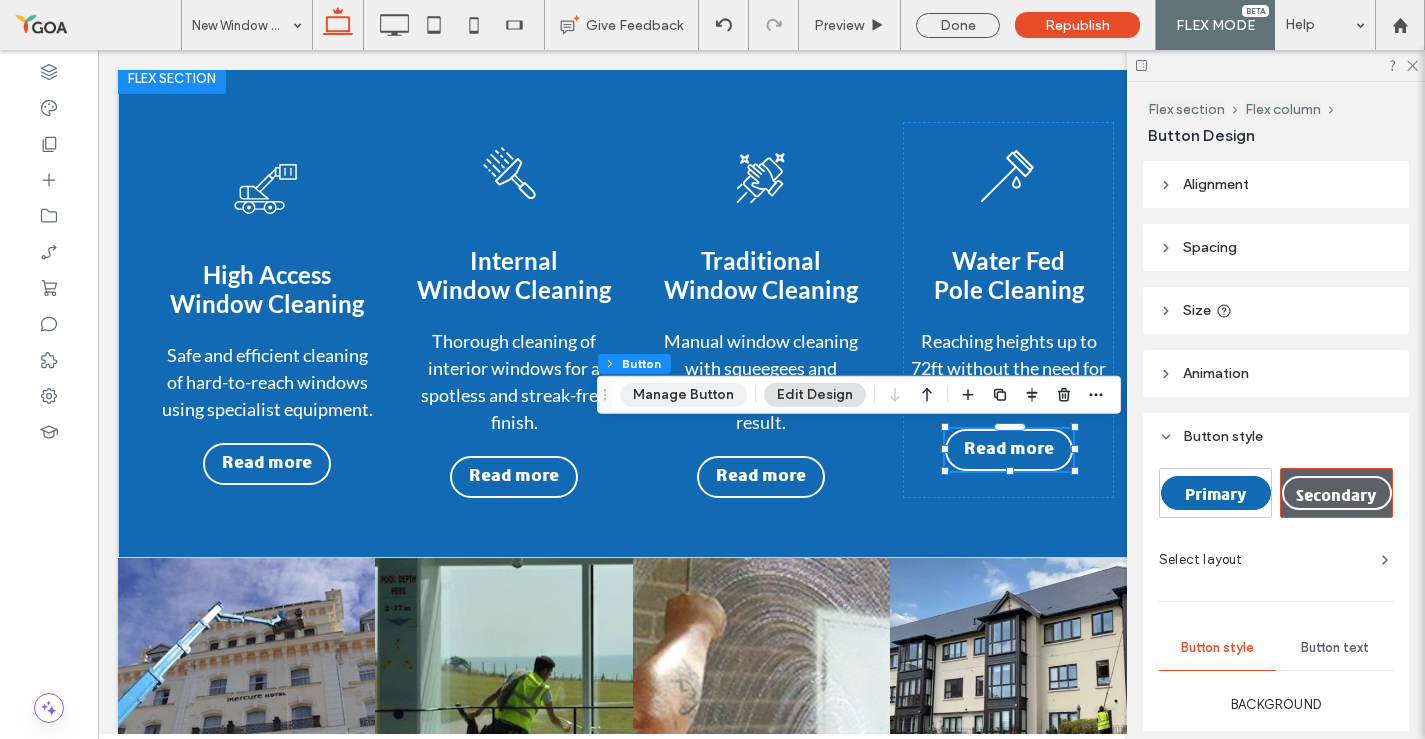 click on "Manage Button" at bounding box center [683, 395] 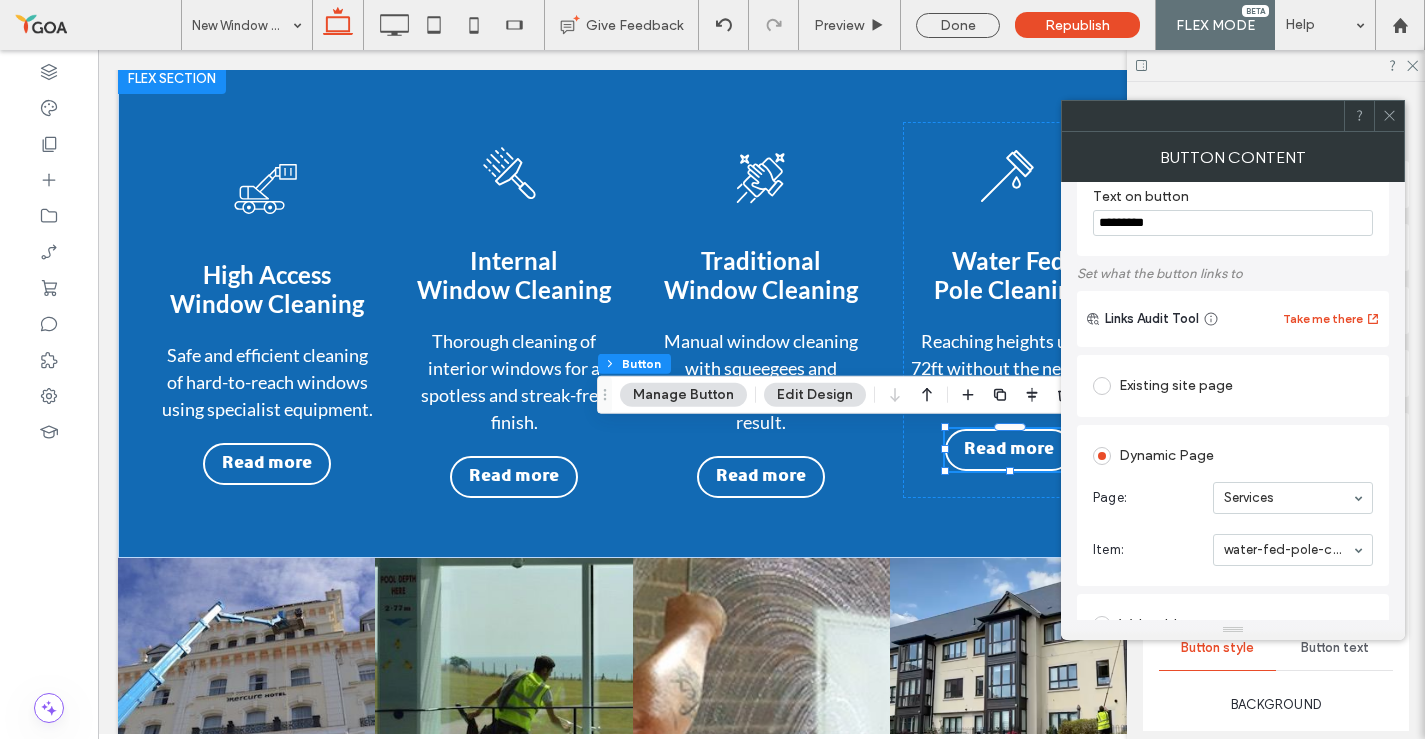 scroll, scrollTop: 0, scrollLeft: 0, axis: both 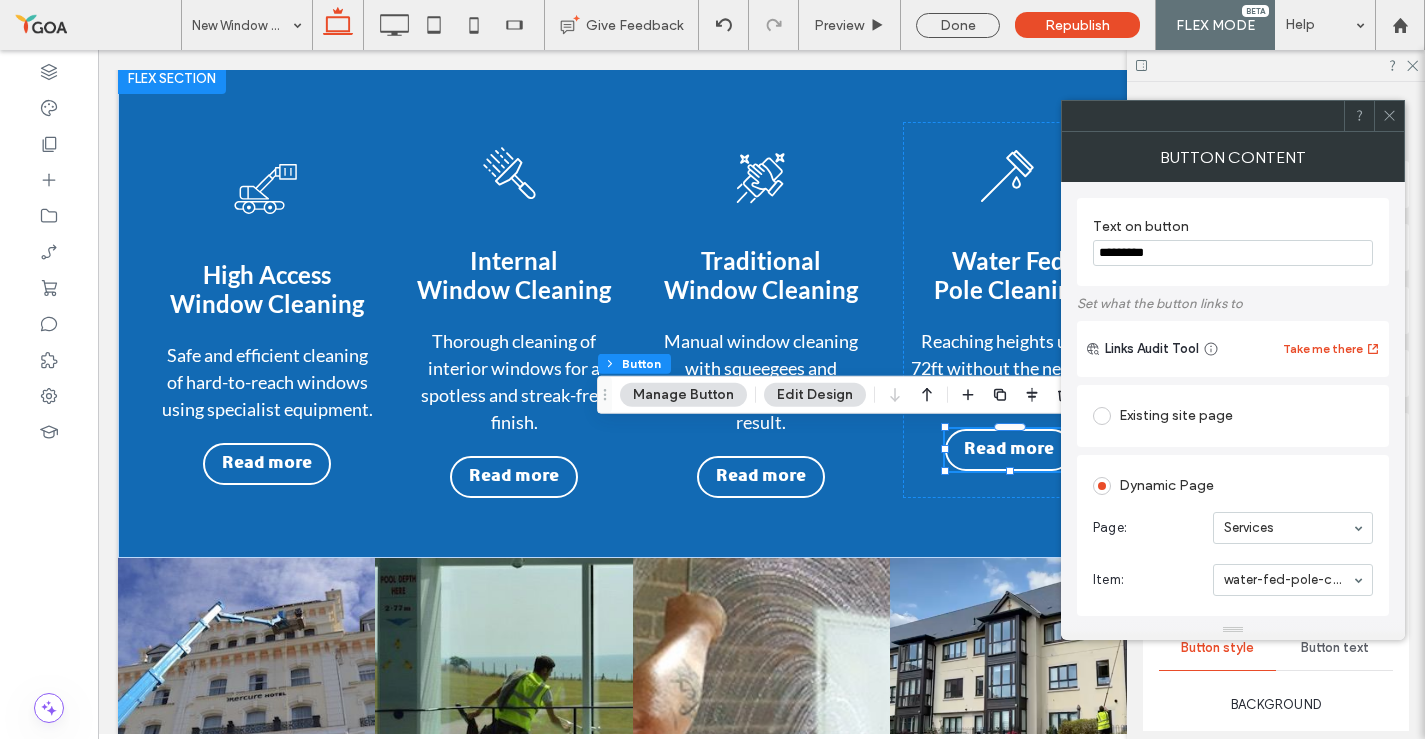 click on "Existing site page" at bounding box center [1233, 416] 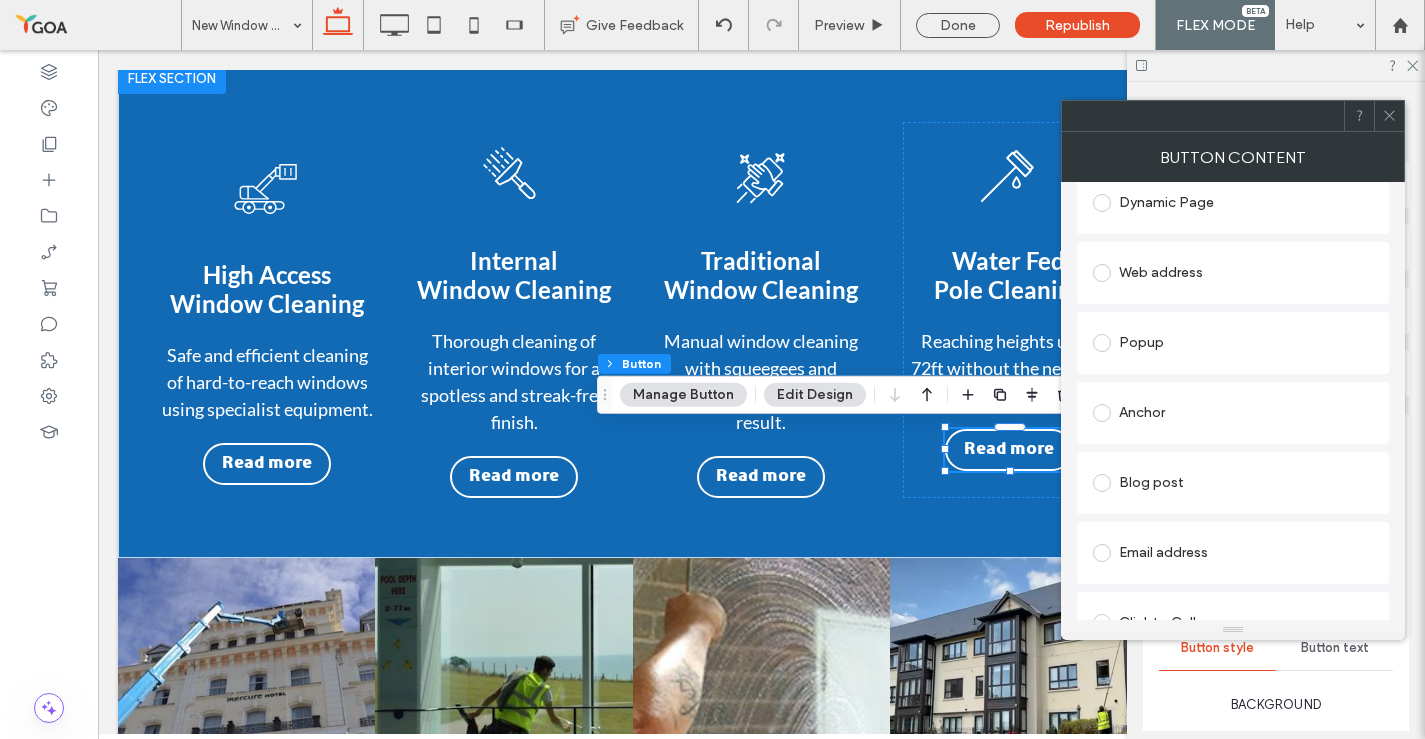 scroll, scrollTop: 0, scrollLeft: 0, axis: both 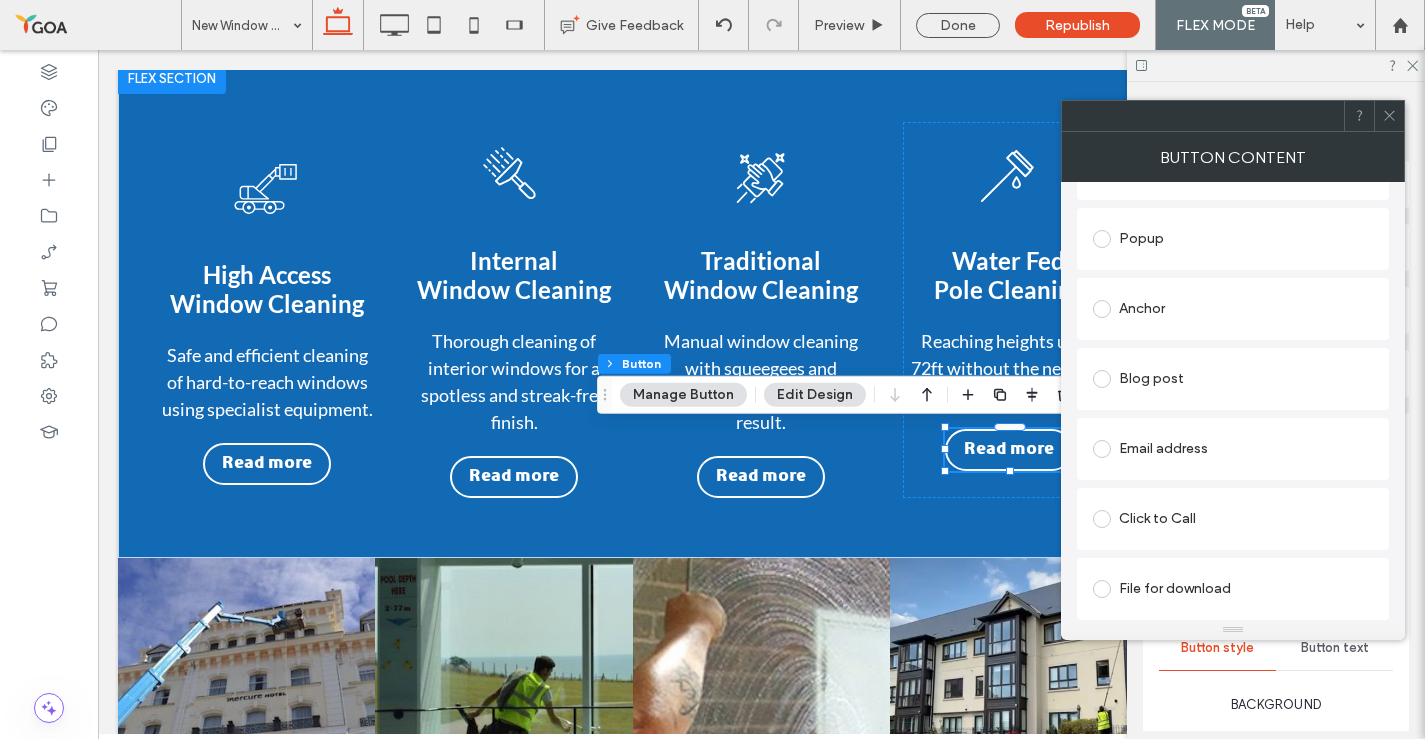click on "Anchor" at bounding box center (1233, 309) 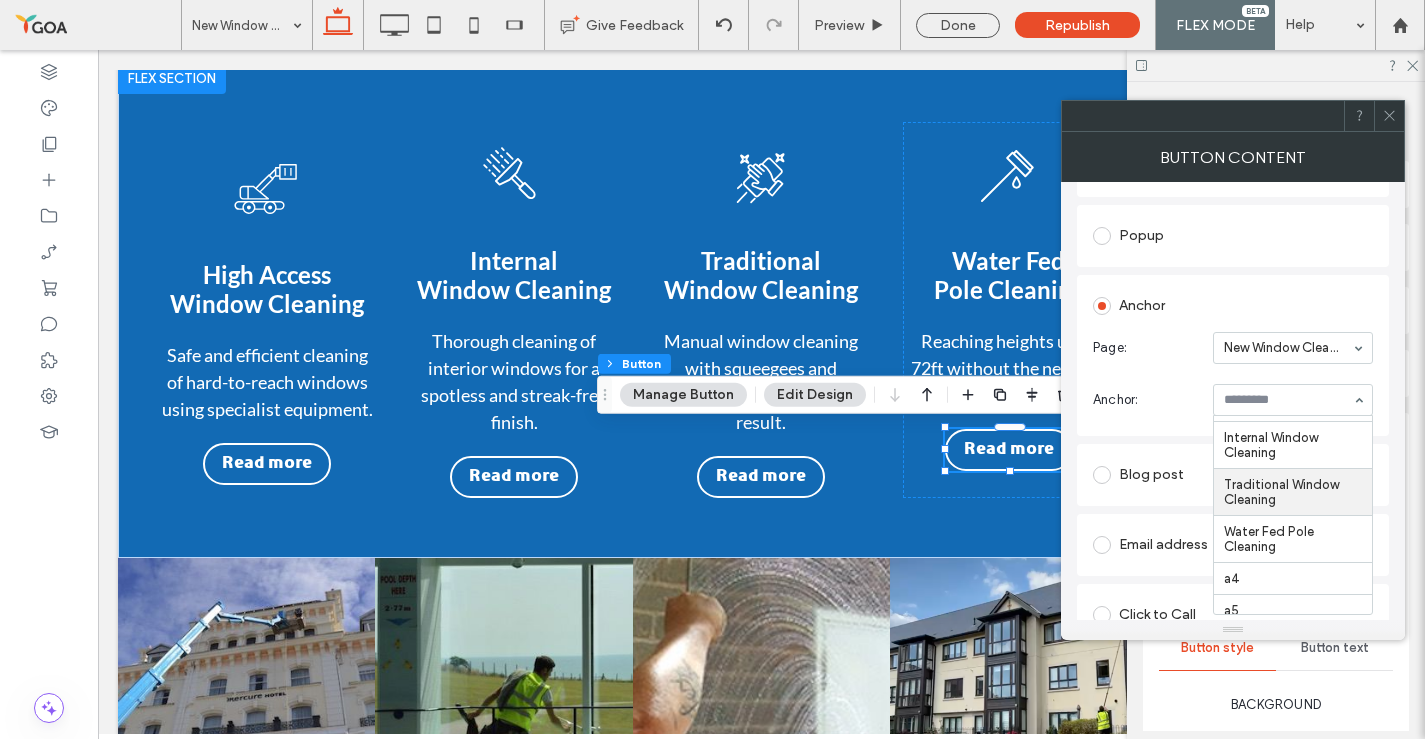 scroll, scrollTop: 43, scrollLeft: 0, axis: vertical 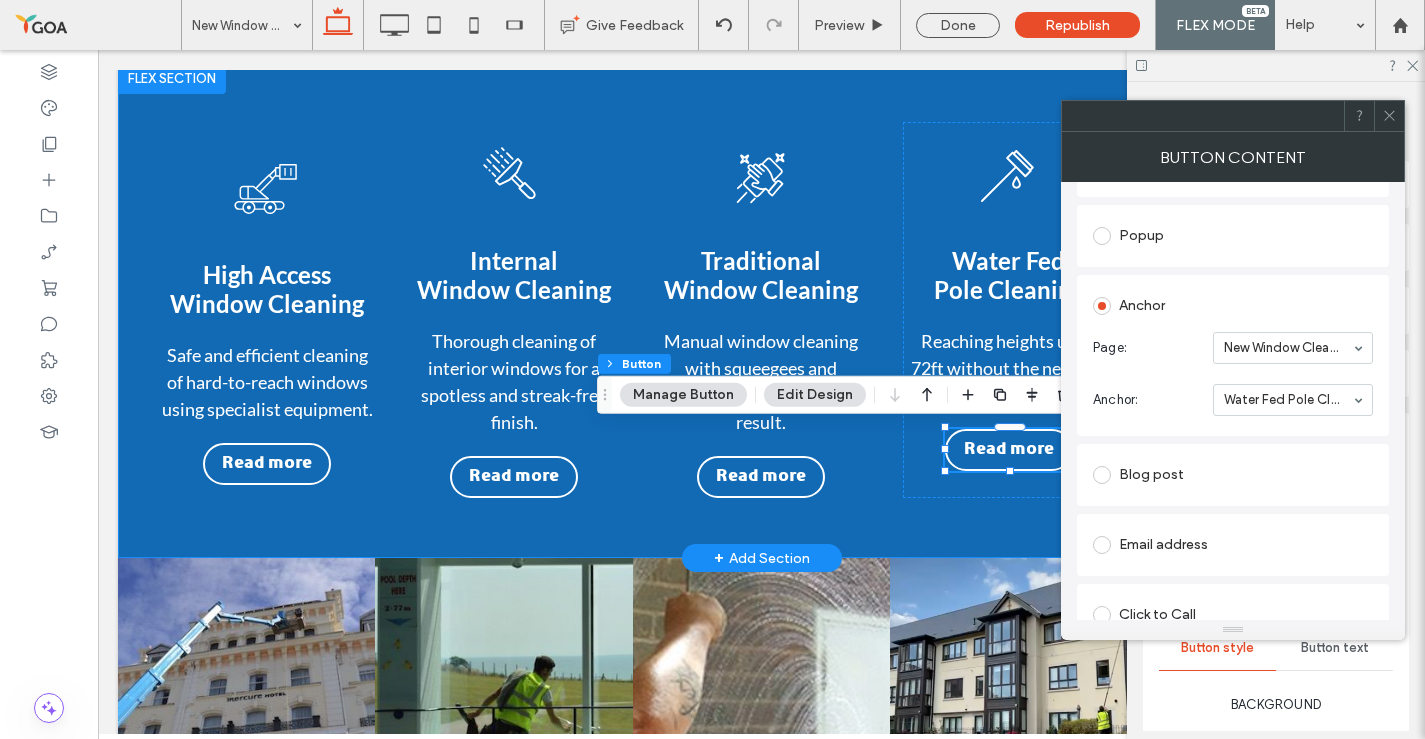 click on ".cls-1-1877516189-1877516189 {
fill: none;
}
.cls-2-1877516189-1877516189 {
fill: #fff;
}
High Access  Window Cleaning
Safe and efficient cleaning of hard-to-reach windows using specialist equipment.
Read more
Read more
Window Cleaning Icon
.cls-1-1738602969-1738602969 {
fill: none;
}
.cls-2-1738602969-1738602969 {
fill: #fff;
}
Traditional  Window Cleaning
Manual window cleaning with squeegees and ladders for a professional result.
Read more
Window Cleaning Icon
.cls-1-1663776470-1663776470 {
fill: none;
}
.cls-2-1663776470-1663776470 {
fill: #fff;
}
Water Fed" at bounding box center (762, 310) 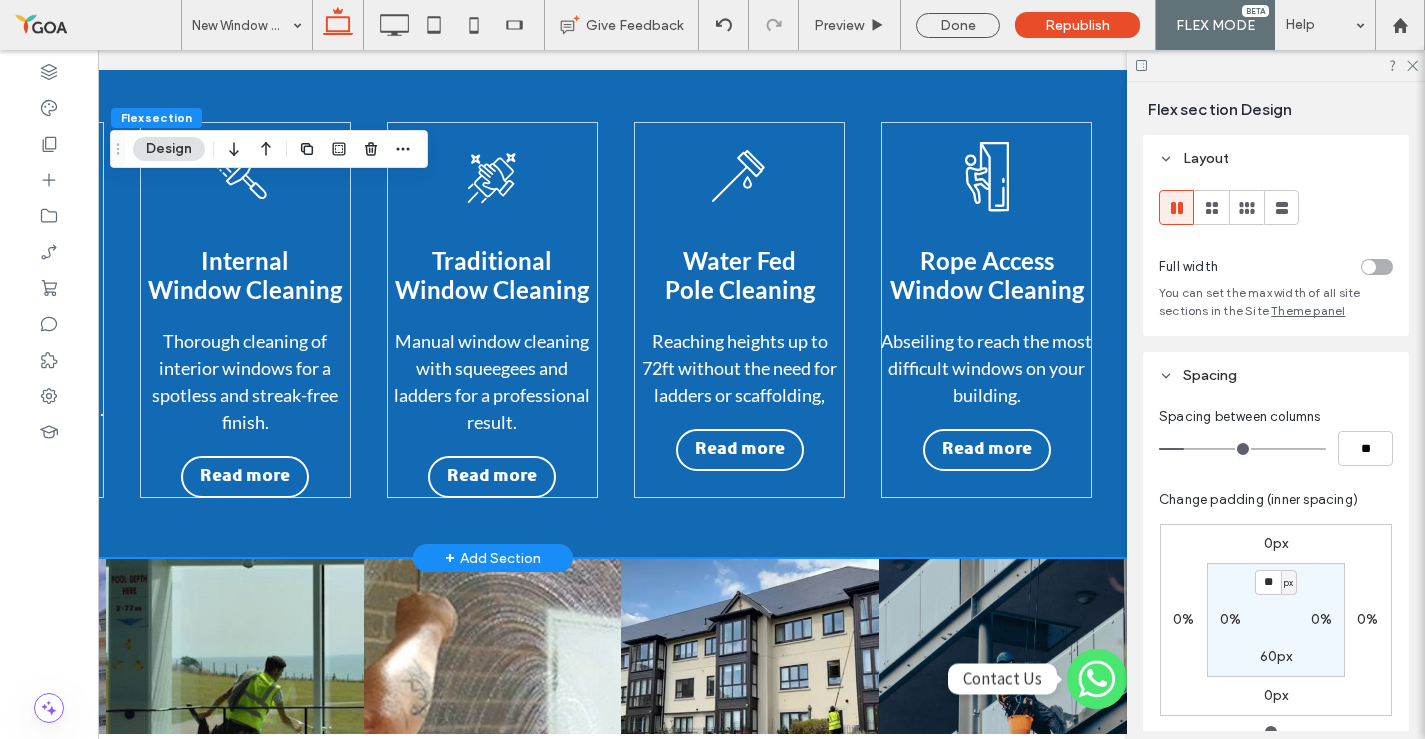 scroll, scrollTop: 0, scrollLeft: 298, axis: horizontal 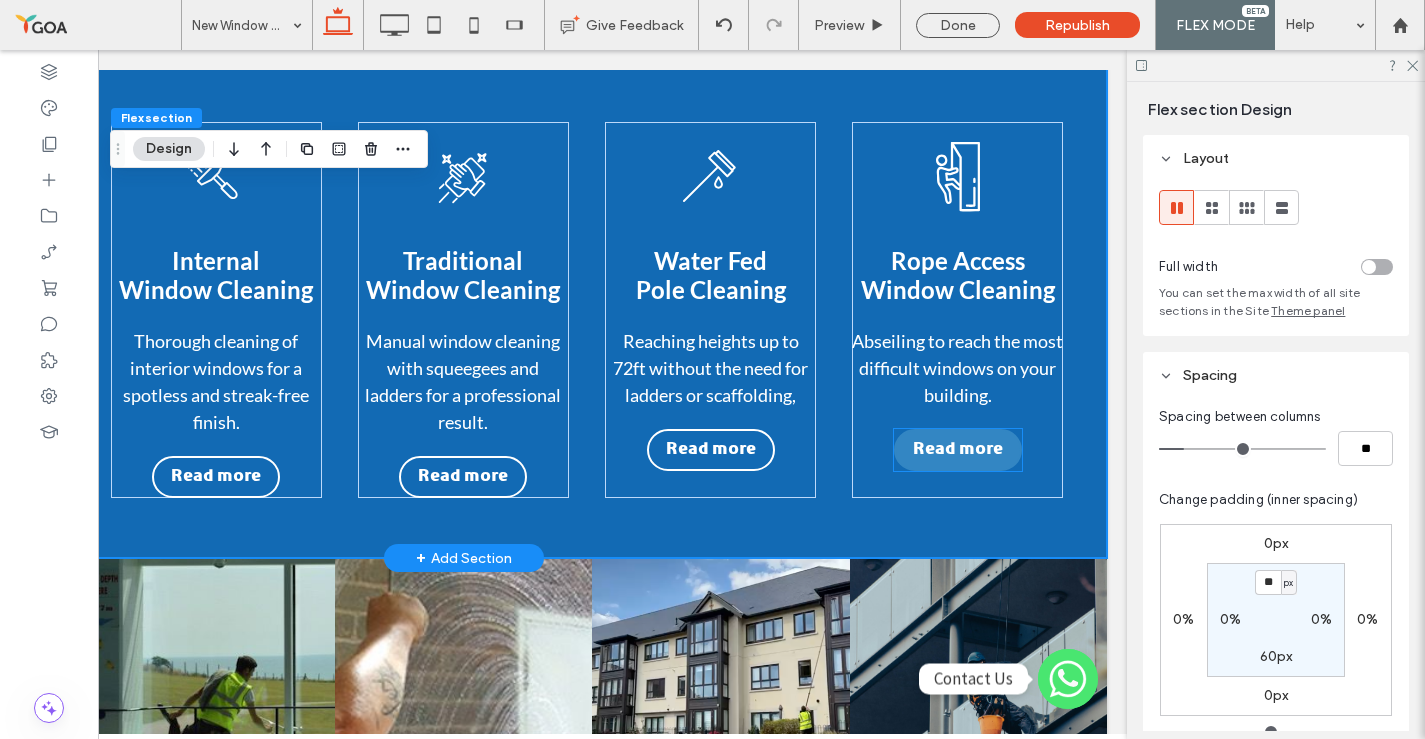 click on "Read more" at bounding box center [958, 450] 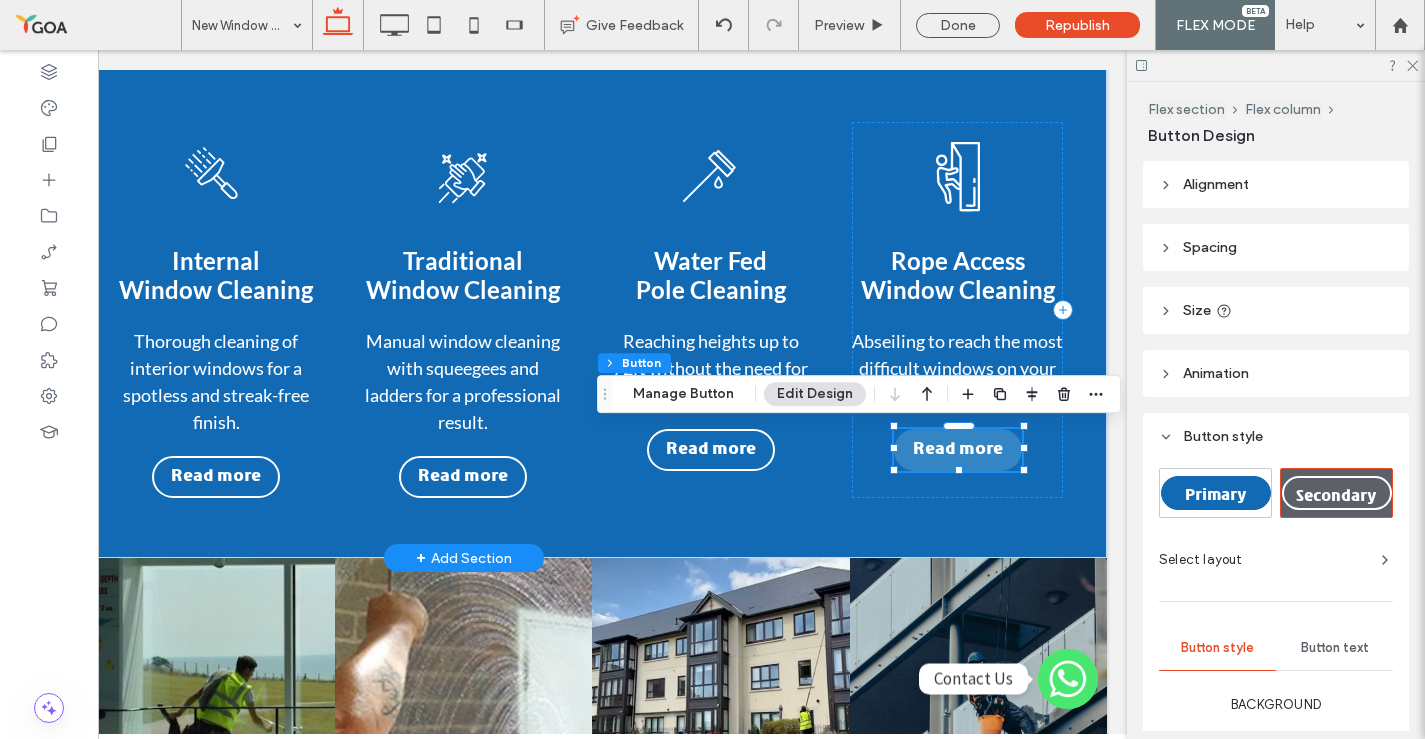 type on "**" 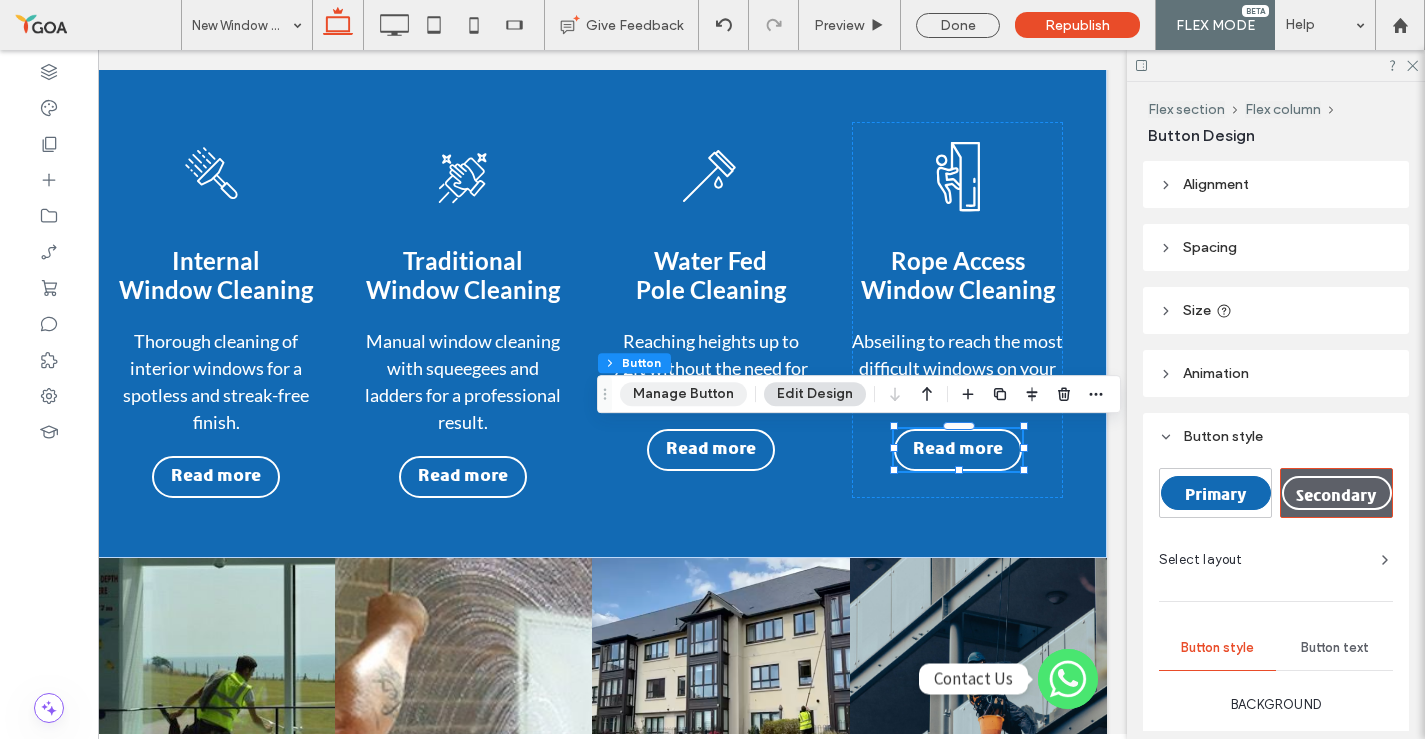 click on "Manage Button" at bounding box center (683, 394) 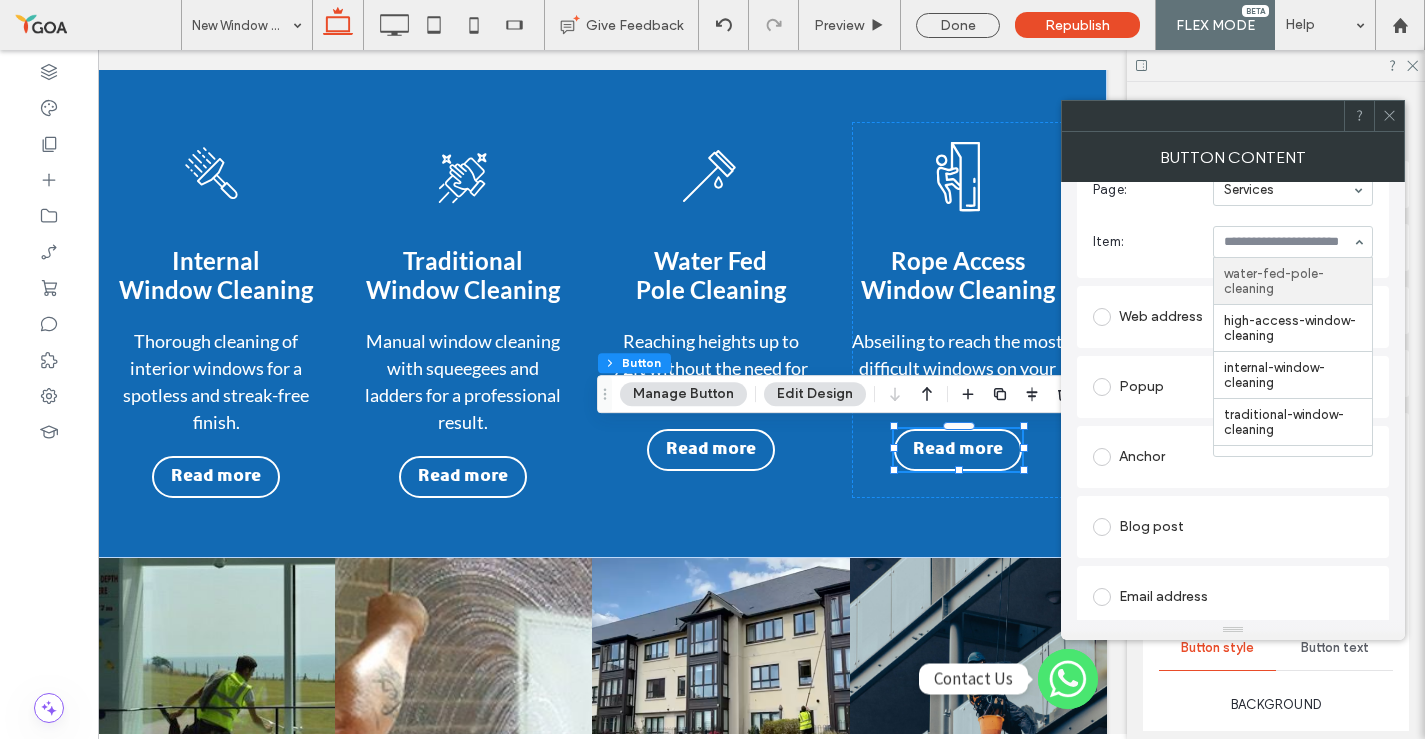 scroll, scrollTop: 489, scrollLeft: 0, axis: vertical 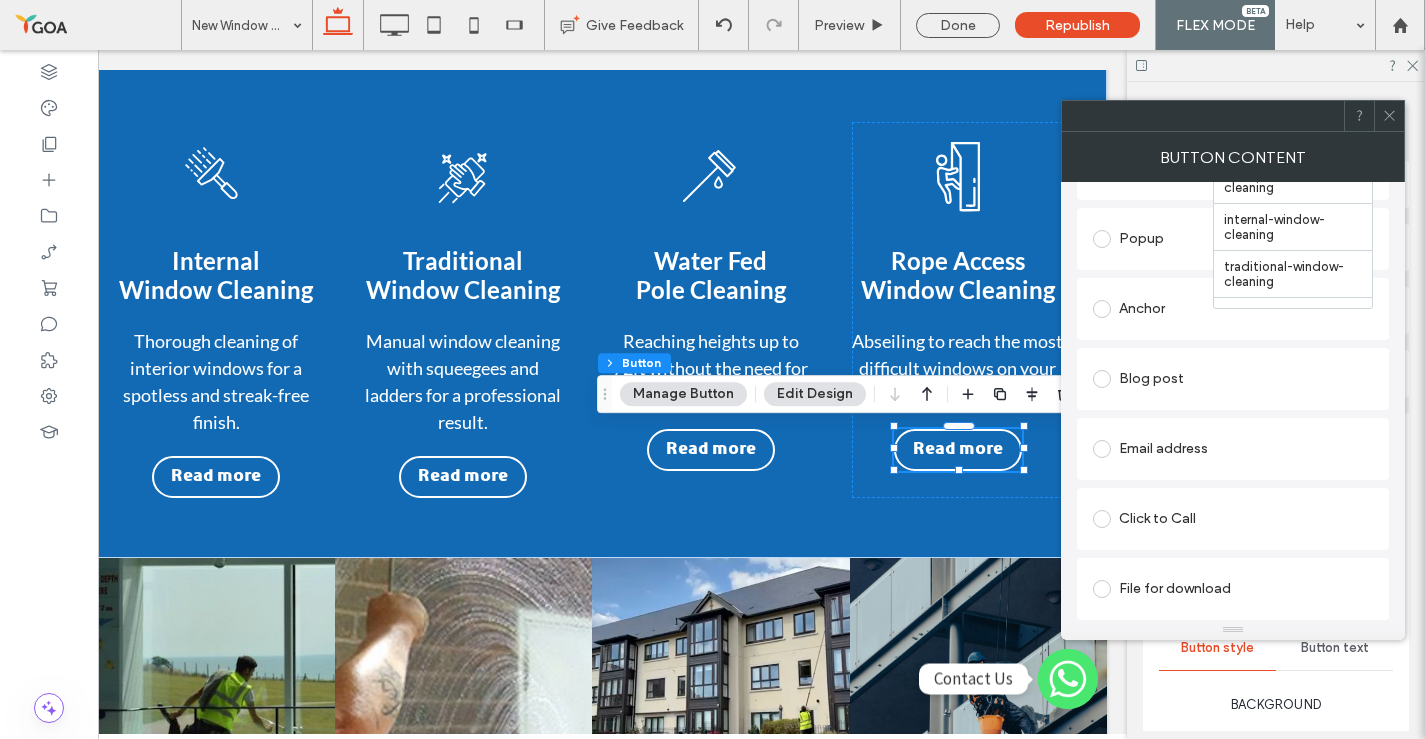 click on "Email address" at bounding box center [1233, 449] 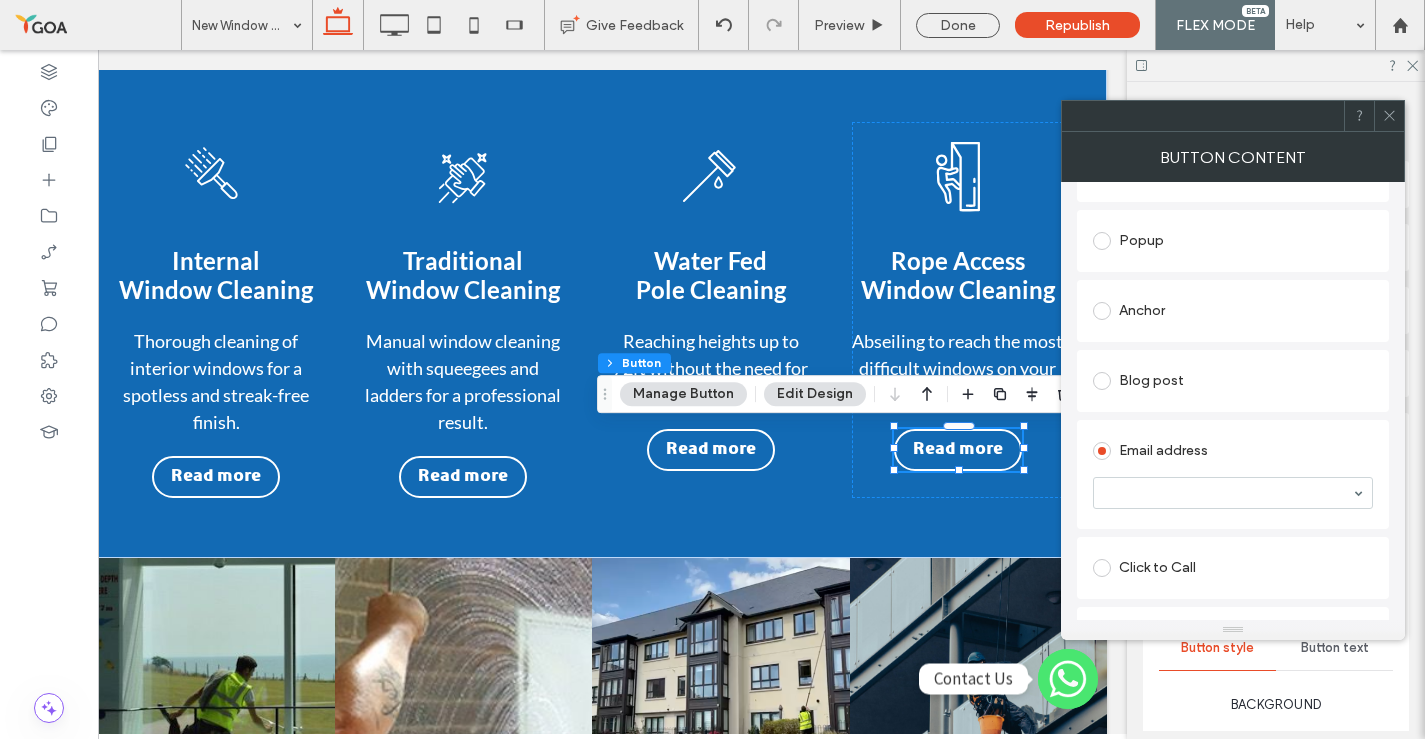 click on "Anchor" at bounding box center [1233, 311] 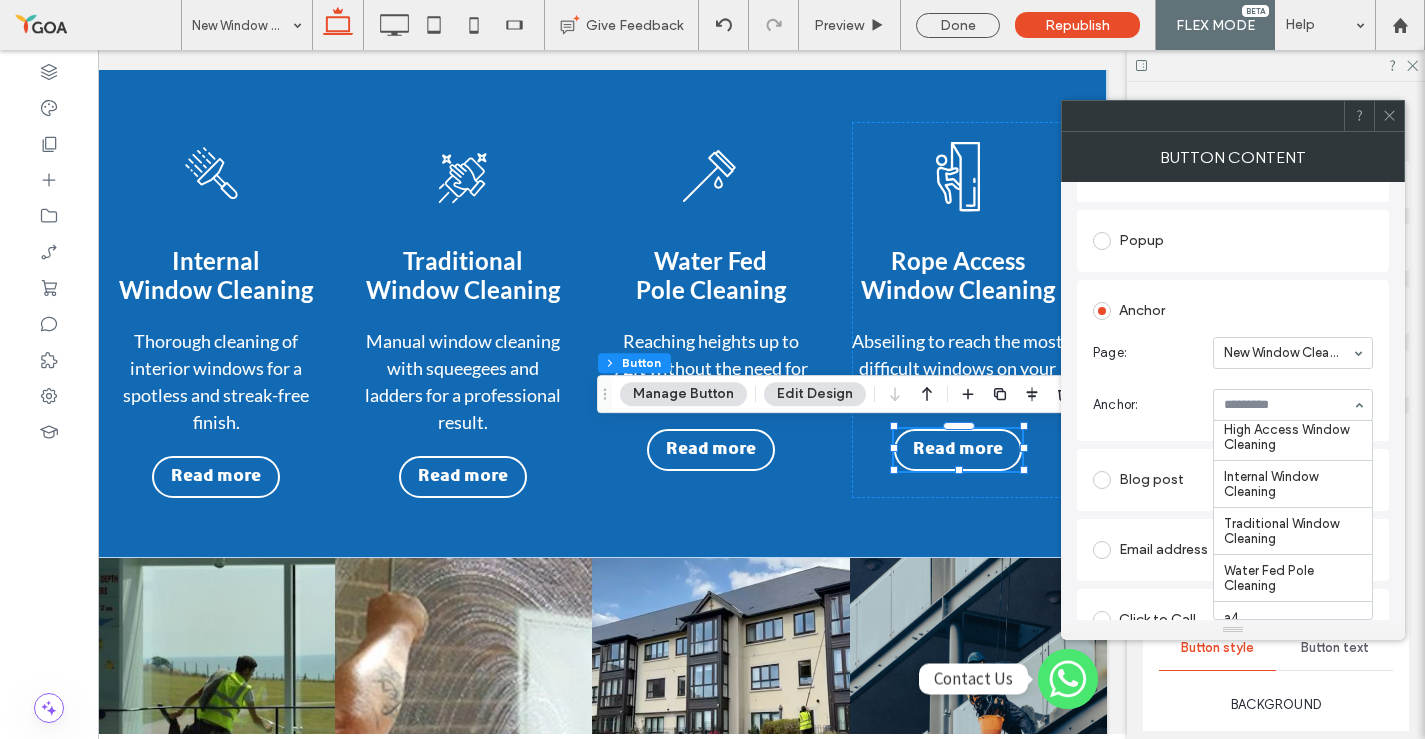scroll, scrollTop: 0, scrollLeft: 0, axis: both 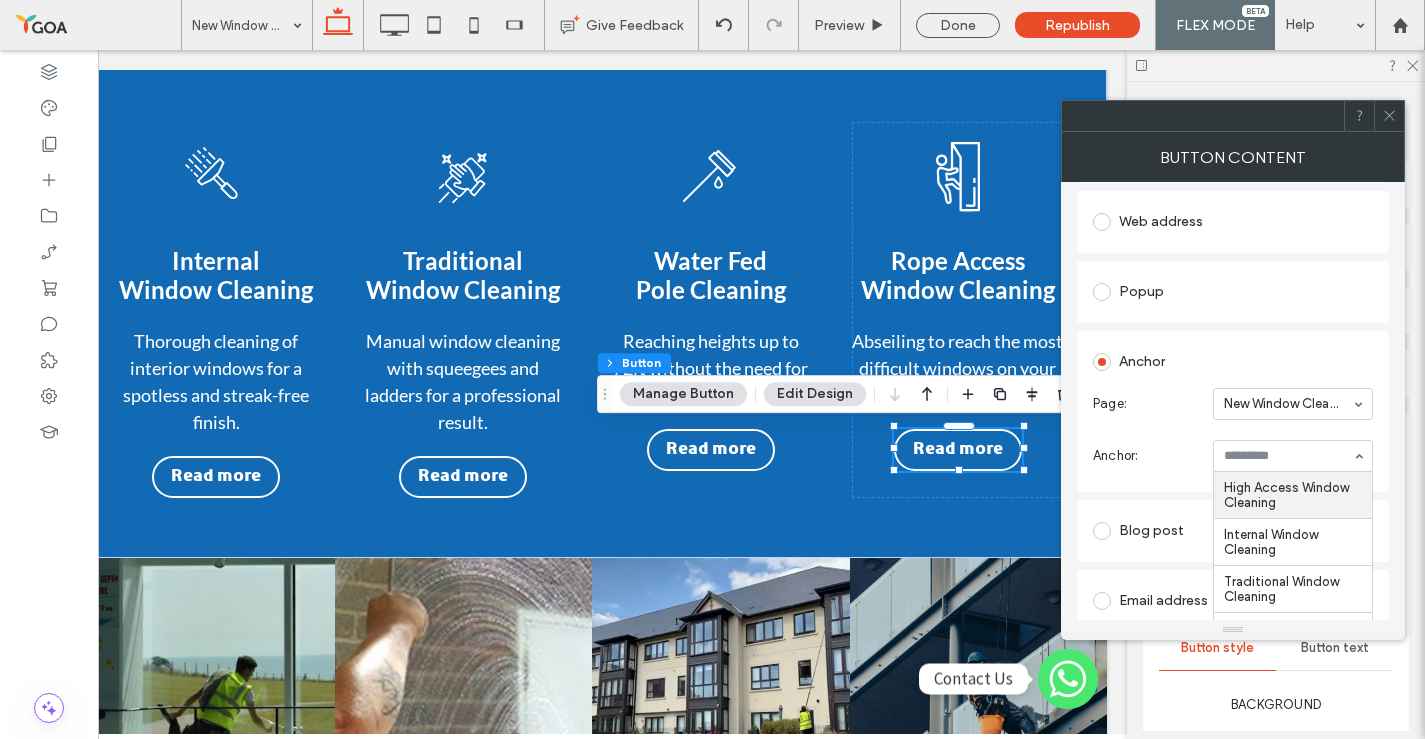 click on "Anchor" at bounding box center (1233, 362) 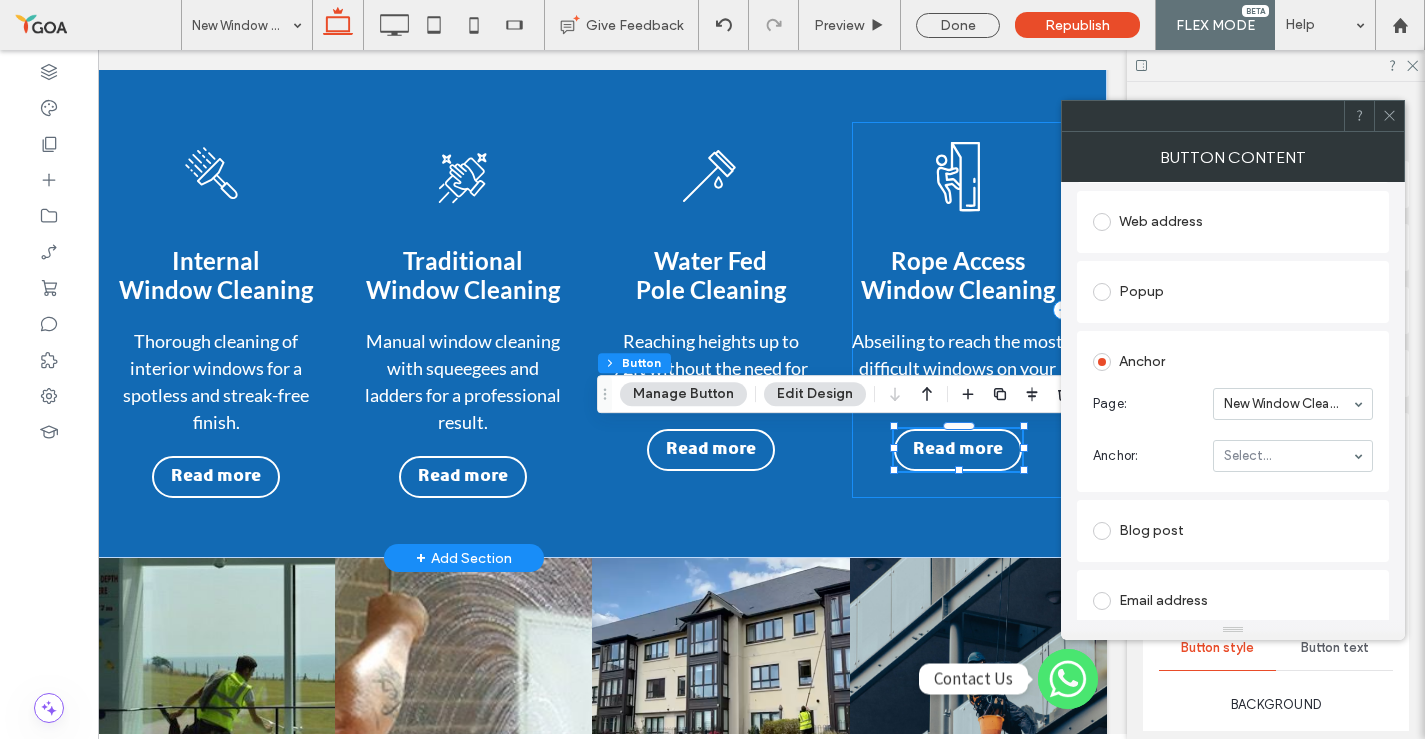 click on "Read more
.cls-1-1056138554-1056138554 {
fill: #fff;
}
Rope Access Window Cleaning
Abseiling to reach the most difficult windows on your building." at bounding box center (957, 310) 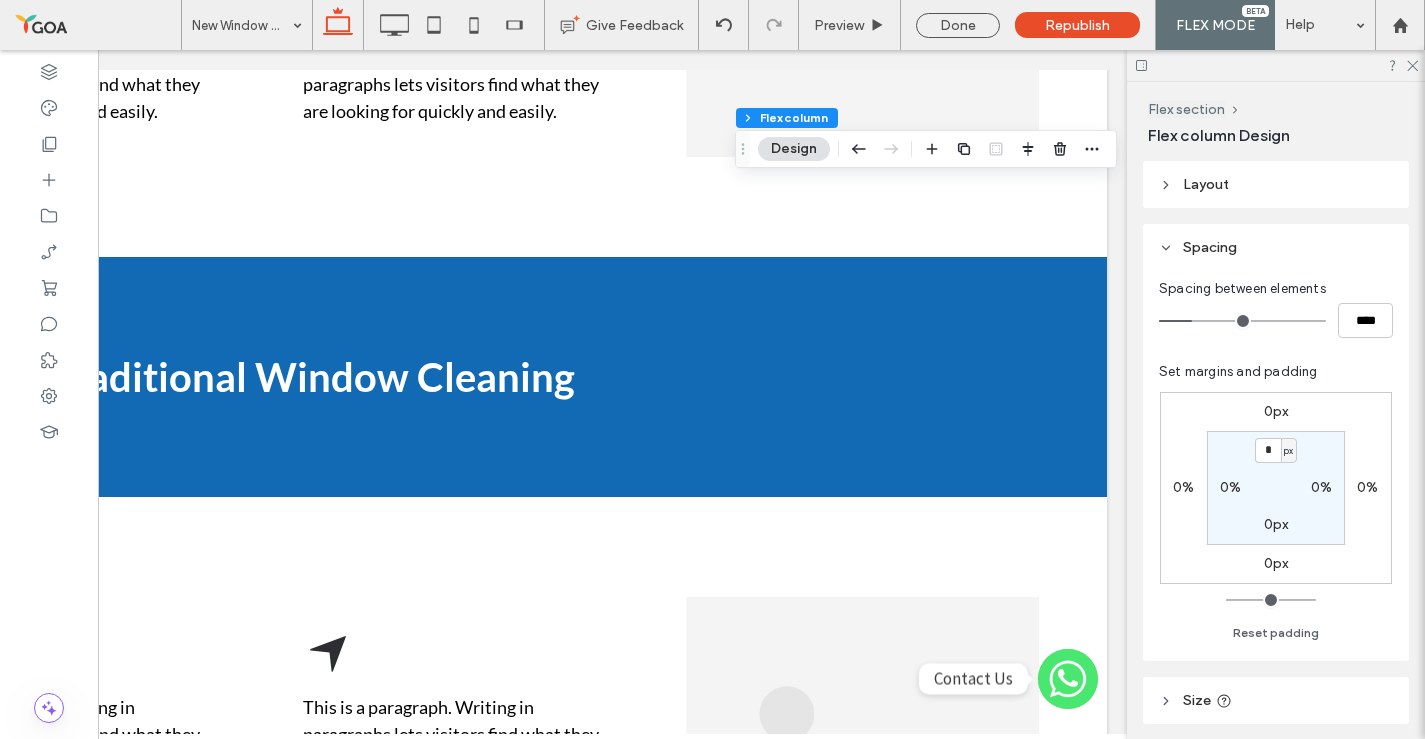 scroll, scrollTop: 3633, scrollLeft: 0, axis: vertical 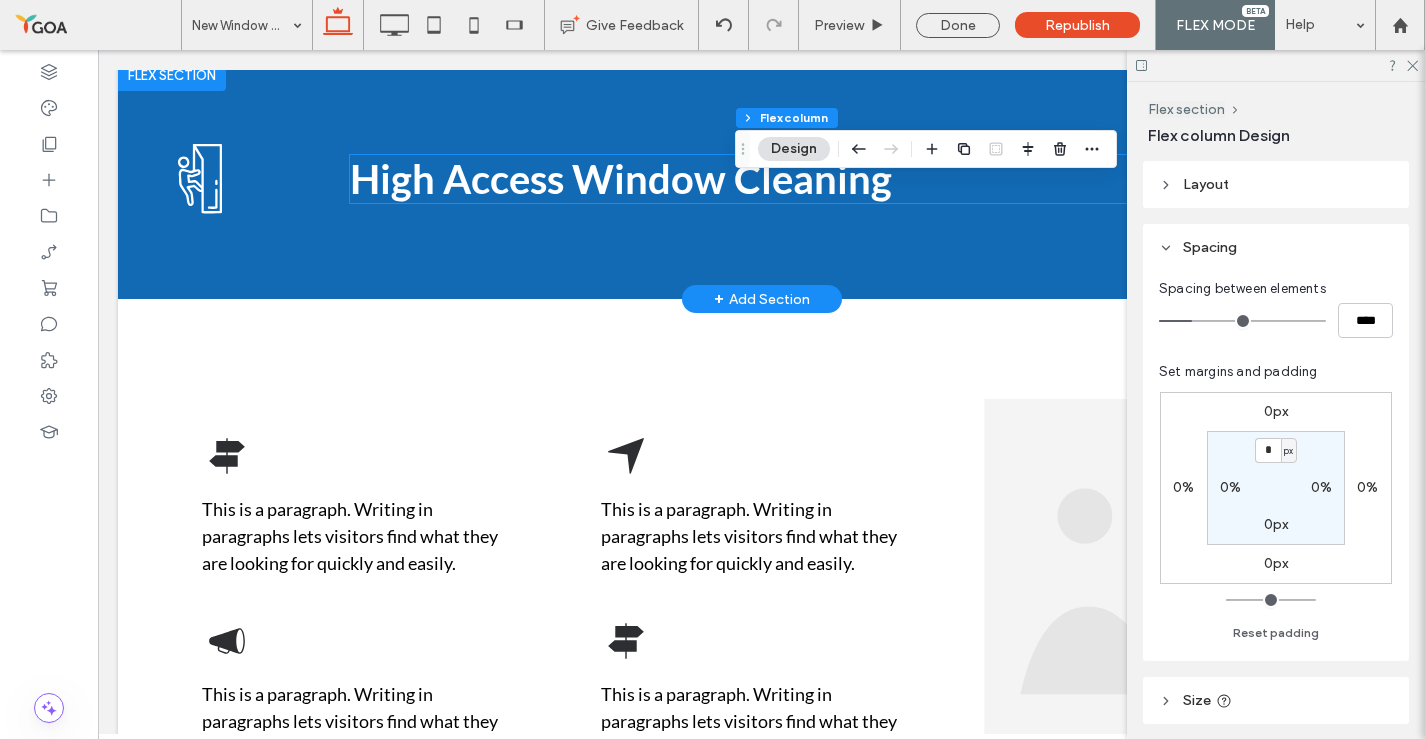 click on "High Access Window Cleaning" at bounding box center [621, 179] 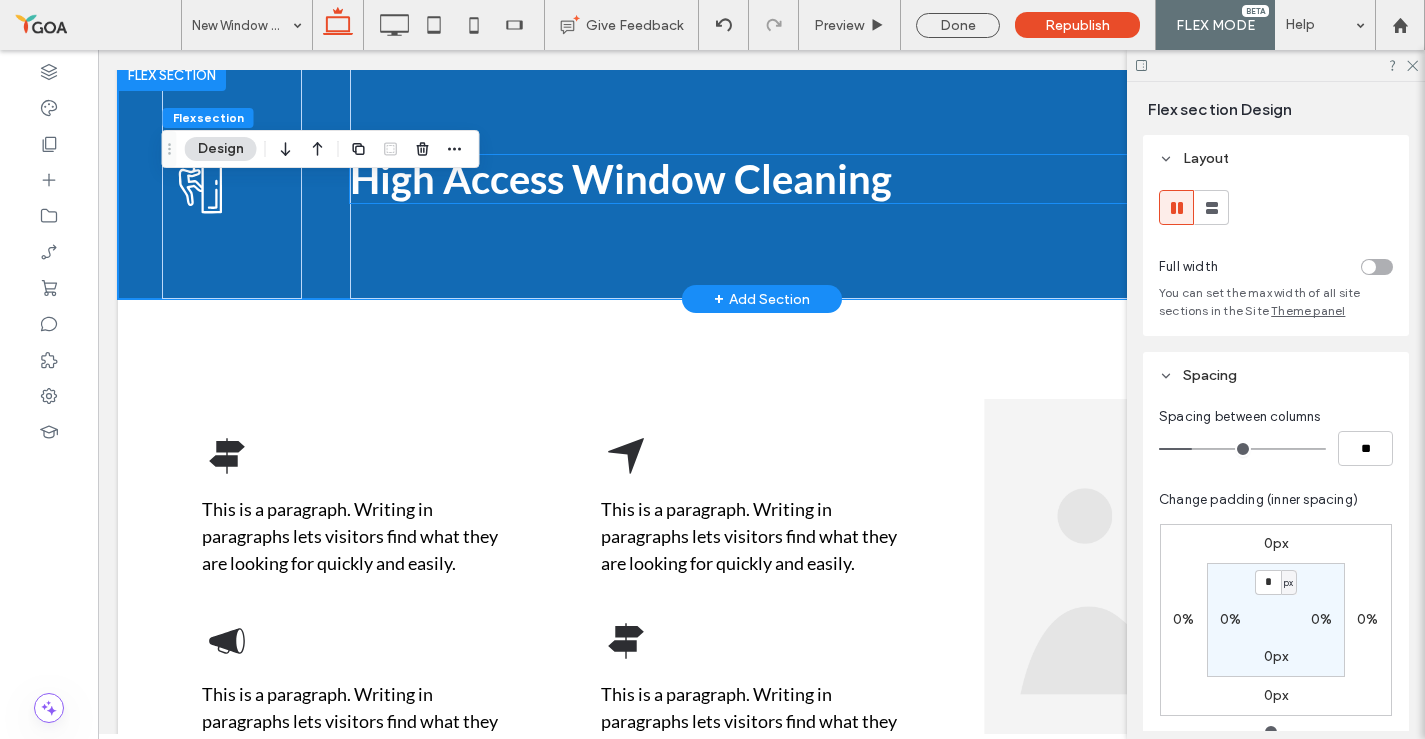 click on "High Access Window Cleaning" at bounding box center (621, 179) 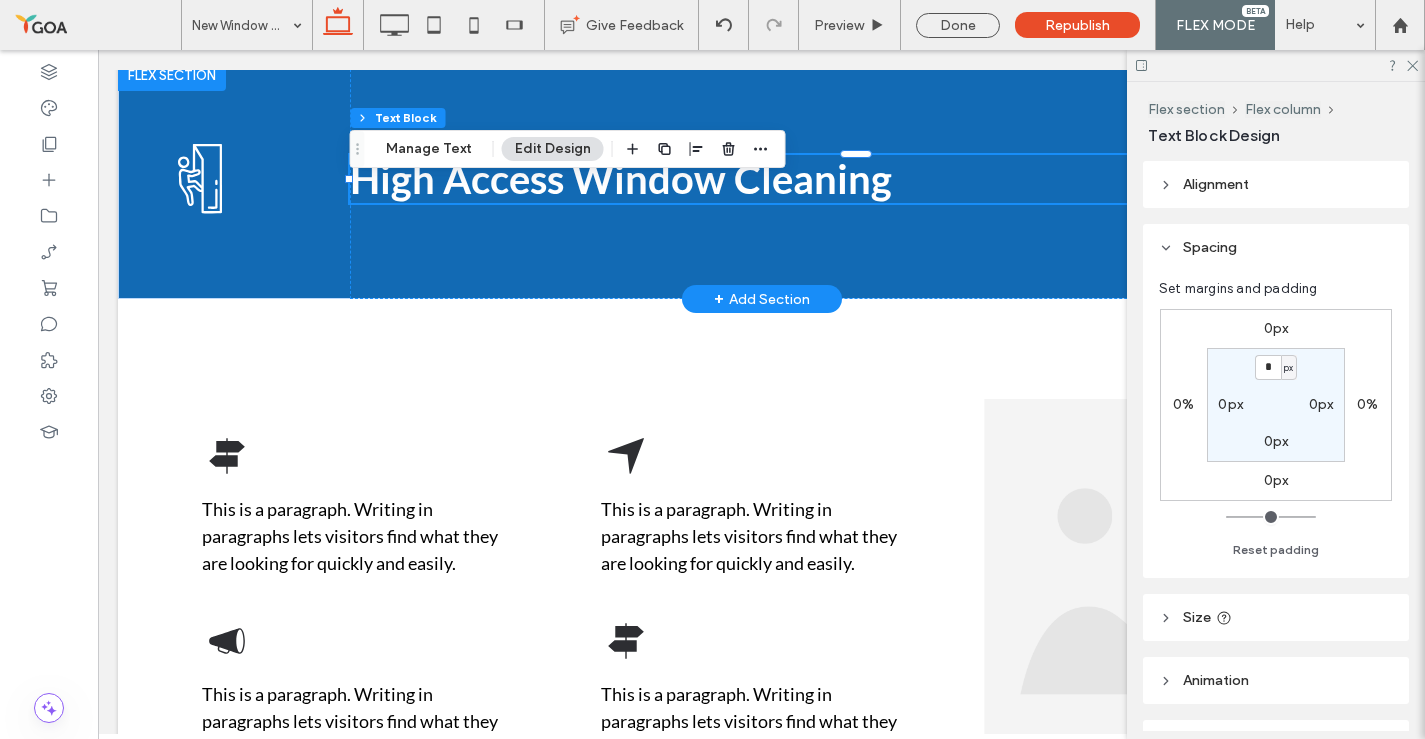 click on "High Access Window Cleaning" at bounding box center (621, 179) 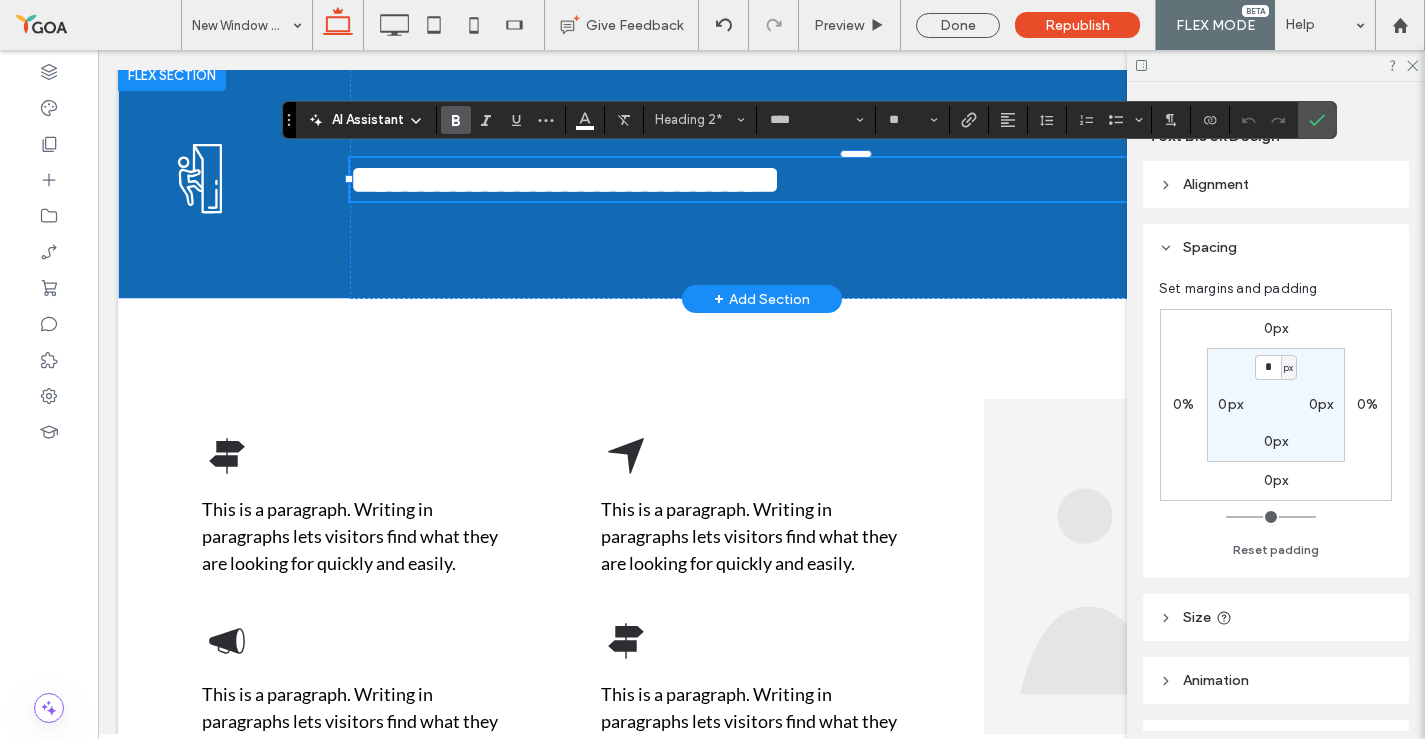 click on "**********" at bounding box center (565, 179) 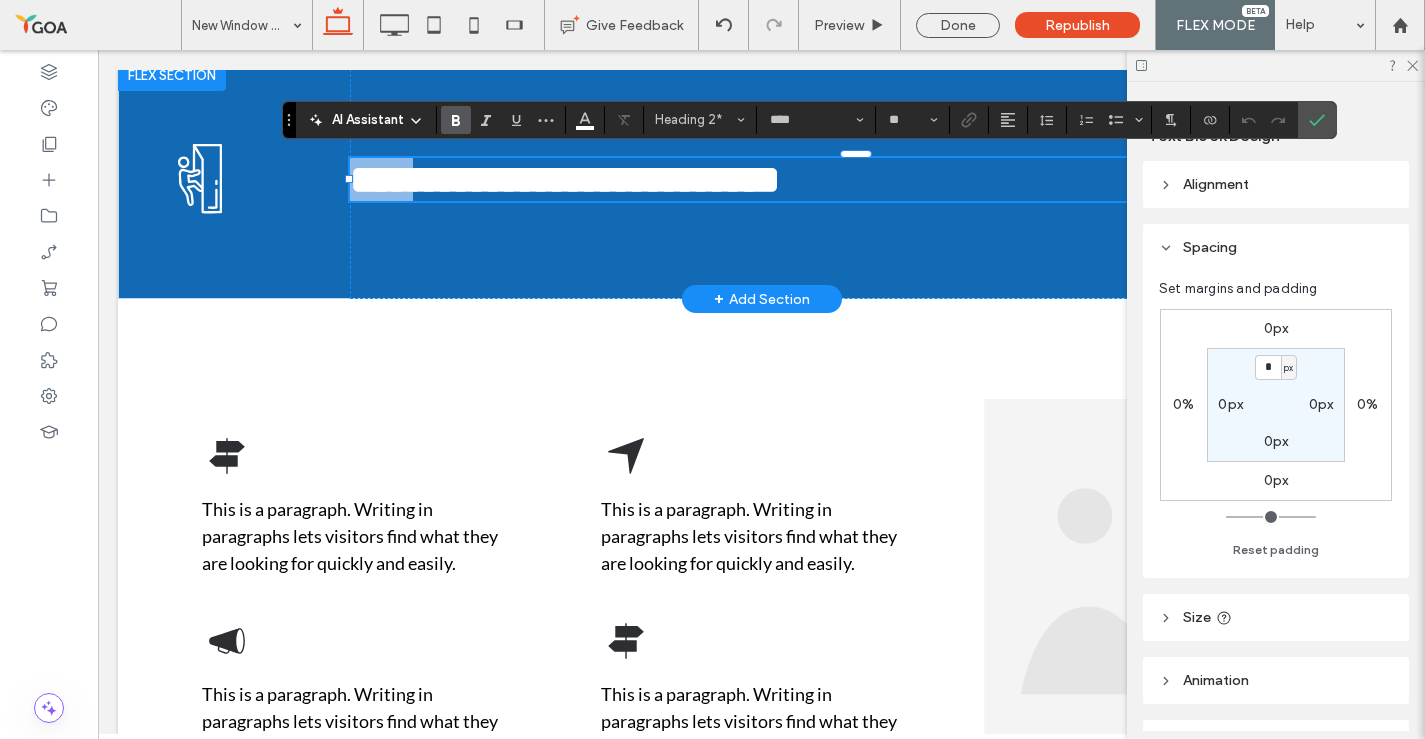 click on "**********" at bounding box center (565, 179) 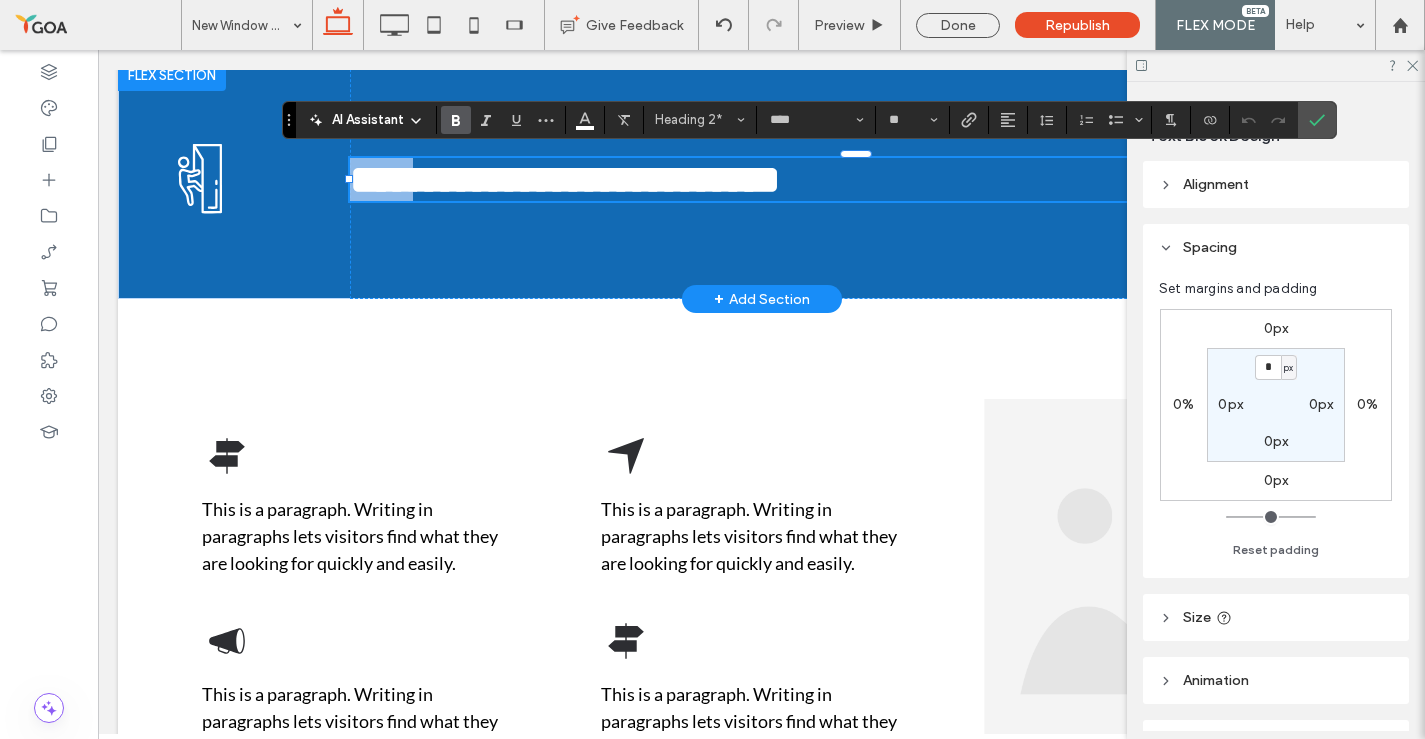 type 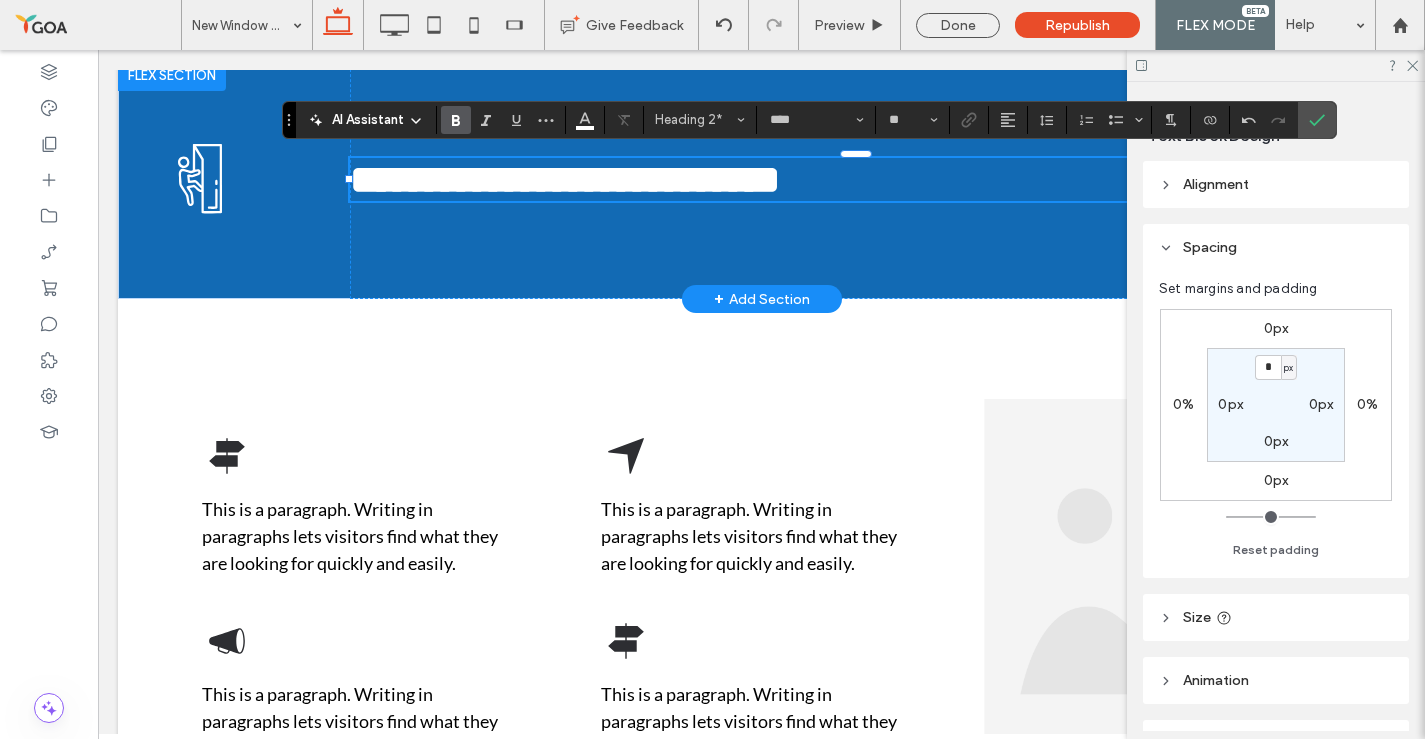 click at bounding box center [172, 75] 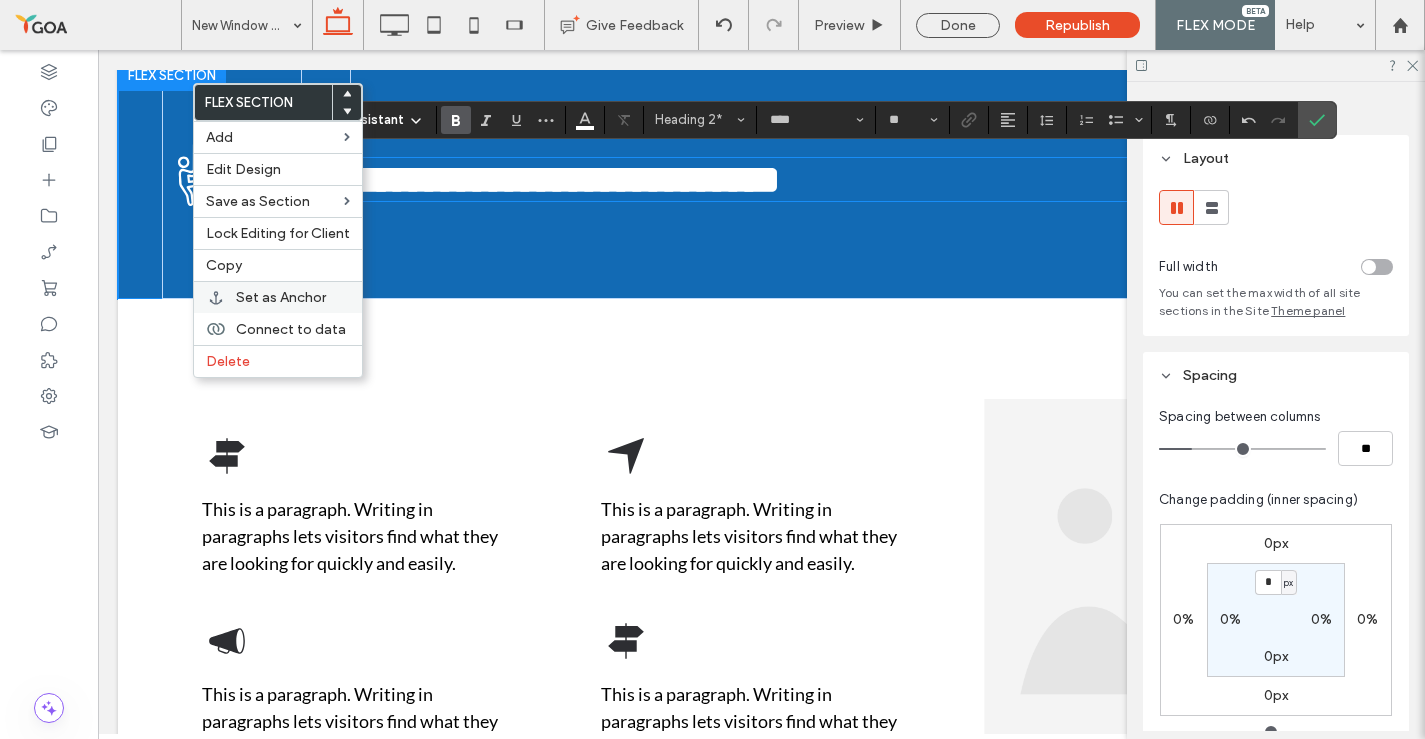 click on "Set as Anchor" at bounding box center (281, 297) 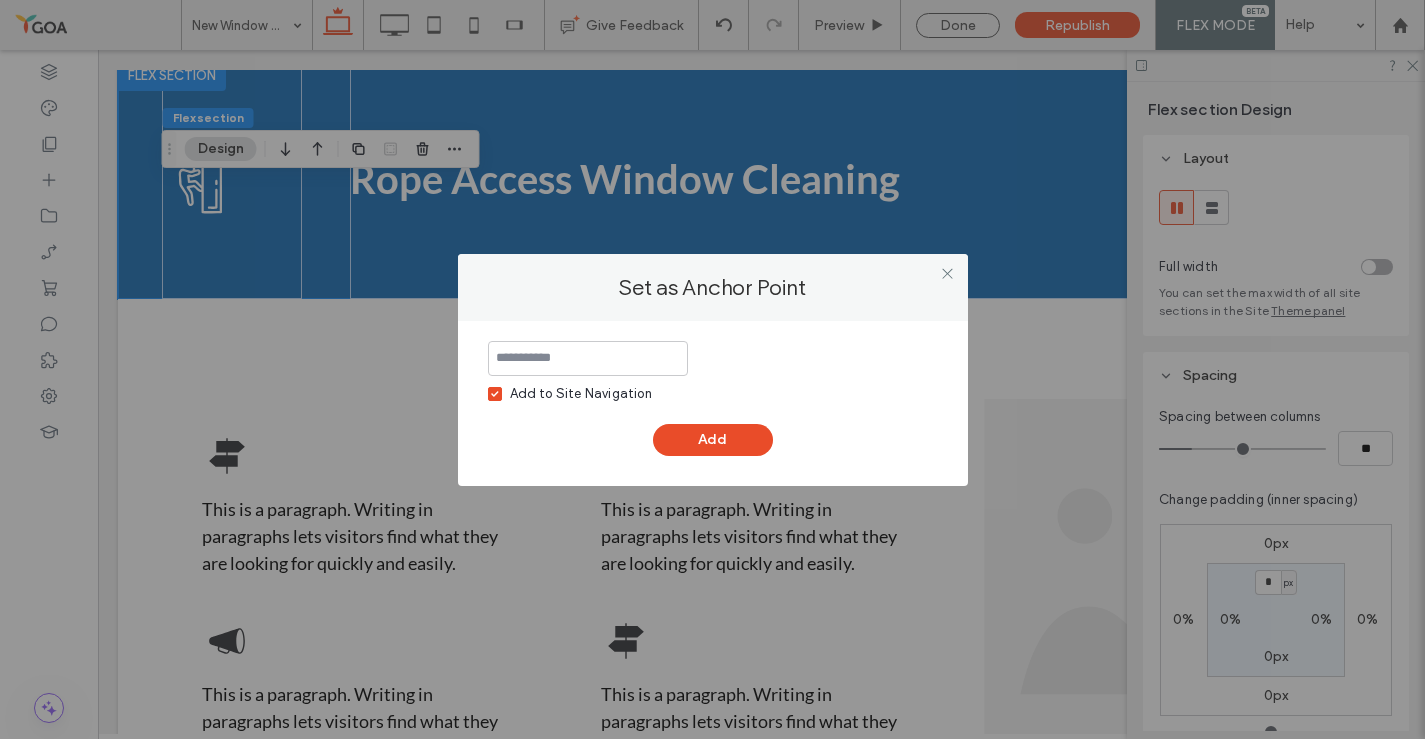 click on "Add to Site Navigation" at bounding box center [581, 394] 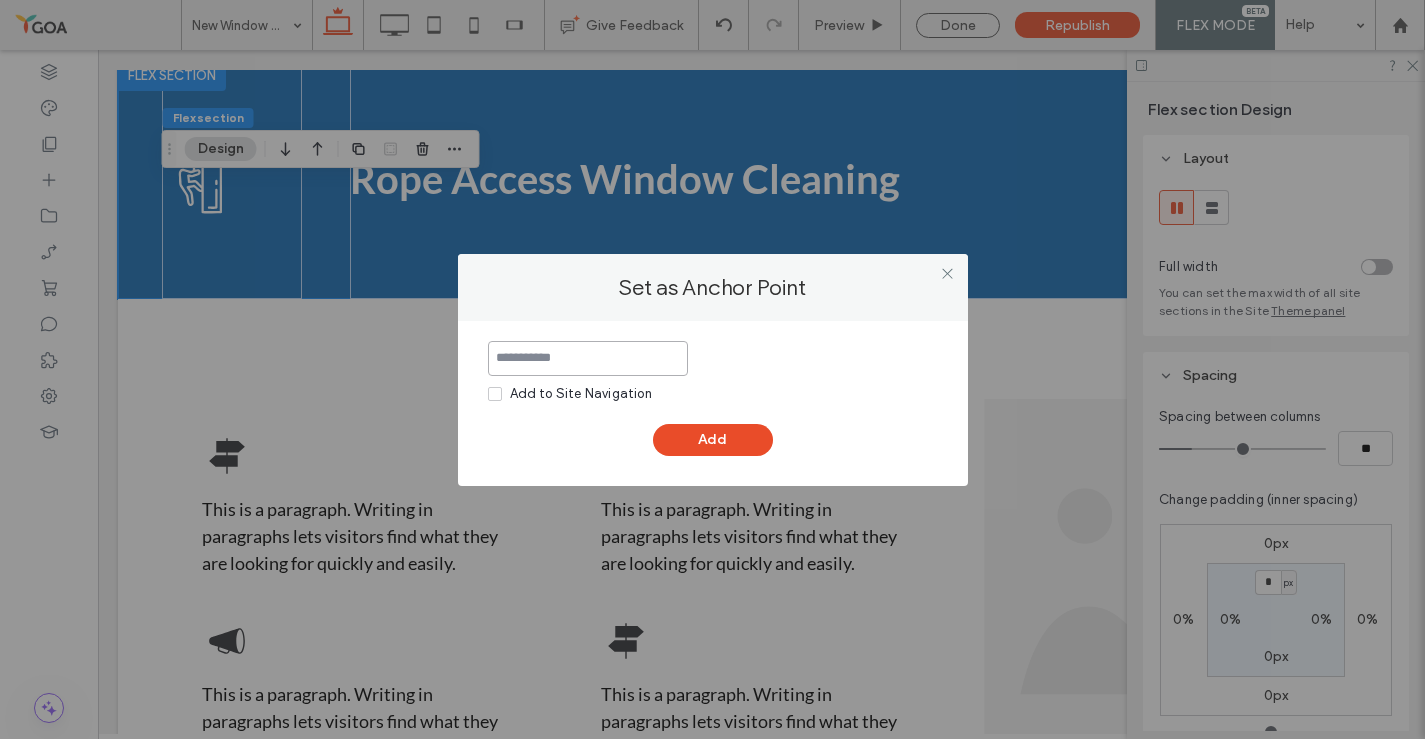 click at bounding box center [588, 358] 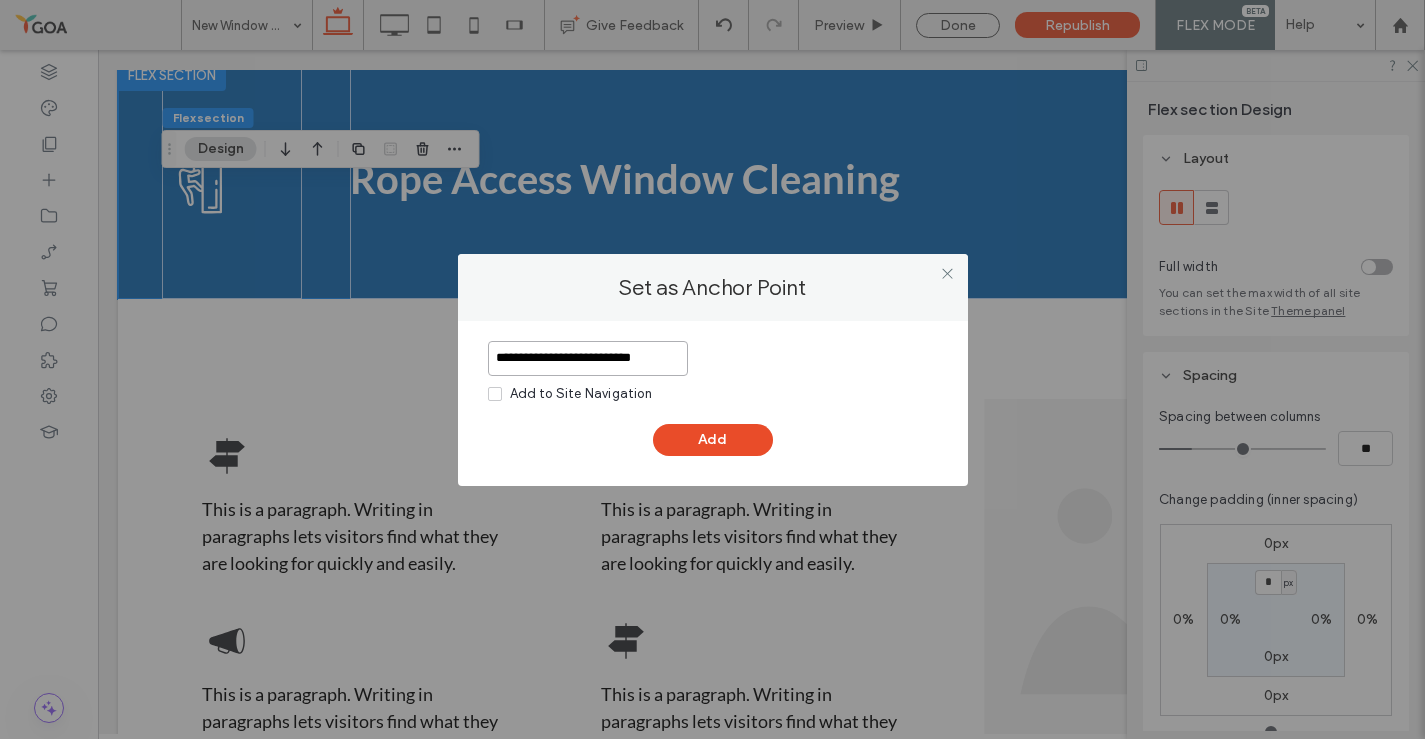 scroll, scrollTop: 0, scrollLeft: 3, axis: horizontal 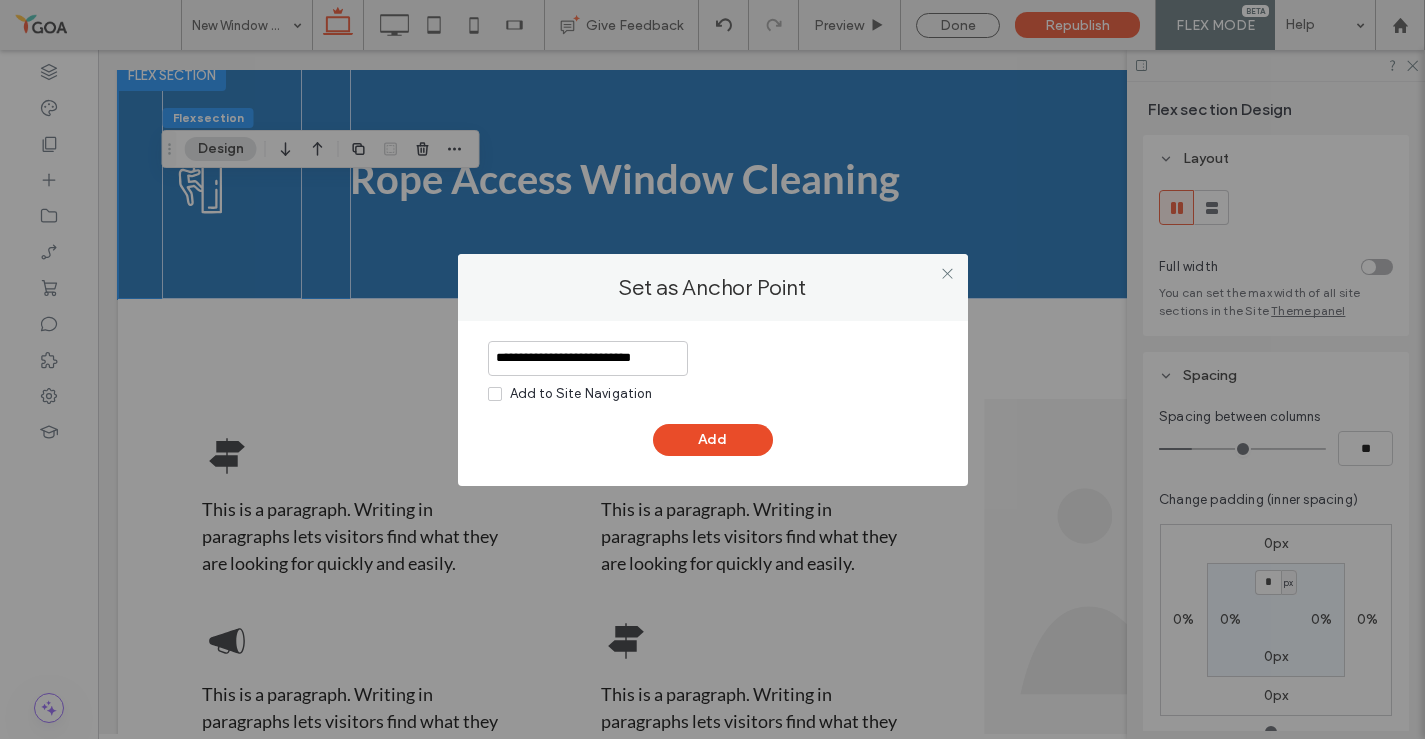 click on "**********" at bounding box center [713, 398] 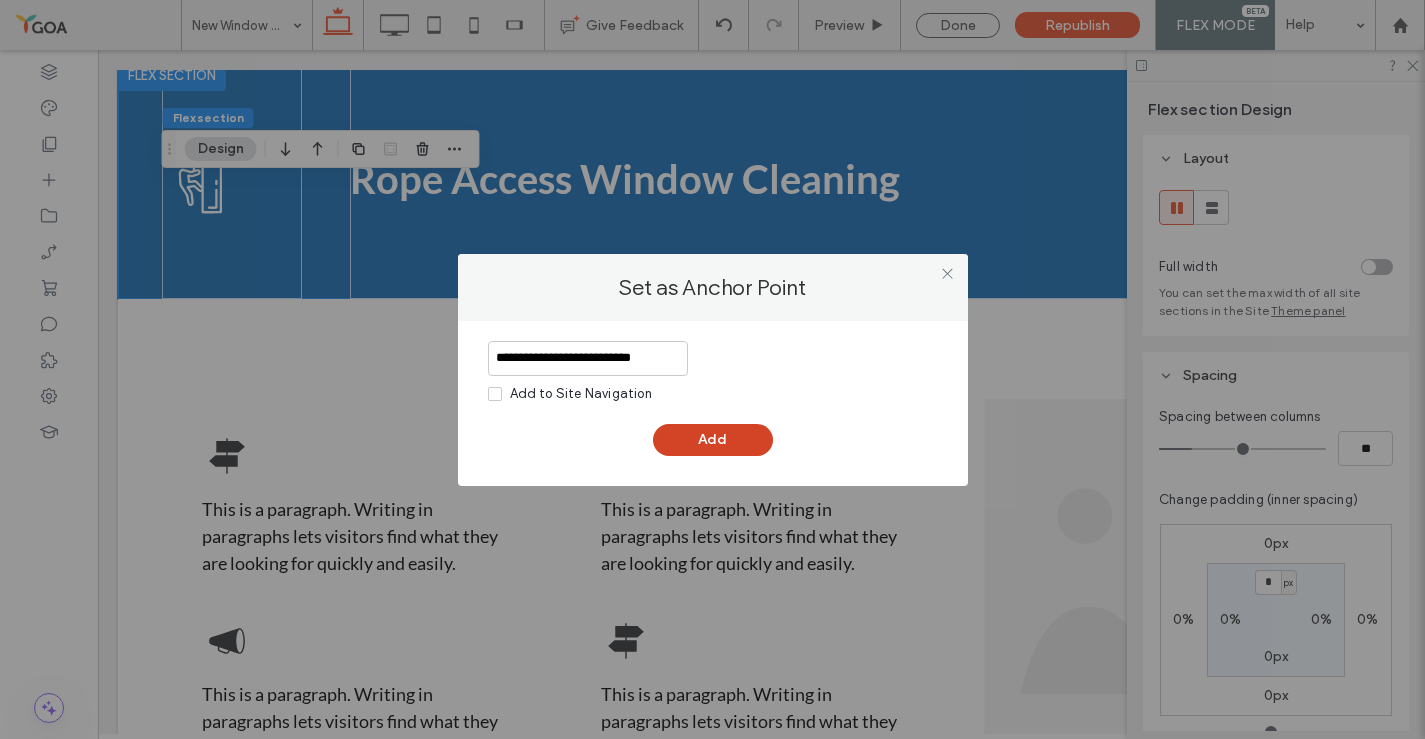 click on "Add" at bounding box center (713, 440) 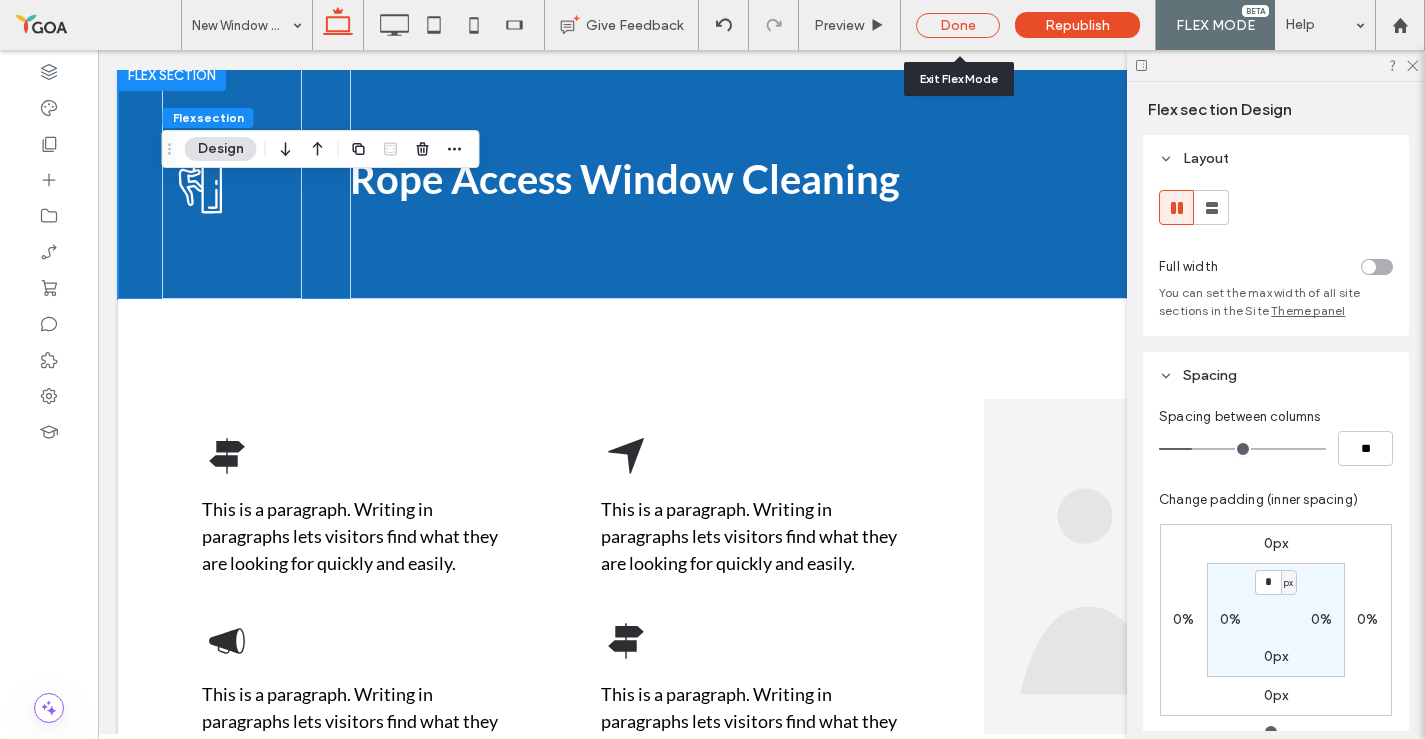 click on "Done" at bounding box center (958, 25) 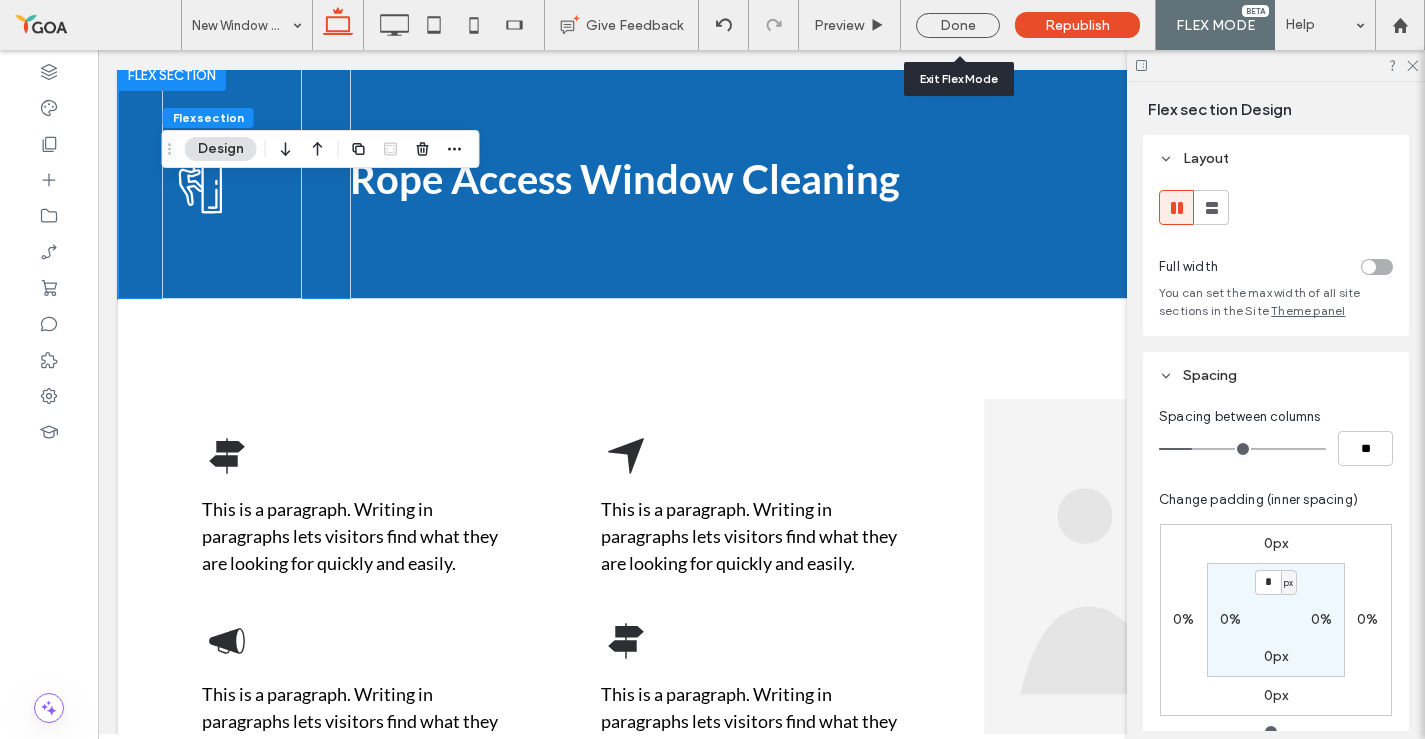 click on "Click To Paste
Row
Home
About
Services
Window Cleaning
Render Cleaning
Gutter Cleaning
Solar Panel Cleaning
Water-Fed Pole Cleaning
High Access Window Cleaning
Internal Window Cleaning
Traditional Window Cleaning
Canopy Cleaning
Cladding & Sign Cleaning
High-Pressure Cleaning
Daily Cleaning
Historic Buildings Cleaning
Gum Removal
Case Studies
Contact
ECO
Locations
Brighton
Crawley
Croydon
East Grinstead
Gatwick
Horsham
Littlehampton
Worthing" at bounding box center [761, 3637] 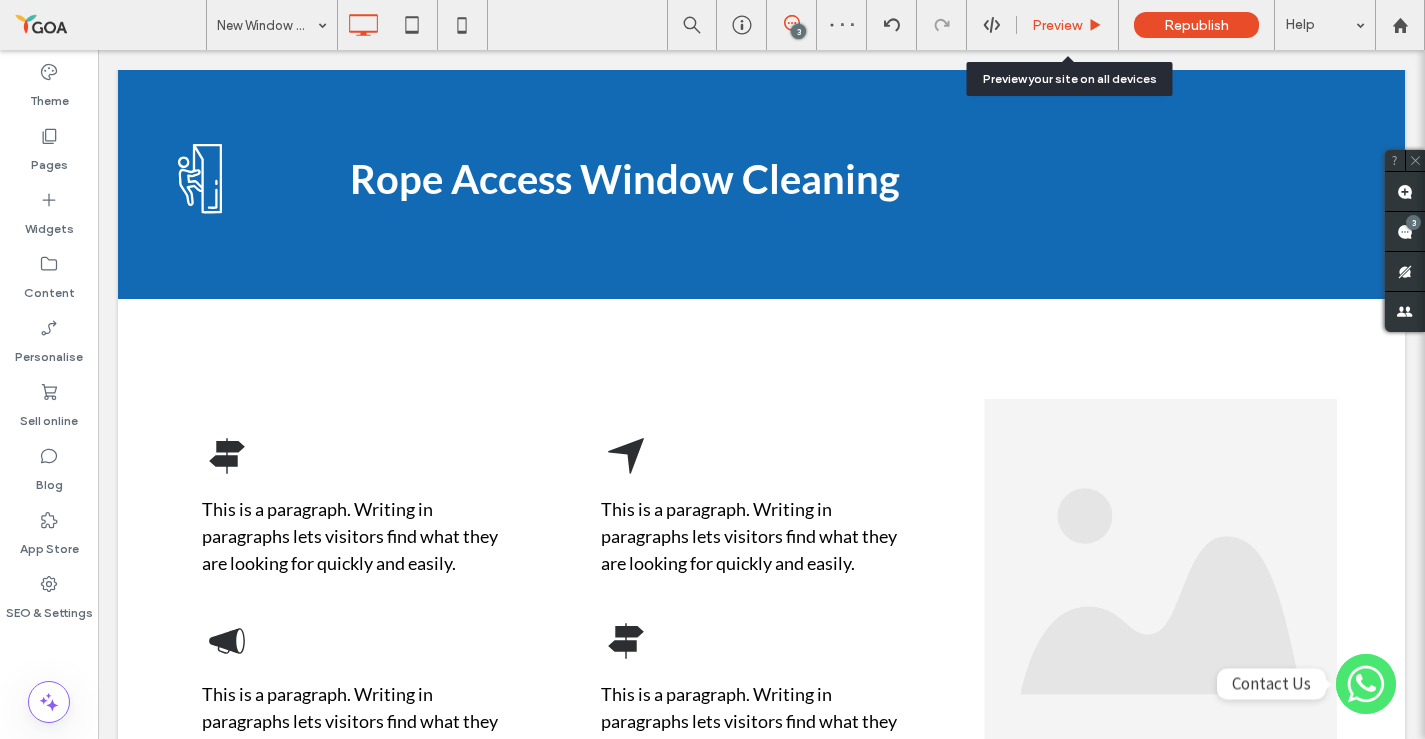click on "Preview" at bounding box center [1057, 25] 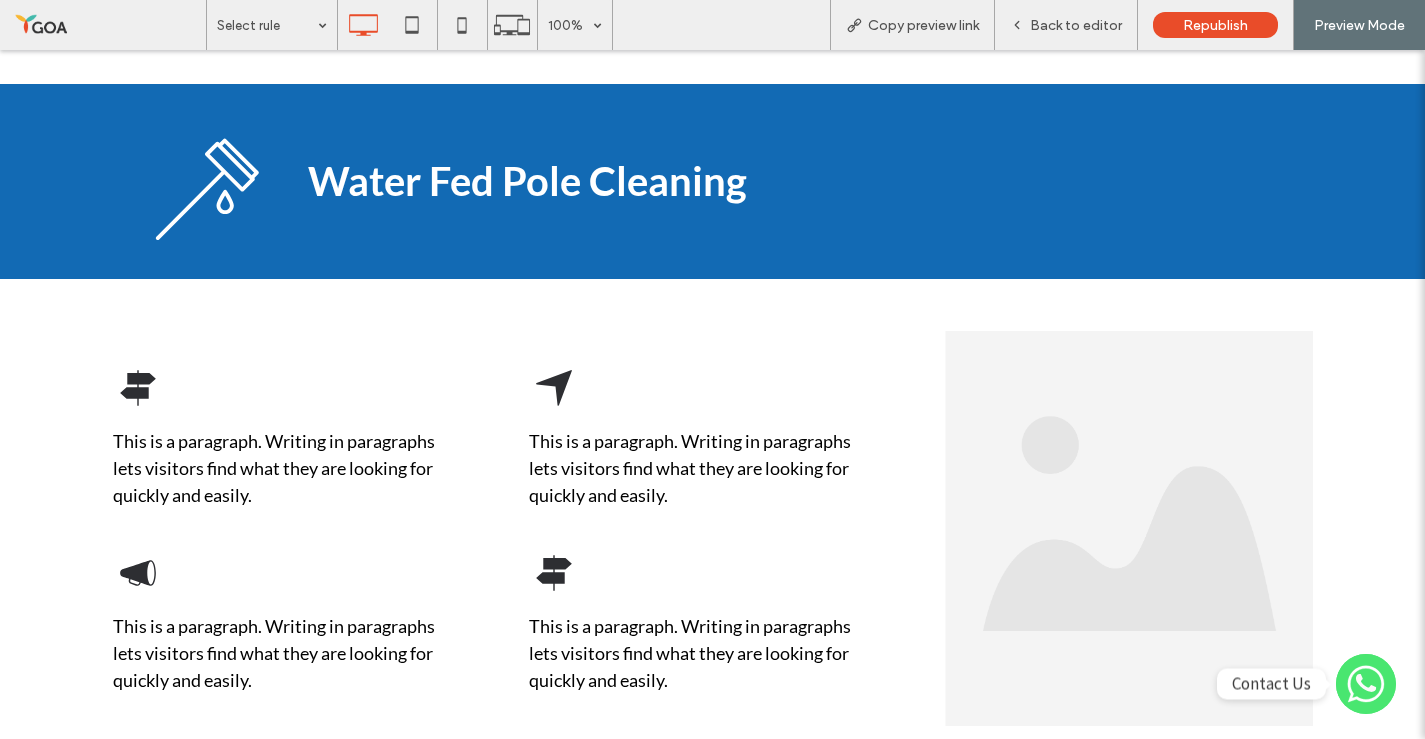 scroll, scrollTop: 4061, scrollLeft: 0, axis: vertical 